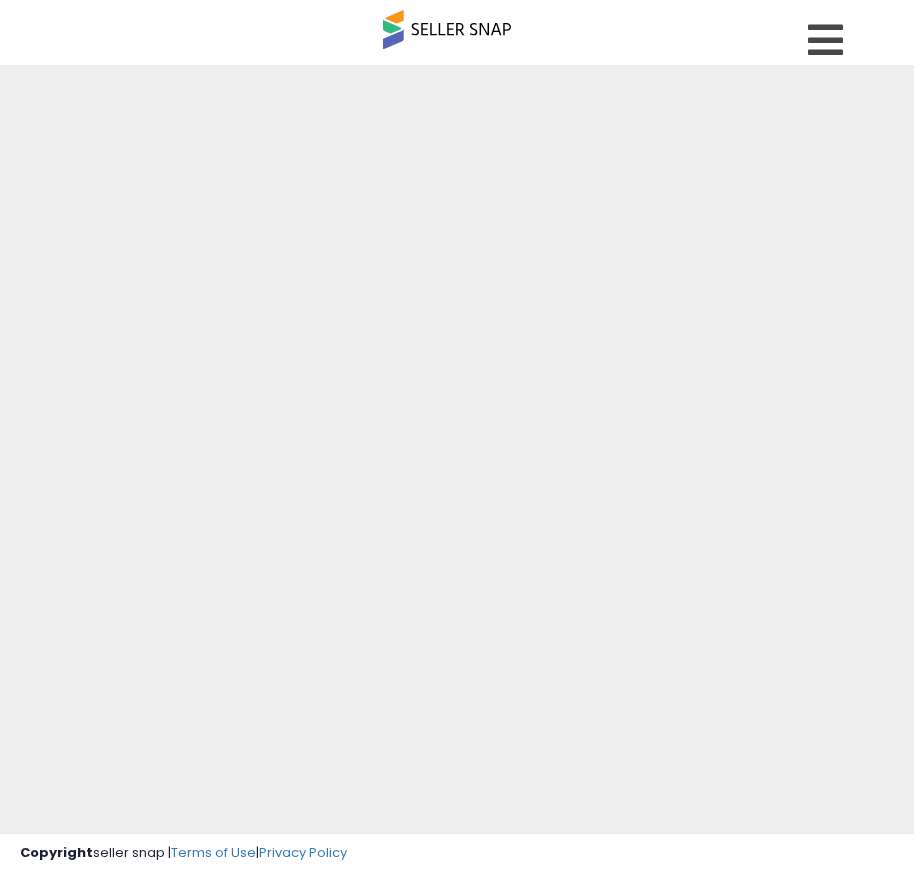 scroll, scrollTop: 0, scrollLeft: 0, axis: both 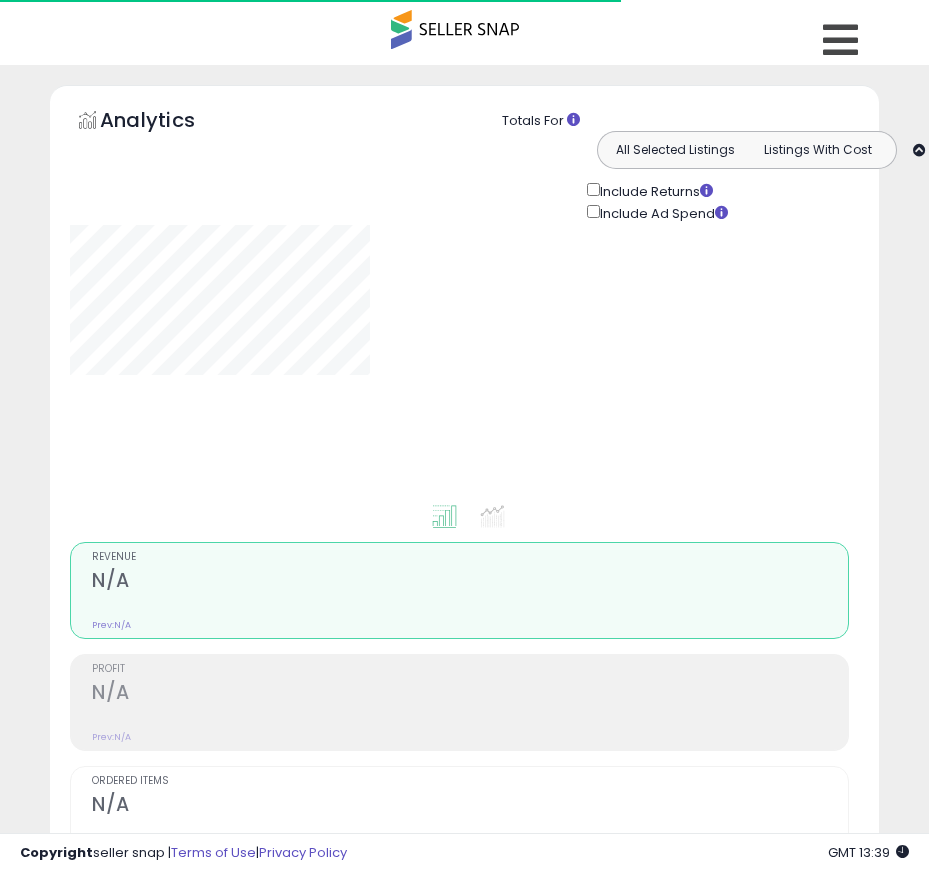 type on "**********" 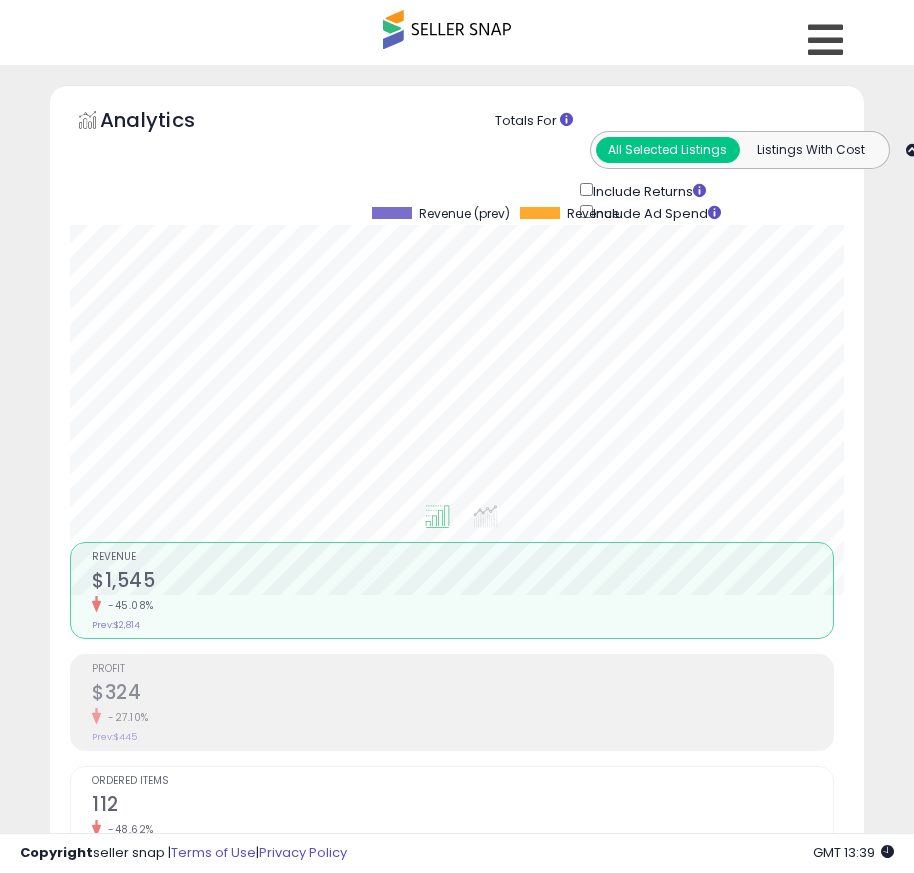 scroll, scrollTop: 999610, scrollLeft: 999196, axis: both 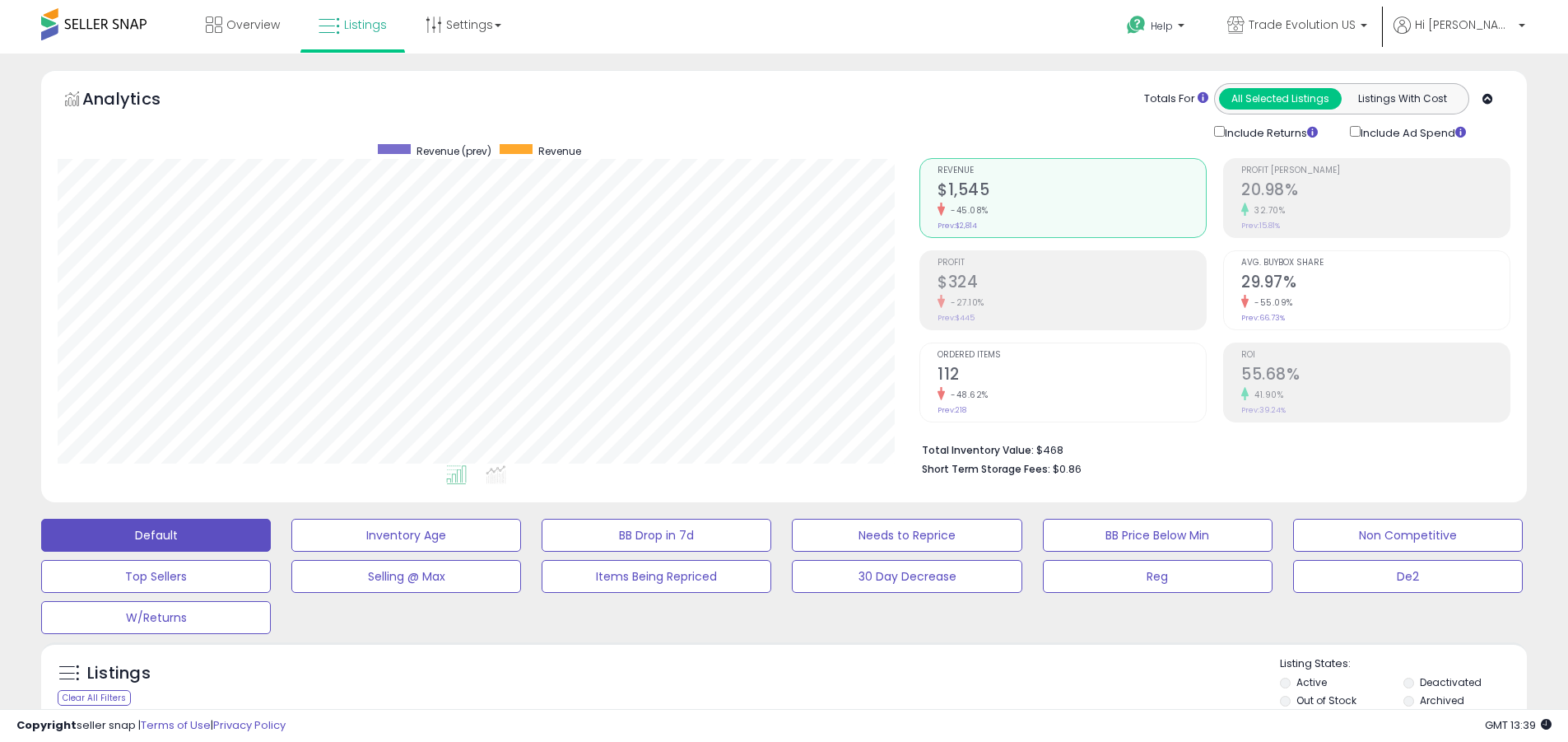 click on "Deactivated" at bounding box center [1450, 682] 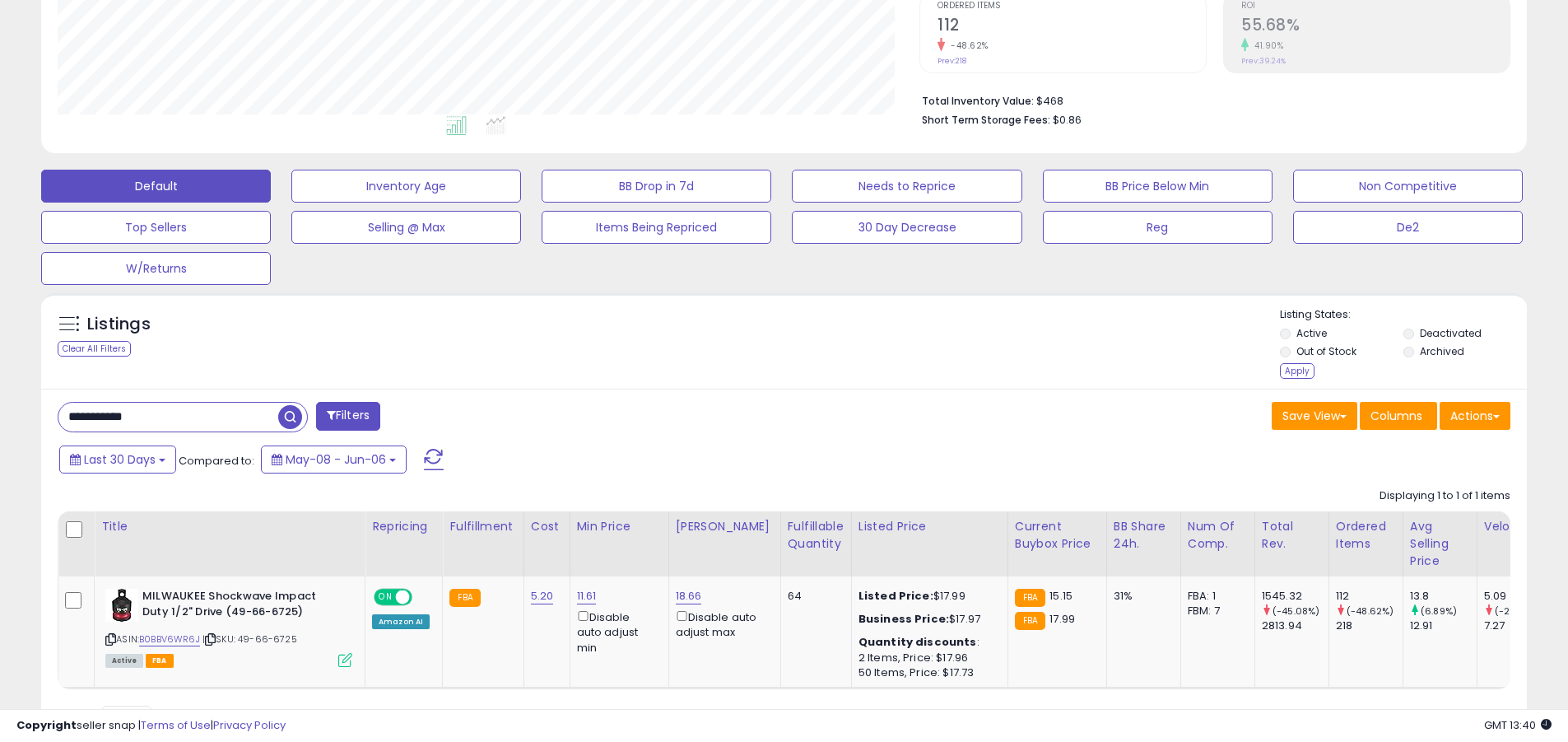 click on "Apply" at bounding box center (1297, 371) 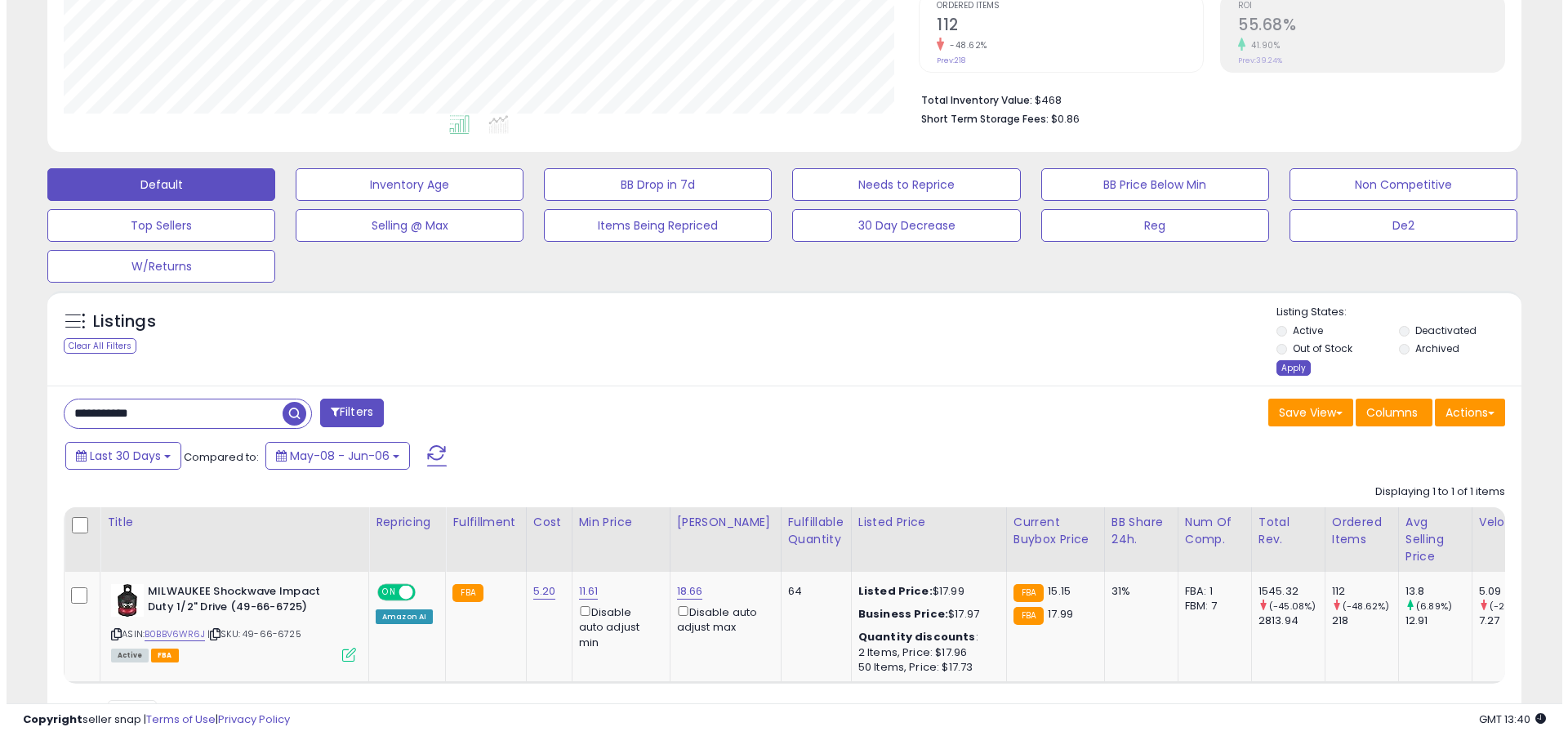 scroll, scrollTop: 301, scrollLeft: 0, axis: vertical 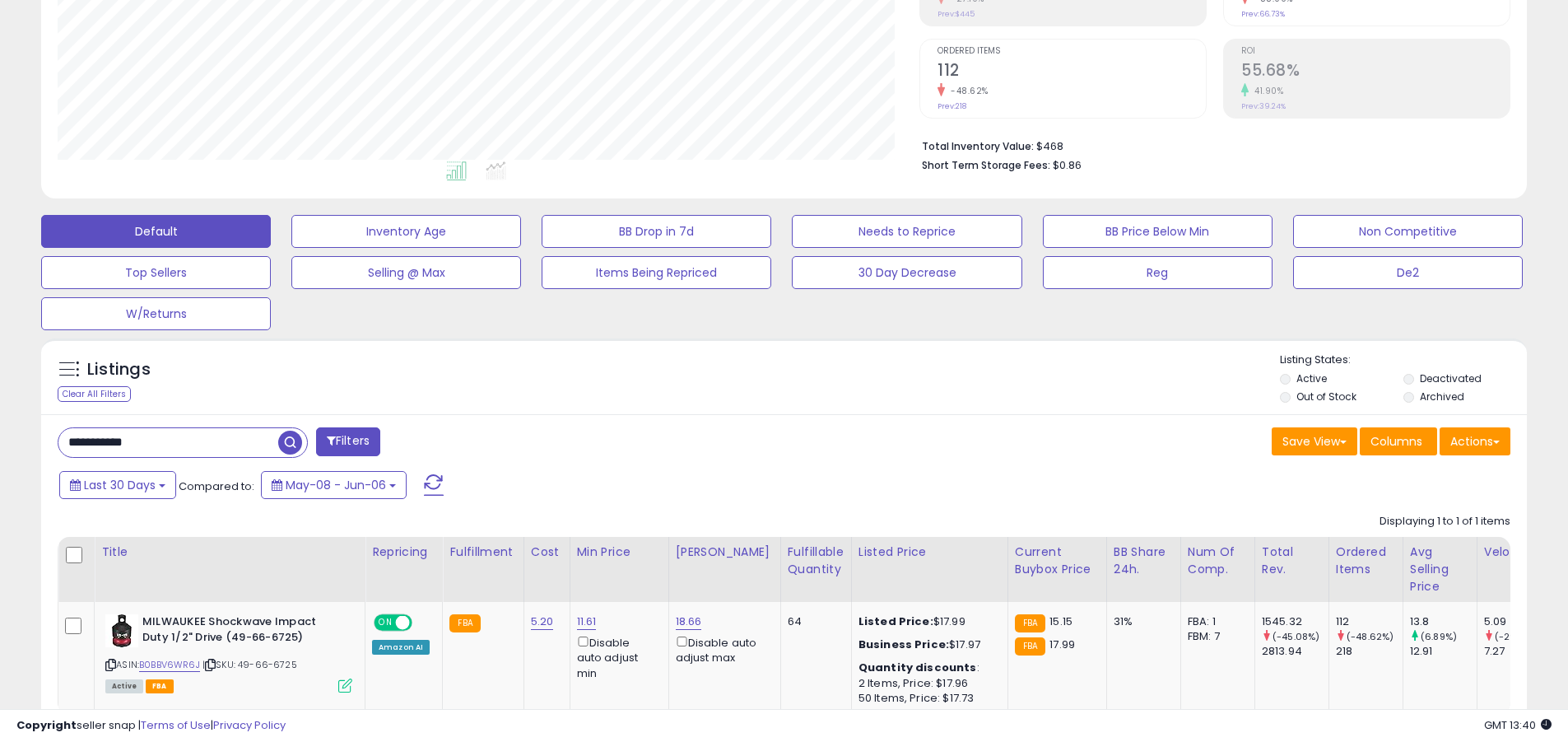 click on "Default" at bounding box center [156, 231] 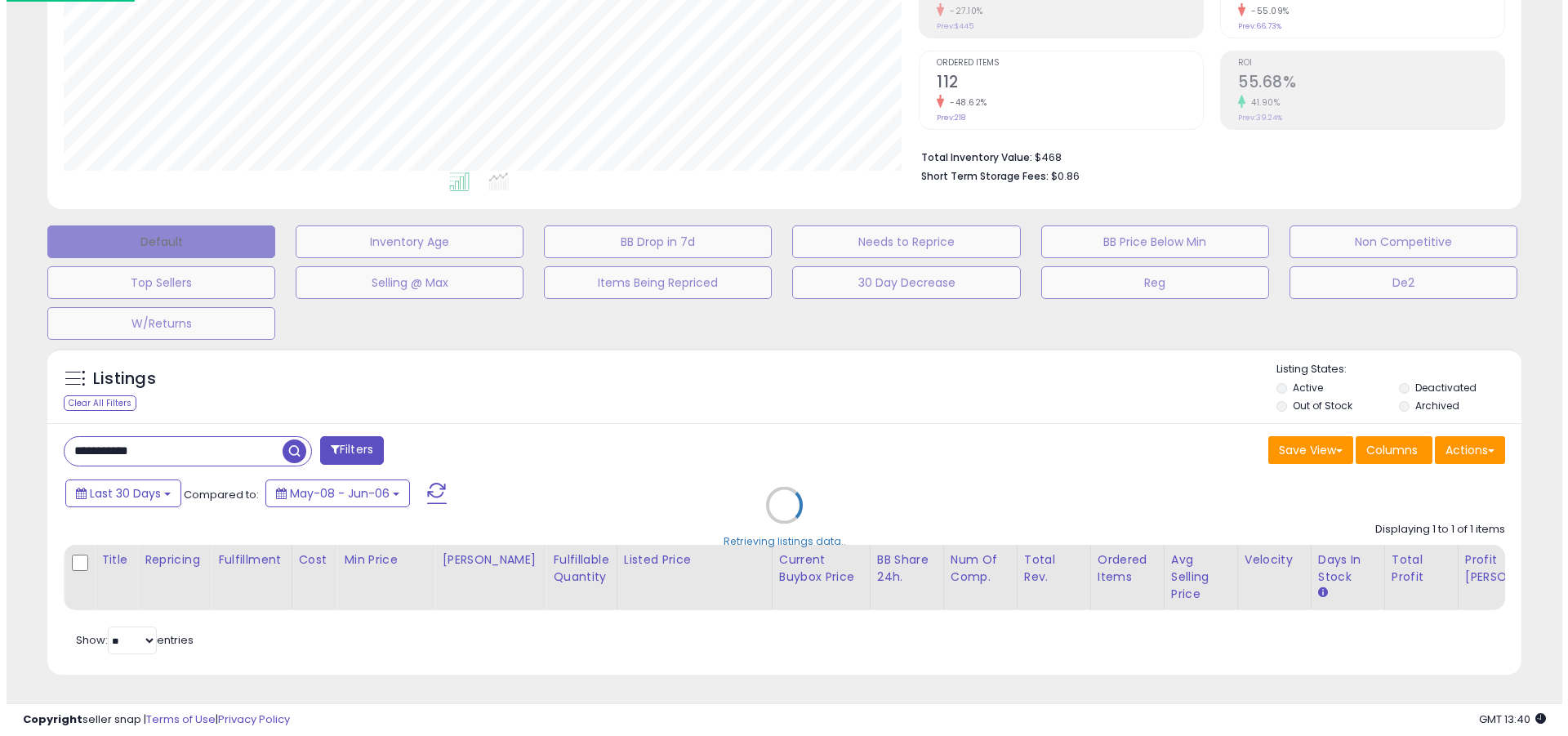 scroll, scrollTop: 816535, scrollLeft: 815804, axis: both 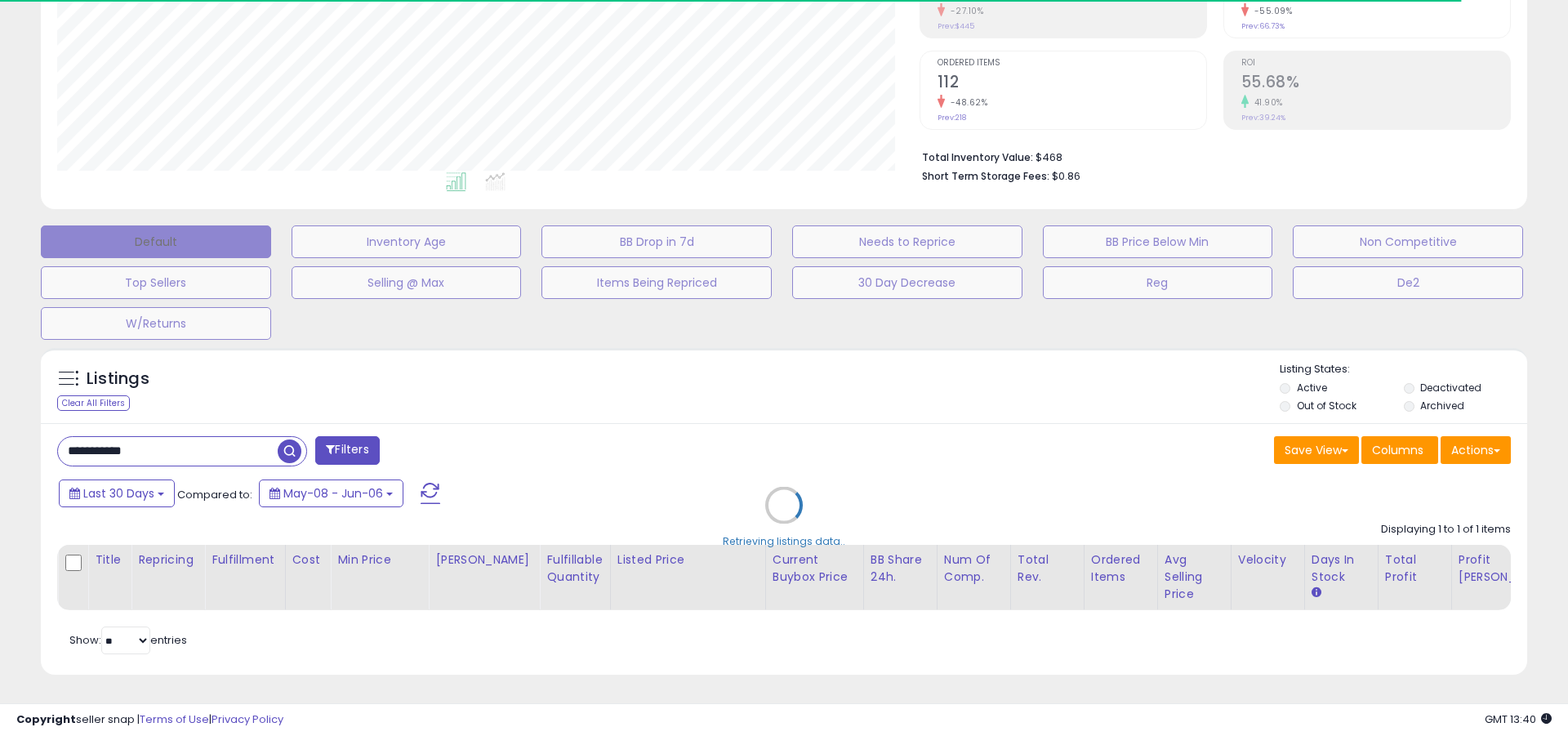 type 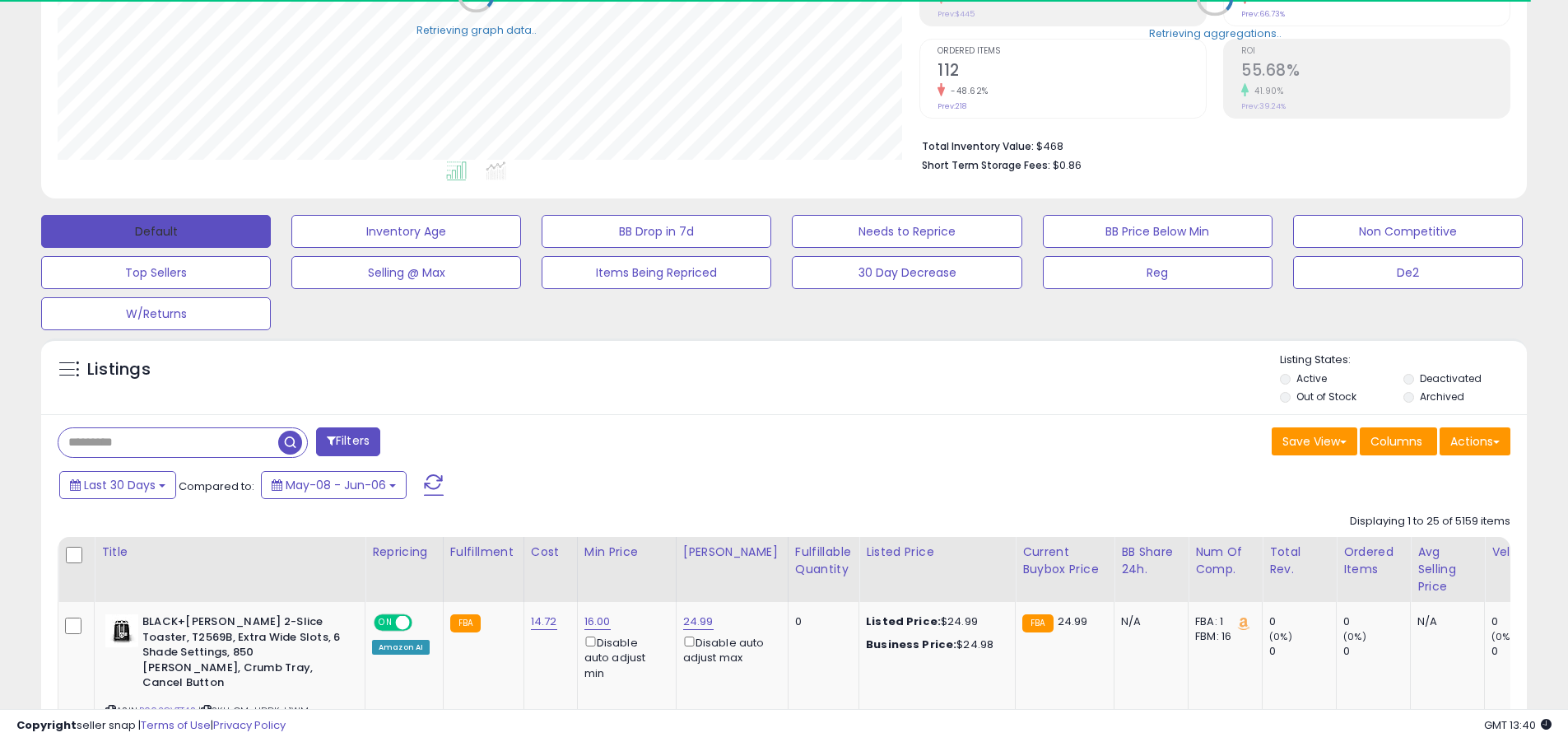 scroll, scrollTop: 338, scrollLeft: 862, axis: both 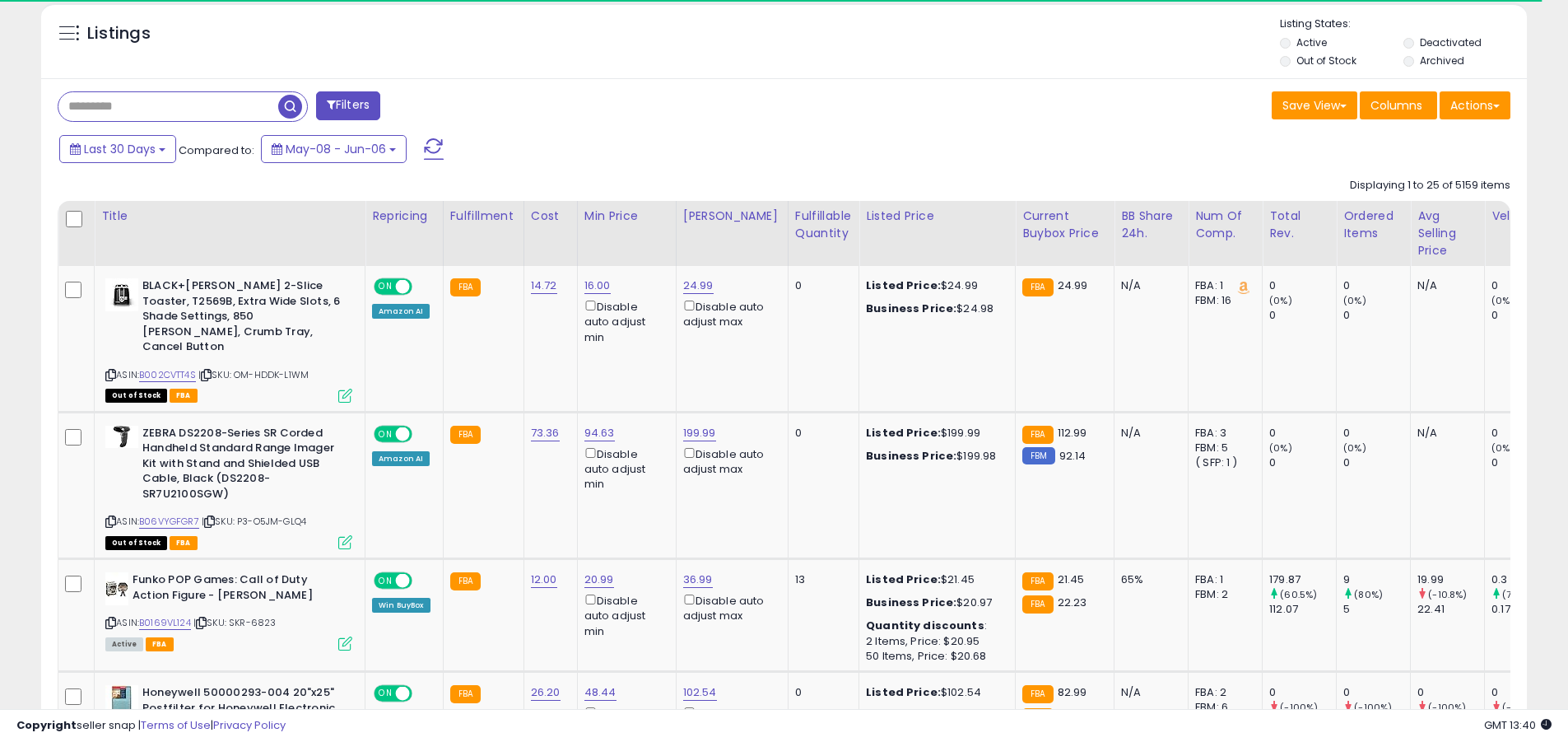 click at bounding box center [434, 149] 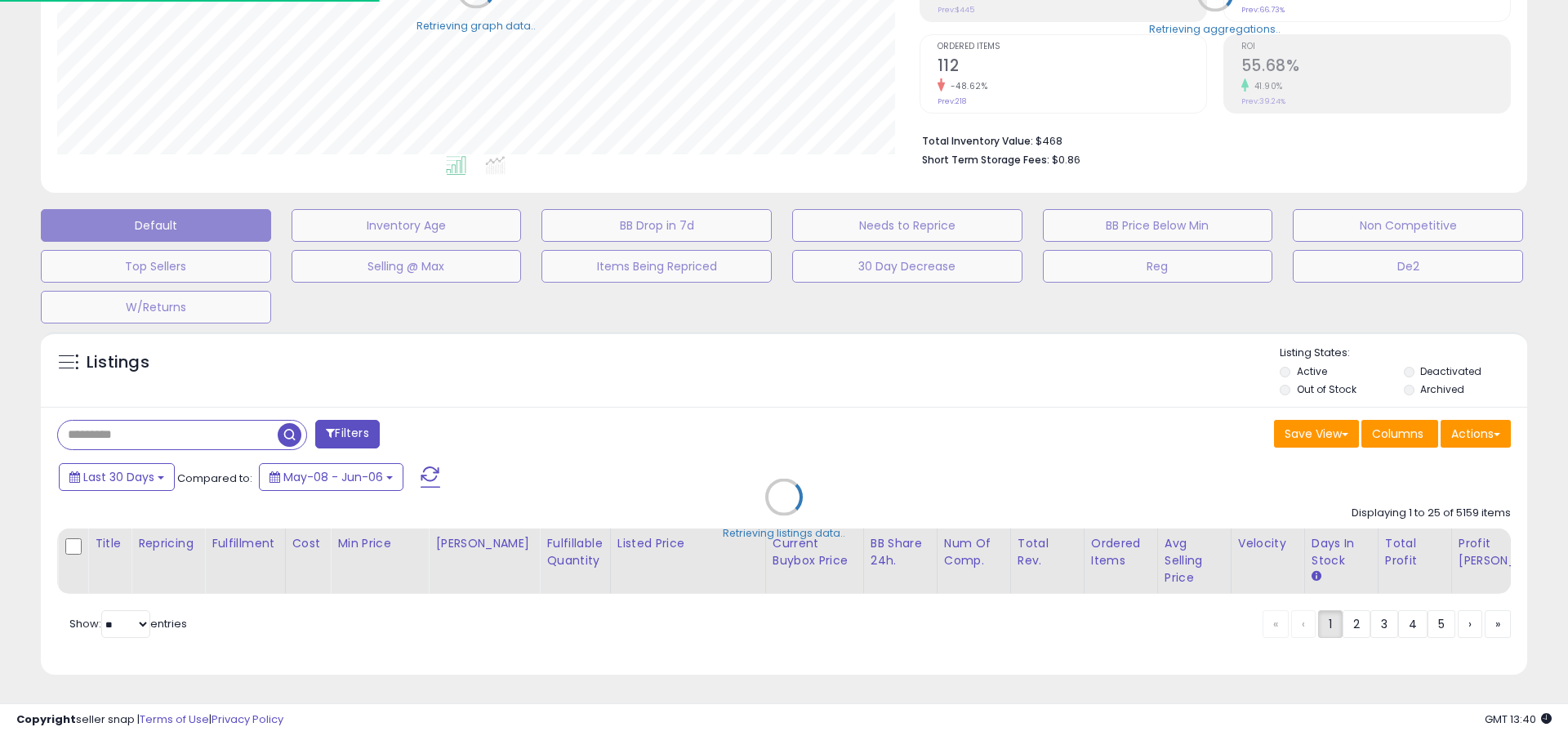 scroll, scrollTop: 816535, scrollLeft: 815804, axis: both 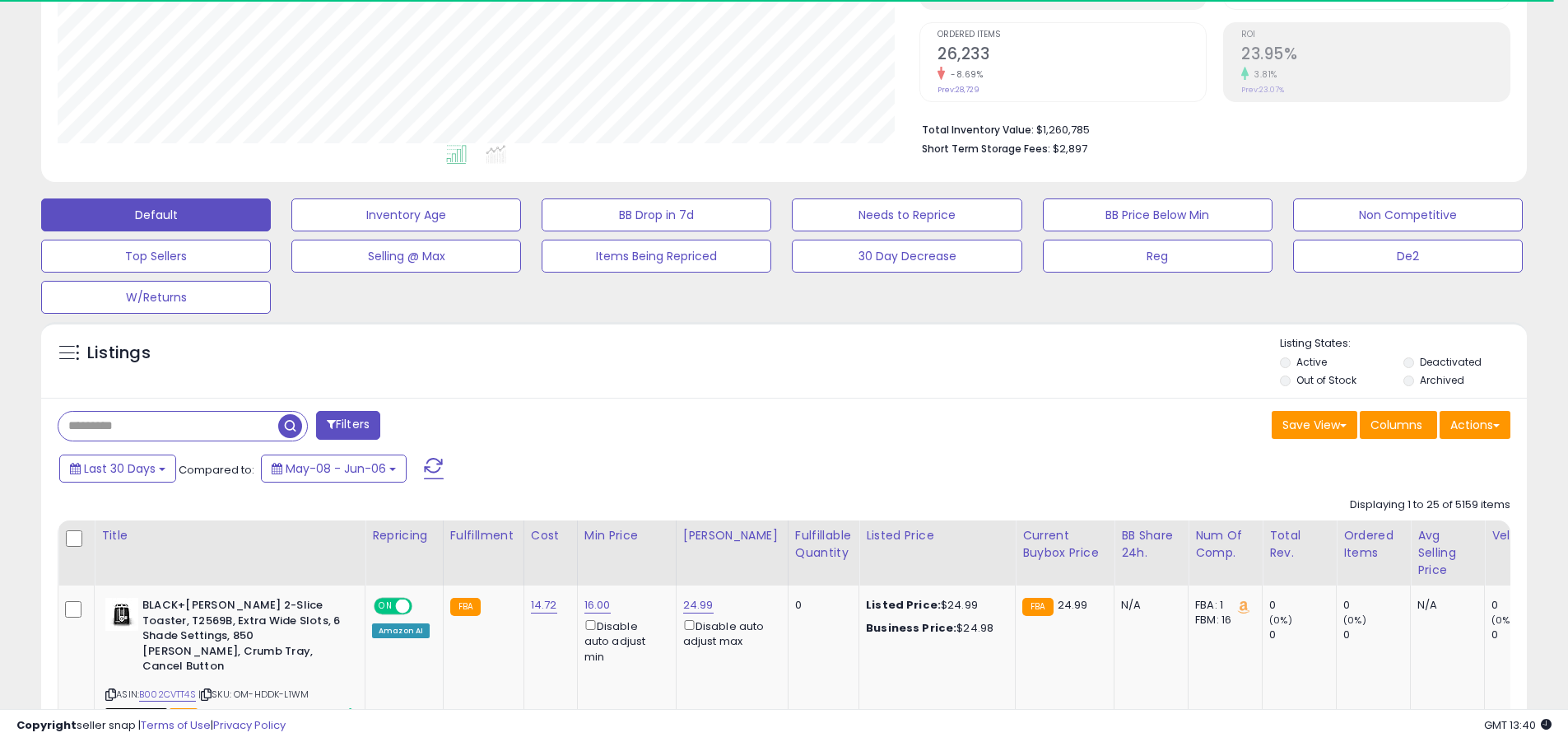 click at bounding box center (168, 426) 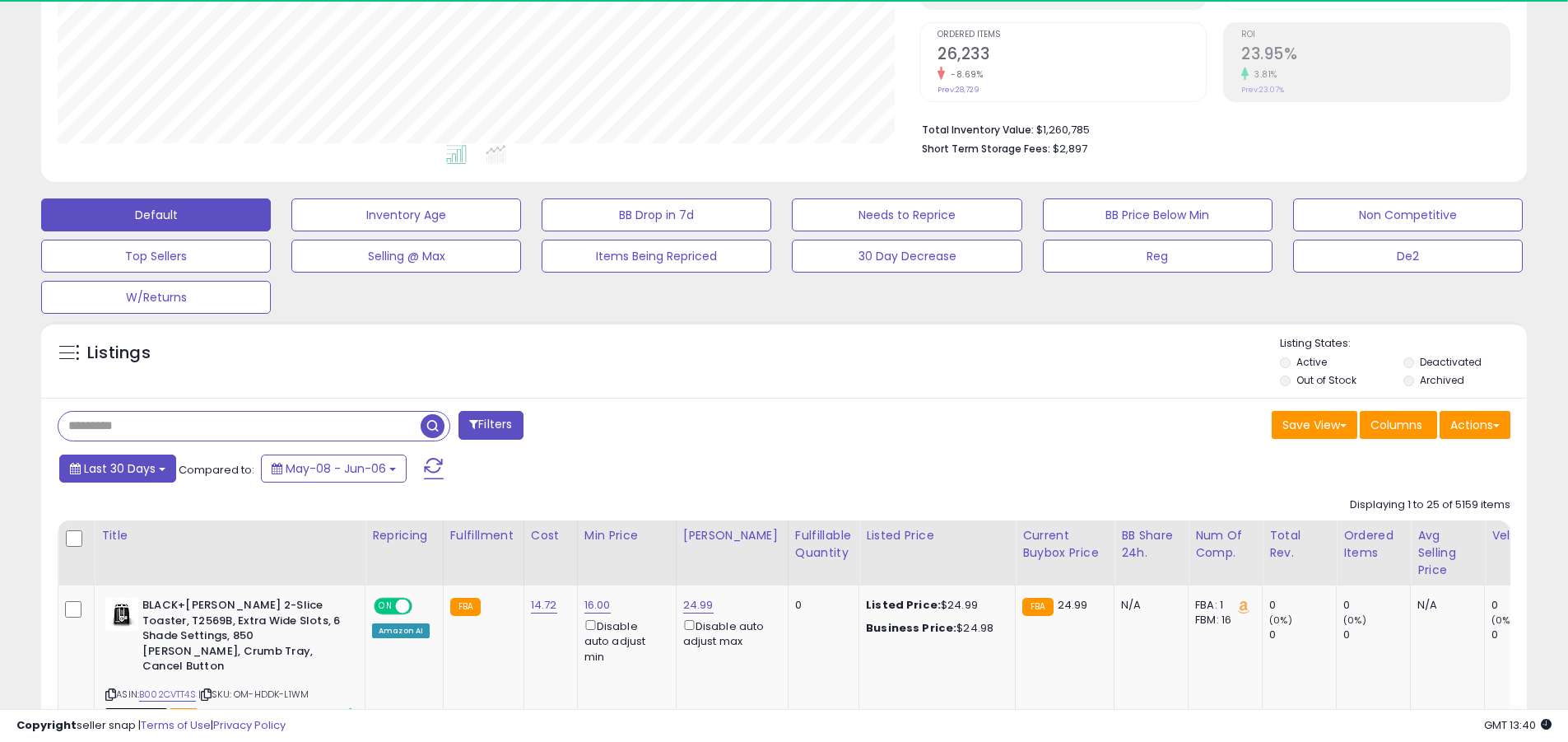 click on "Last 30 Days" at bounding box center [119, 469] 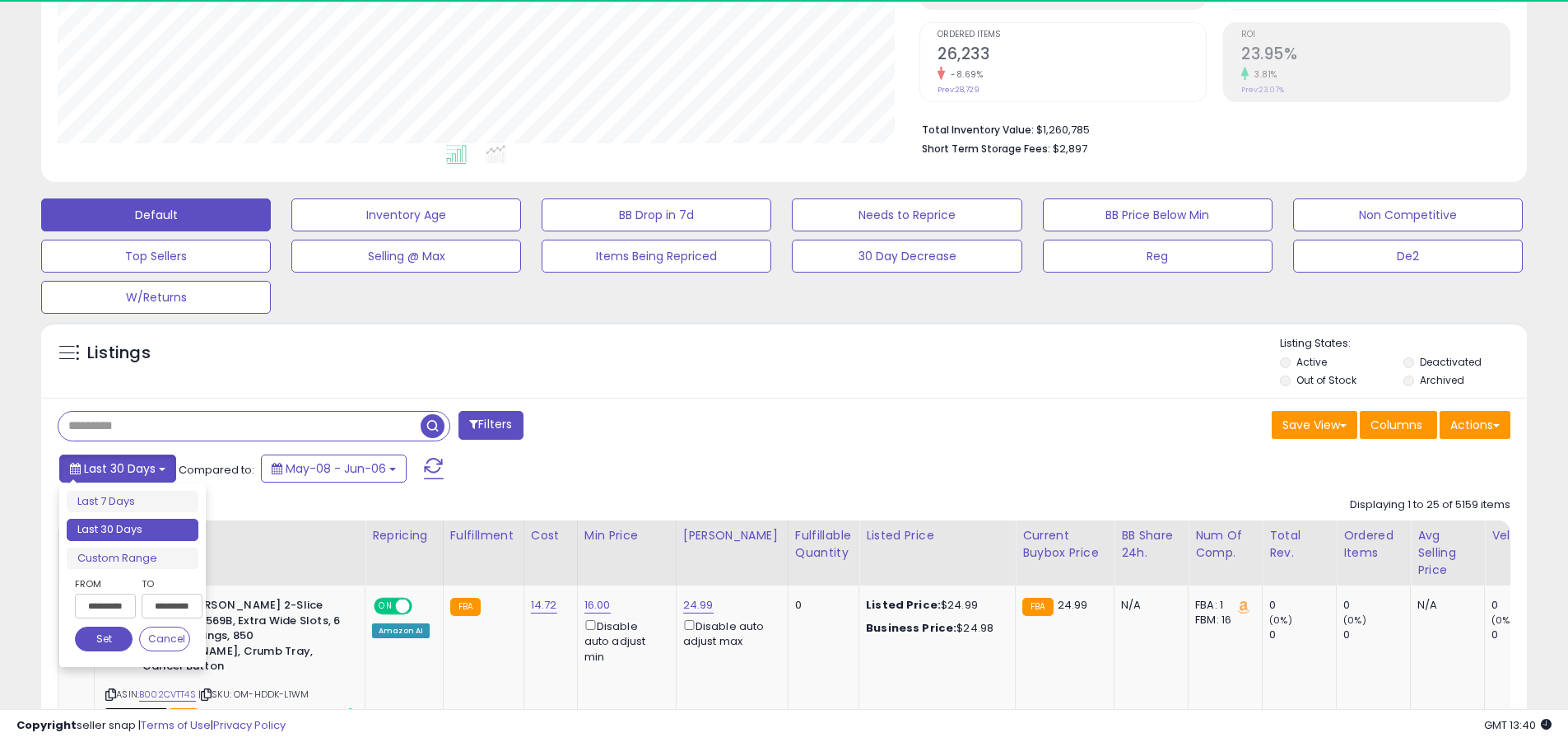 scroll, scrollTop: 823192, scrollLeft: 822235, axis: both 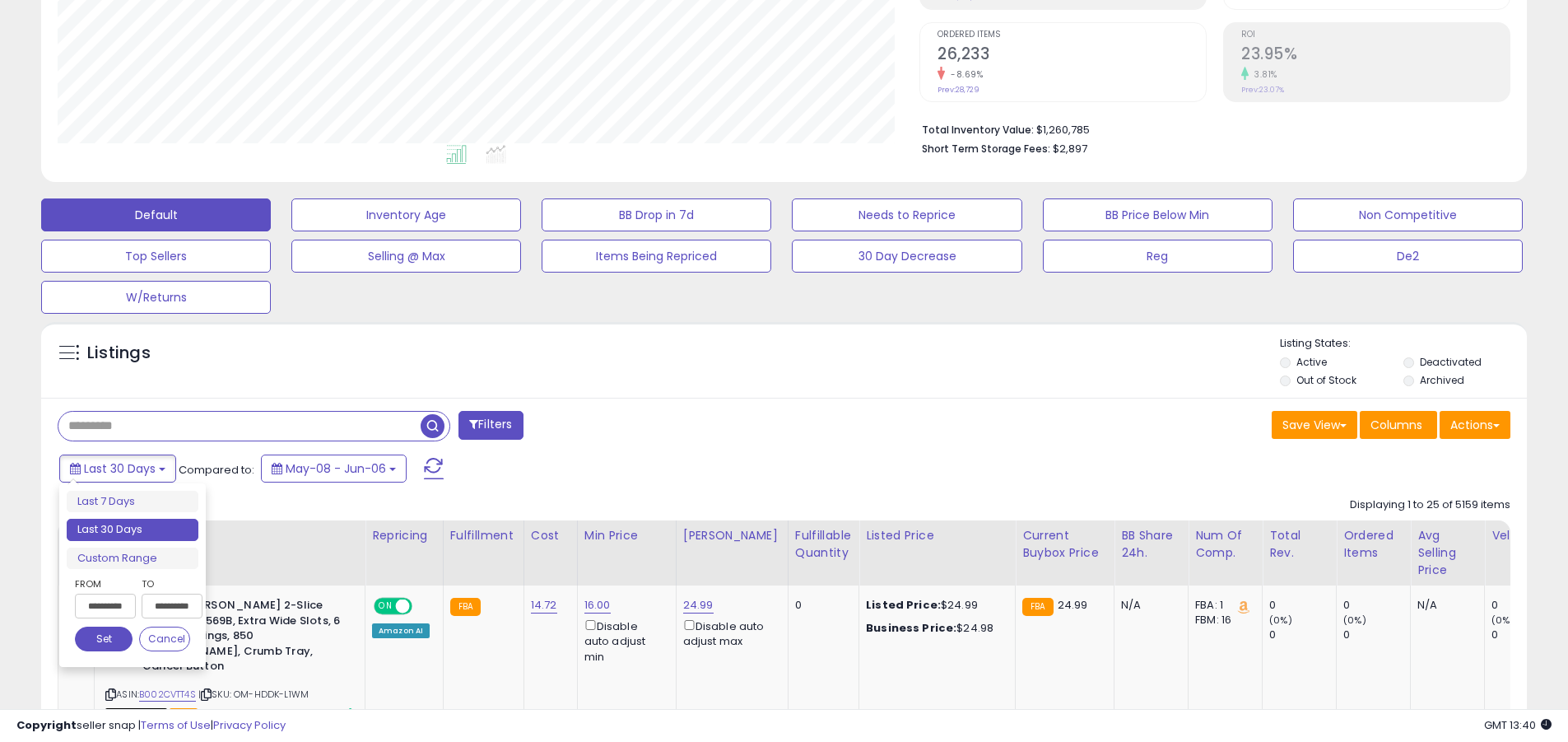 click on "Last 30 Days" at bounding box center (133, 530) 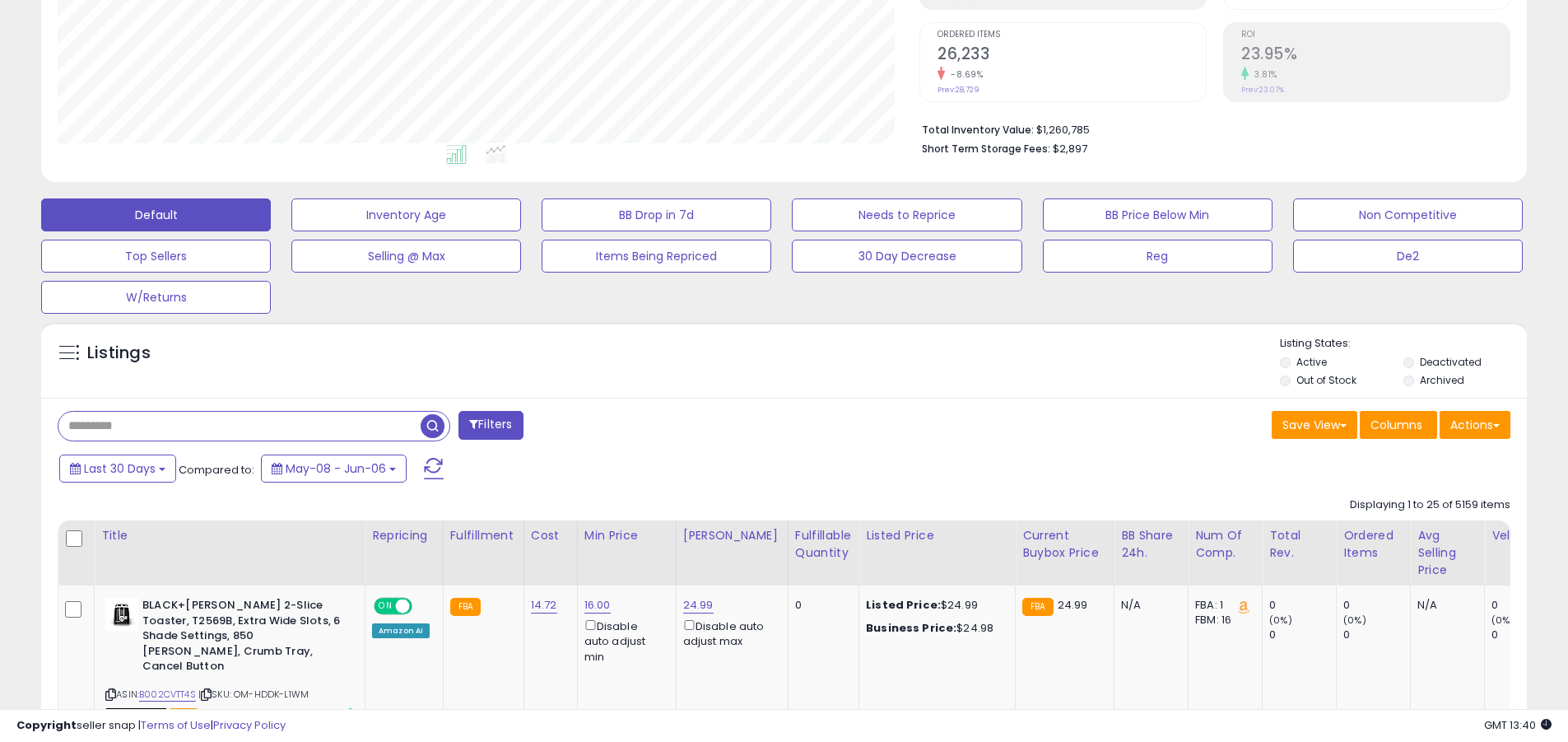 click at bounding box center [240, 426] 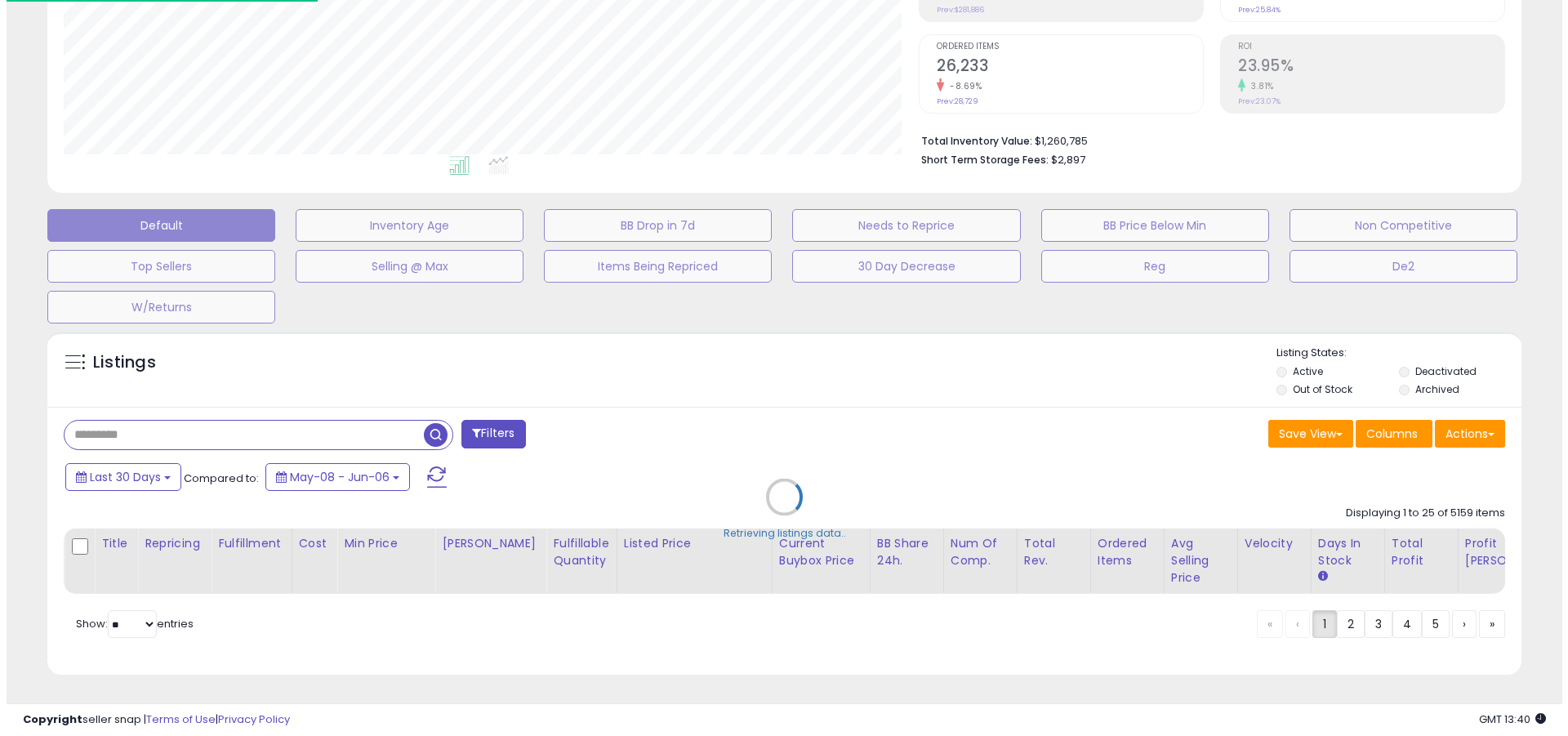 scroll, scrollTop: 816535, scrollLeft: 815804, axis: both 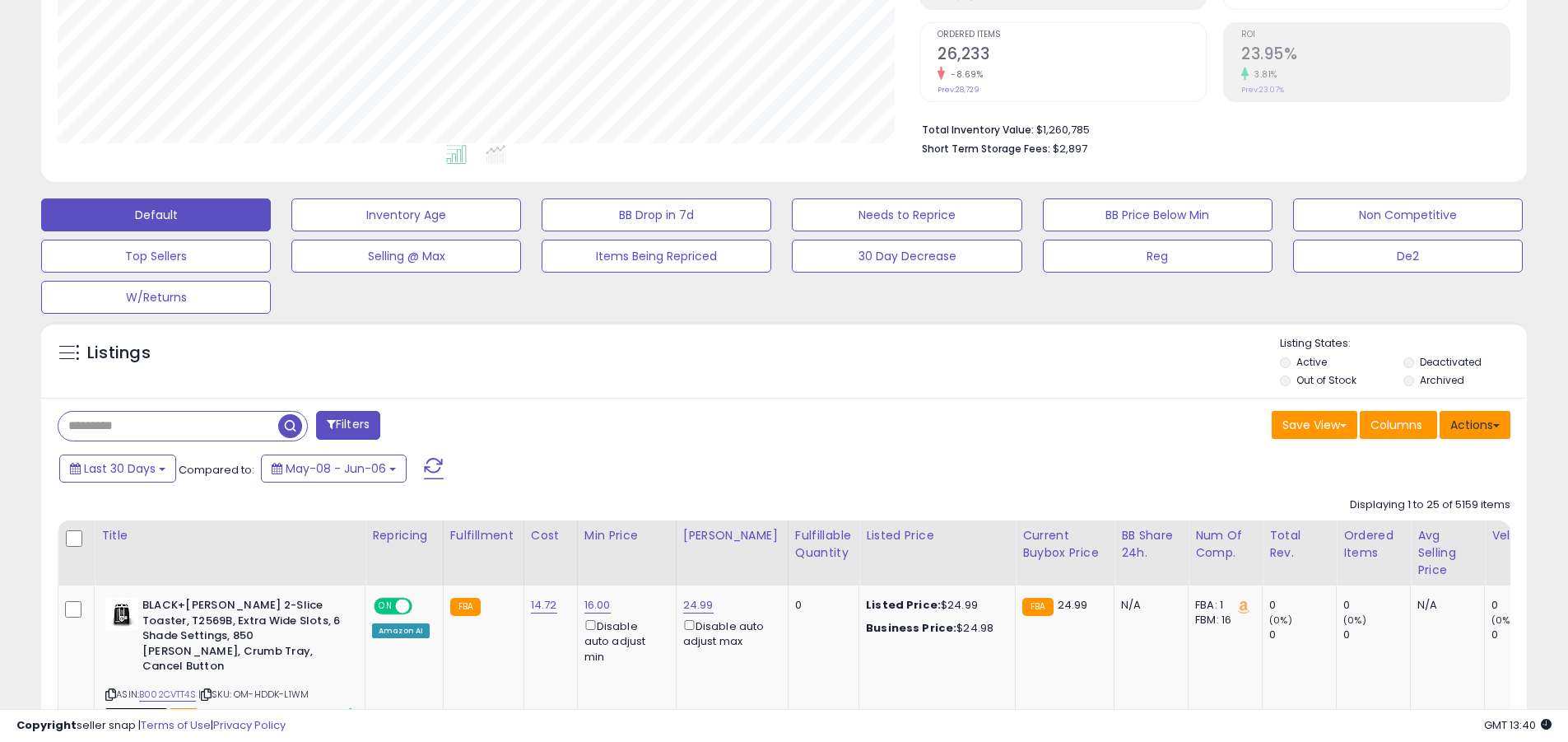 click on "Actions" at bounding box center (1475, 425) 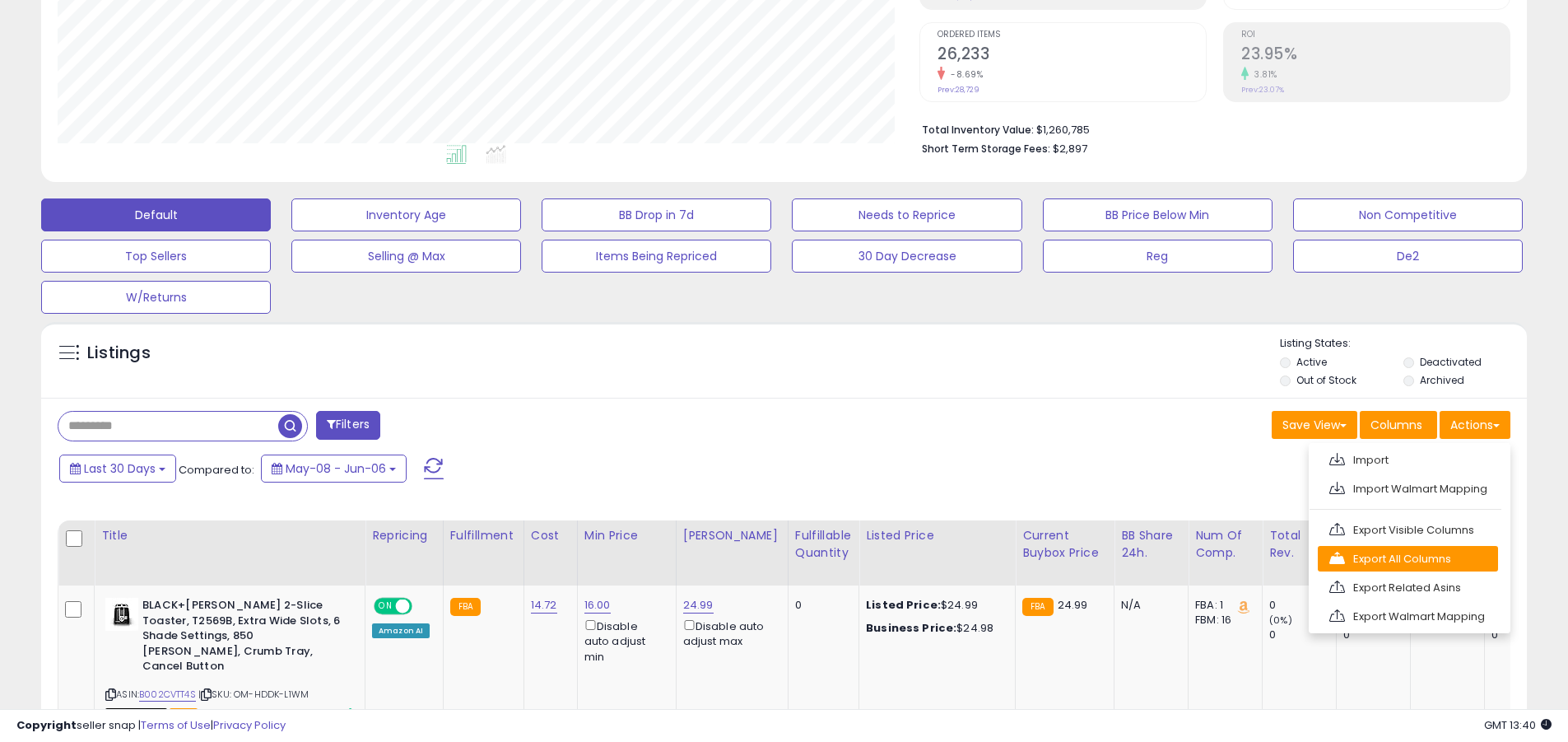 click on "Export All Columns" at bounding box center [1407, 558] 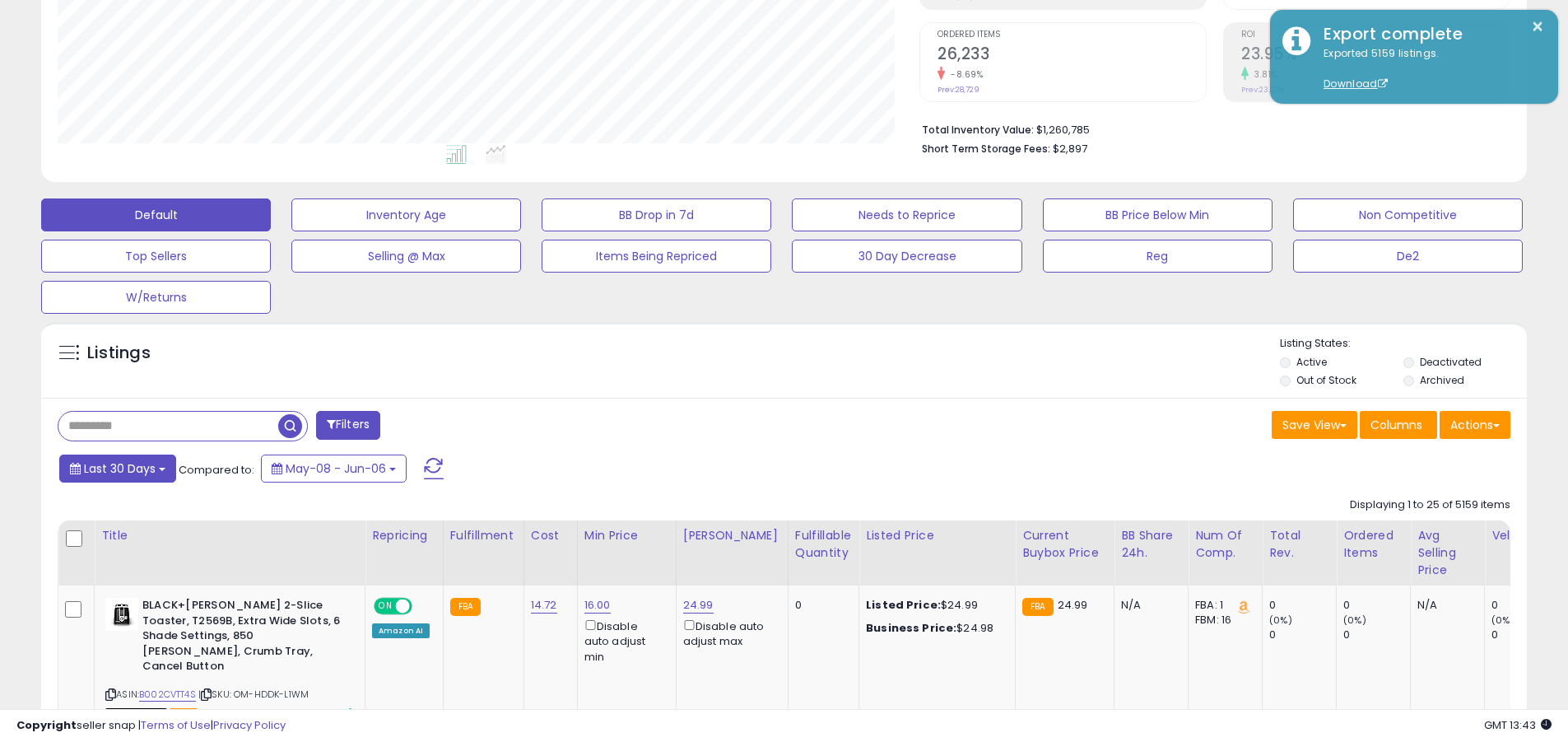 click on "Last 30 Days" at bounding box center (119, 469) 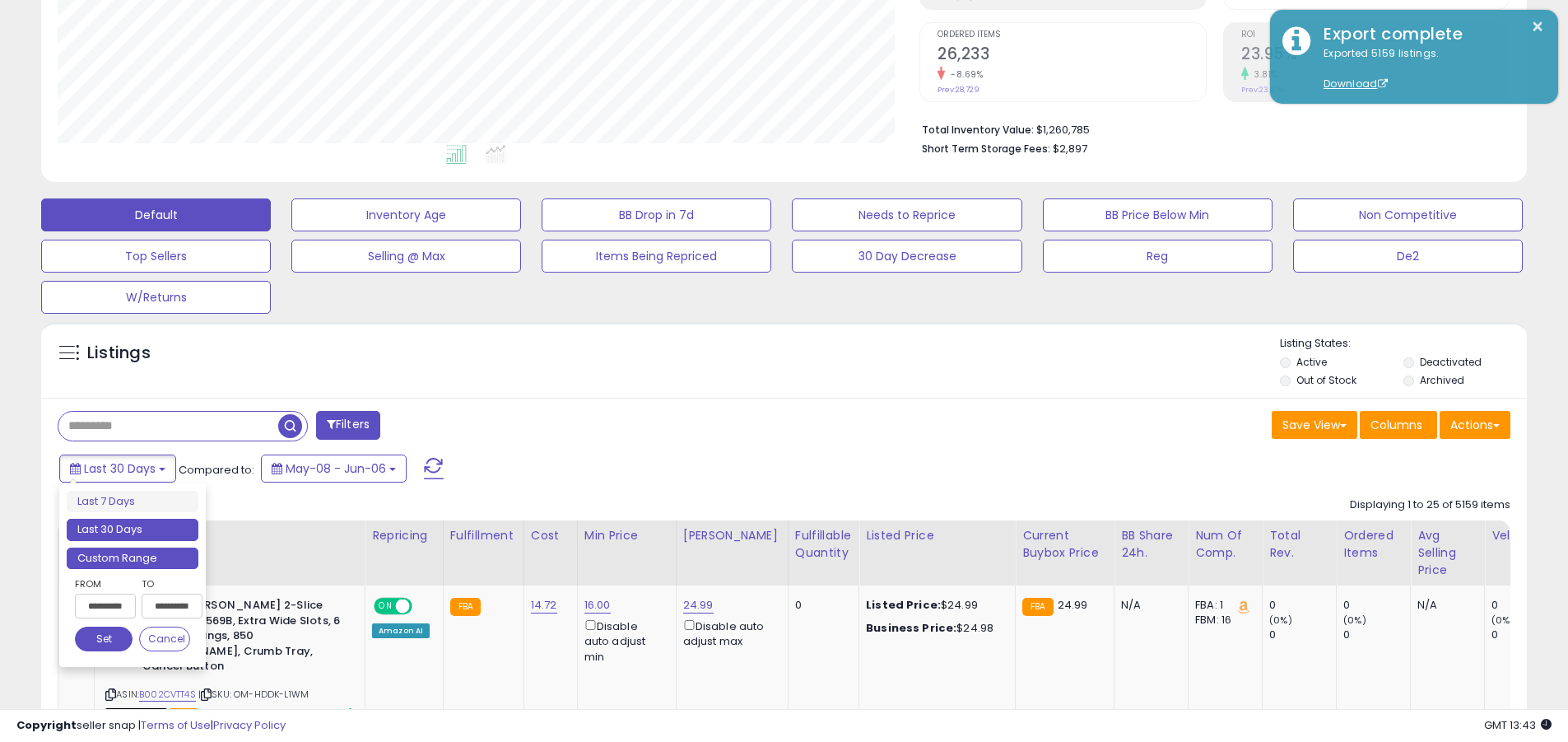 click on "Custom Range" at bounding box center [133, 558] 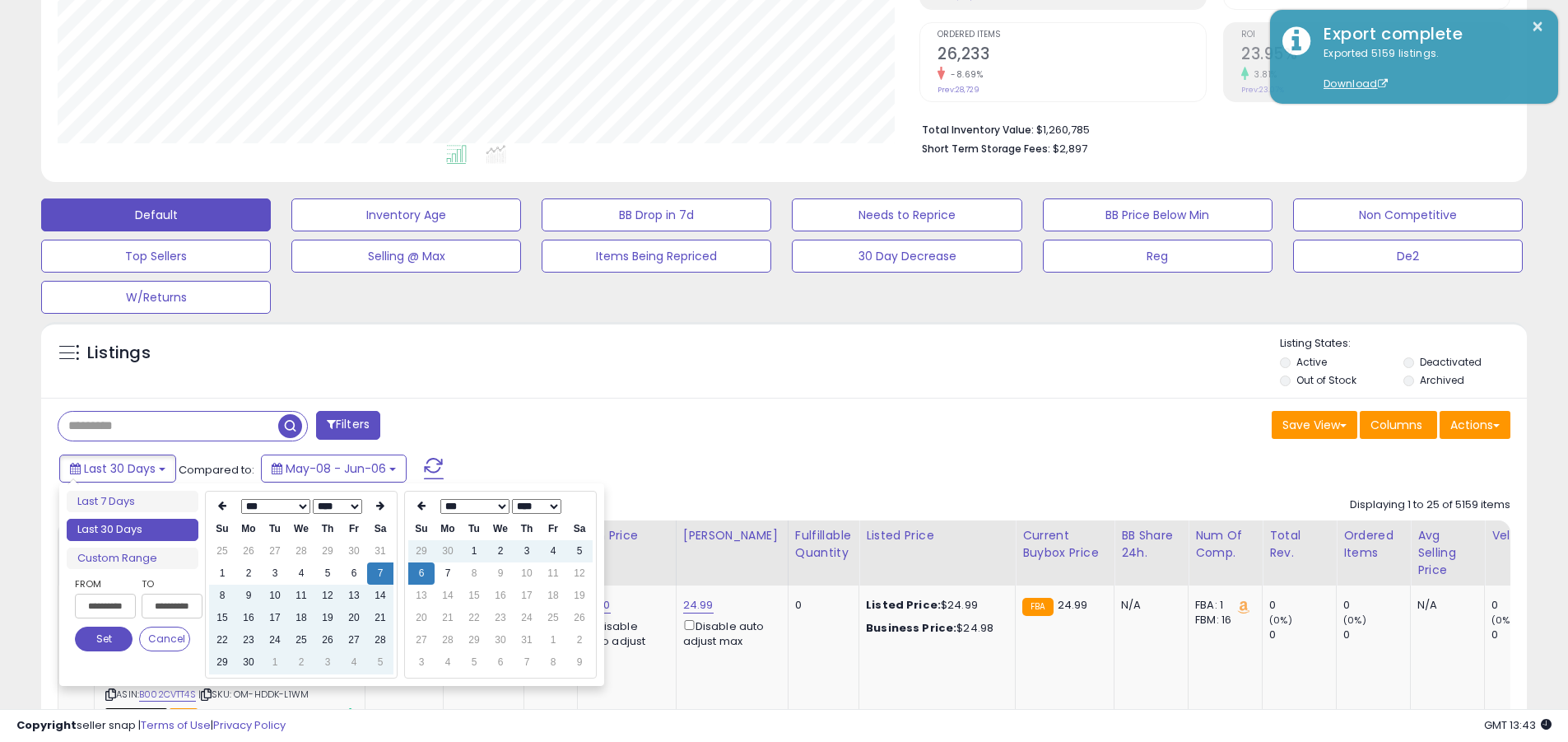 click on "**********" at bounding box center [105, 606] 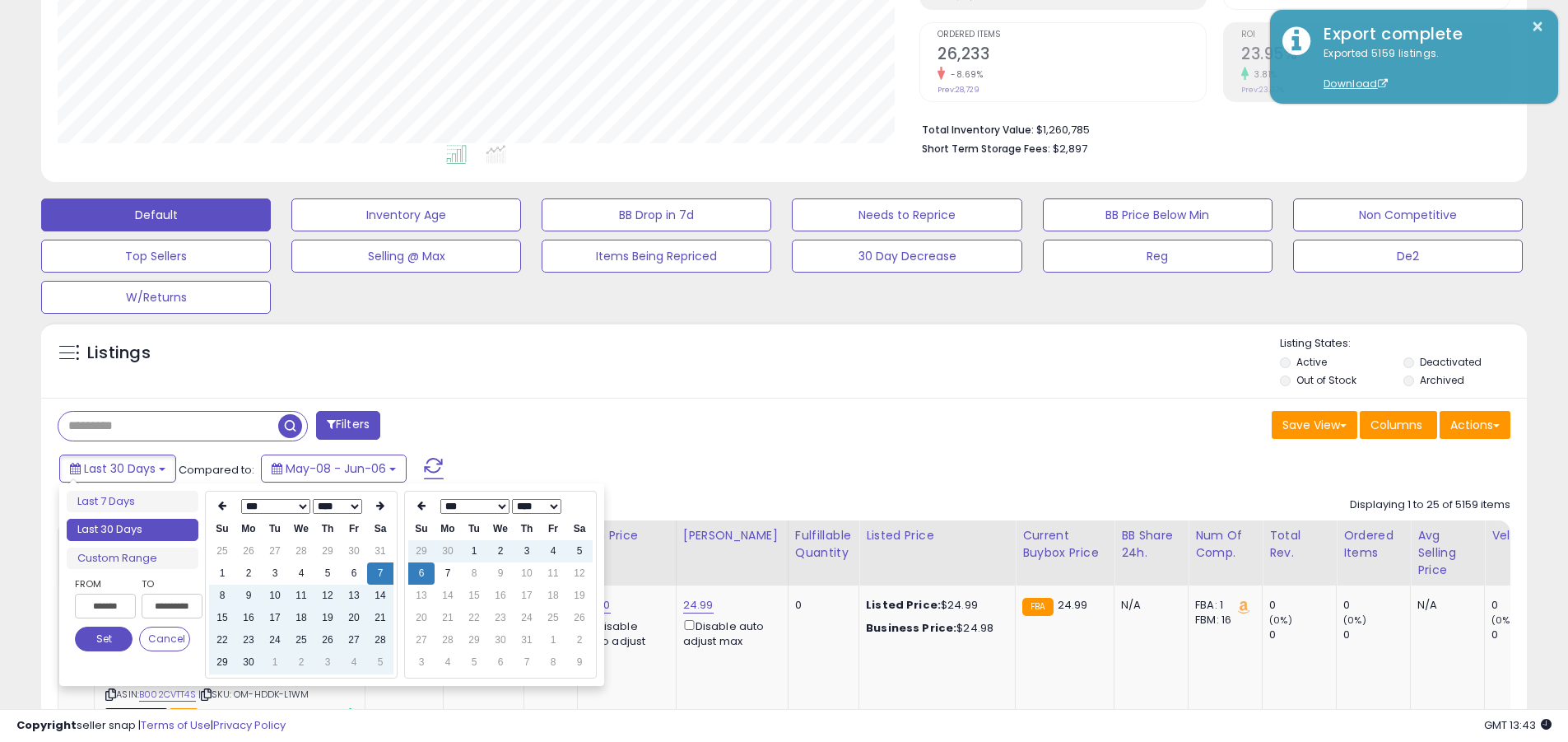 type on "**********" 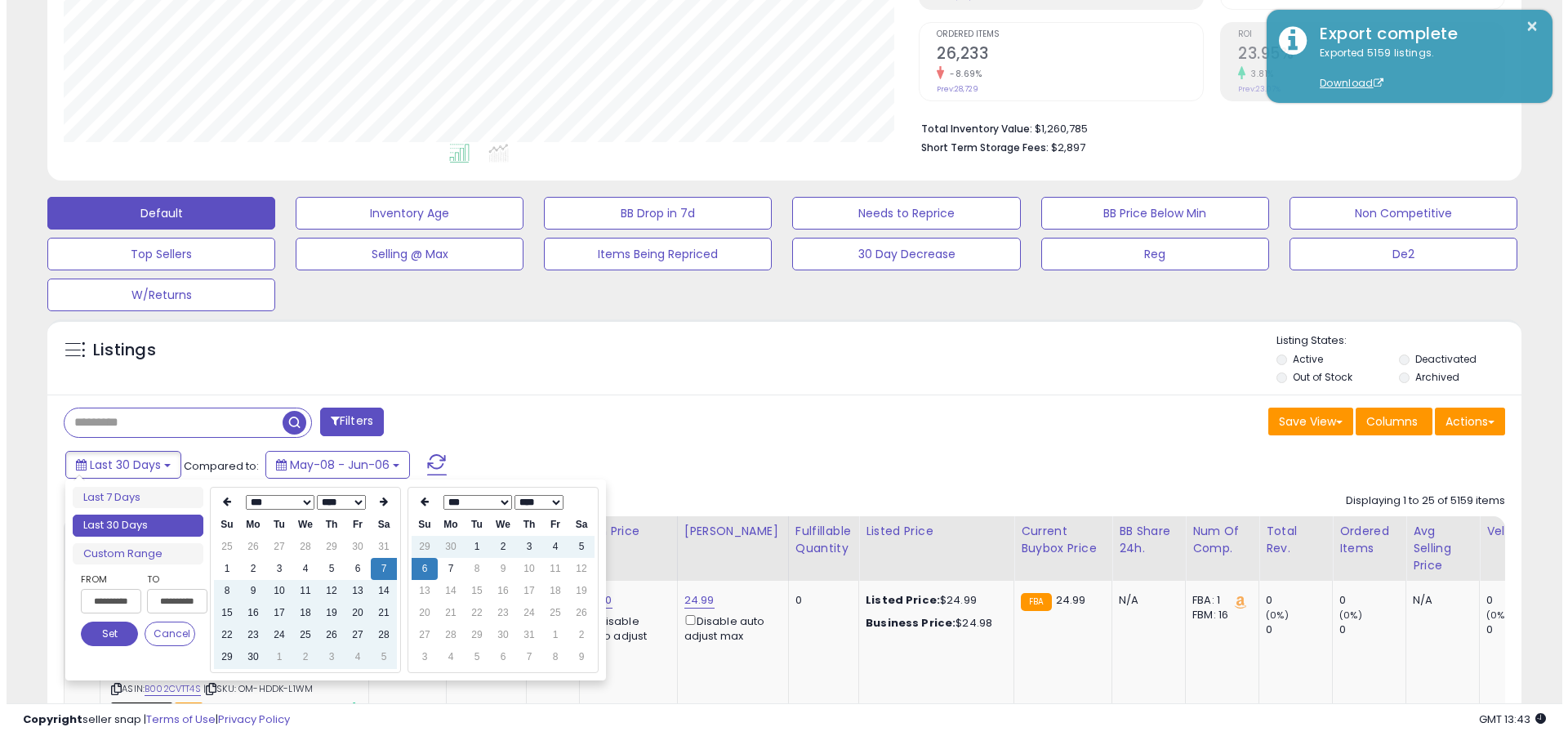 scroll, scrollTop: 0, scrollLeft: 2, axis: horizontal 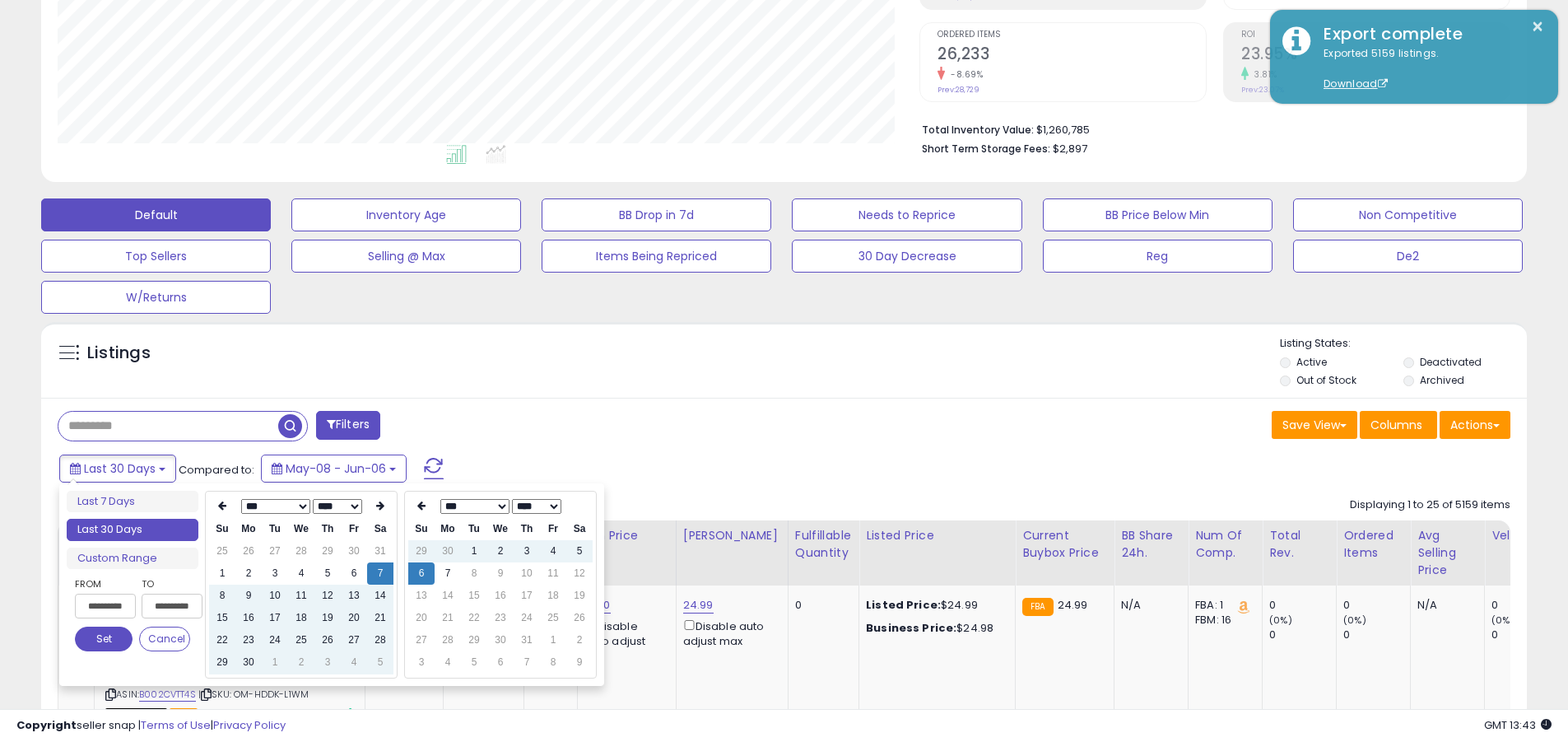 click on "Set" at bounding box center (104, 639) 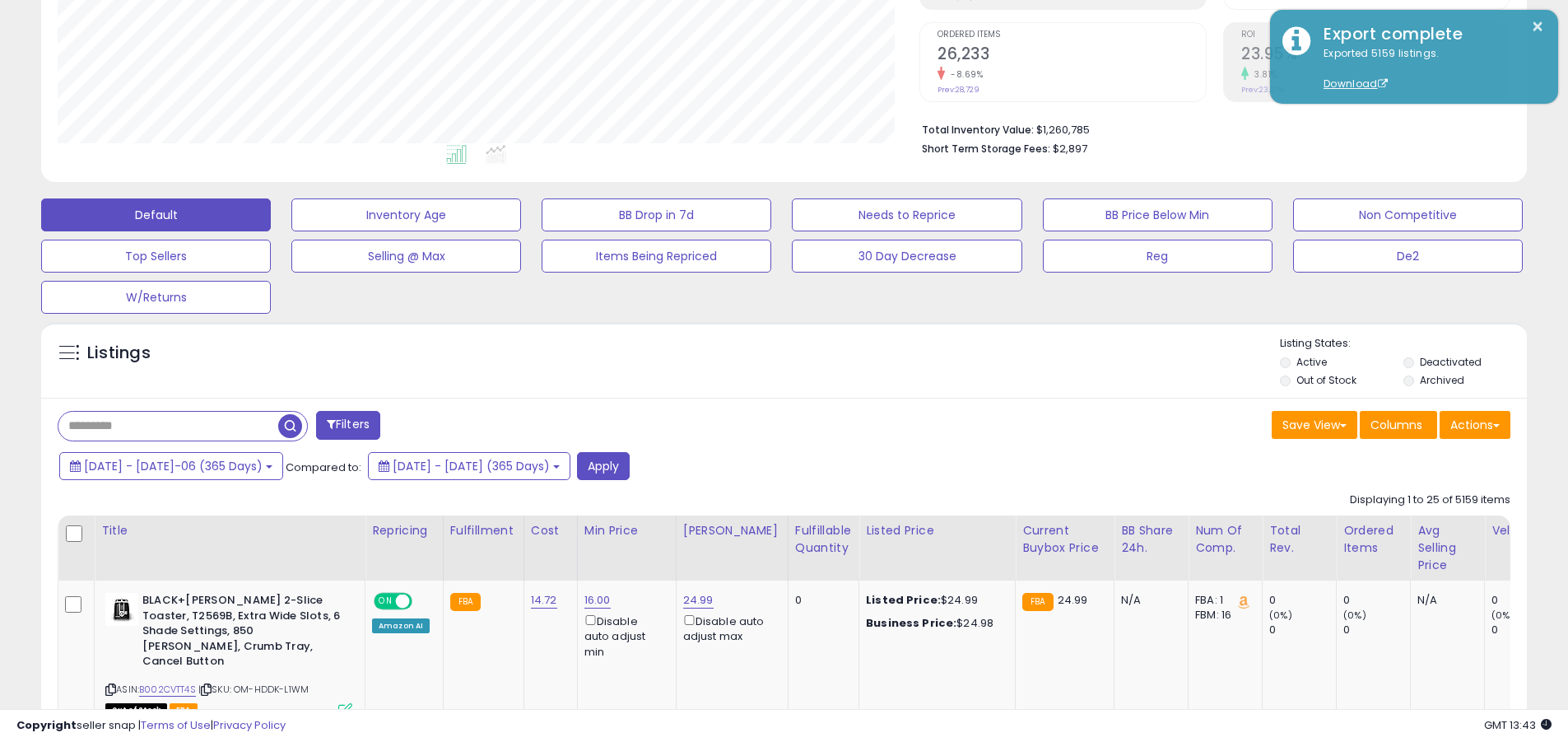 click at bounding box center (168, 426) 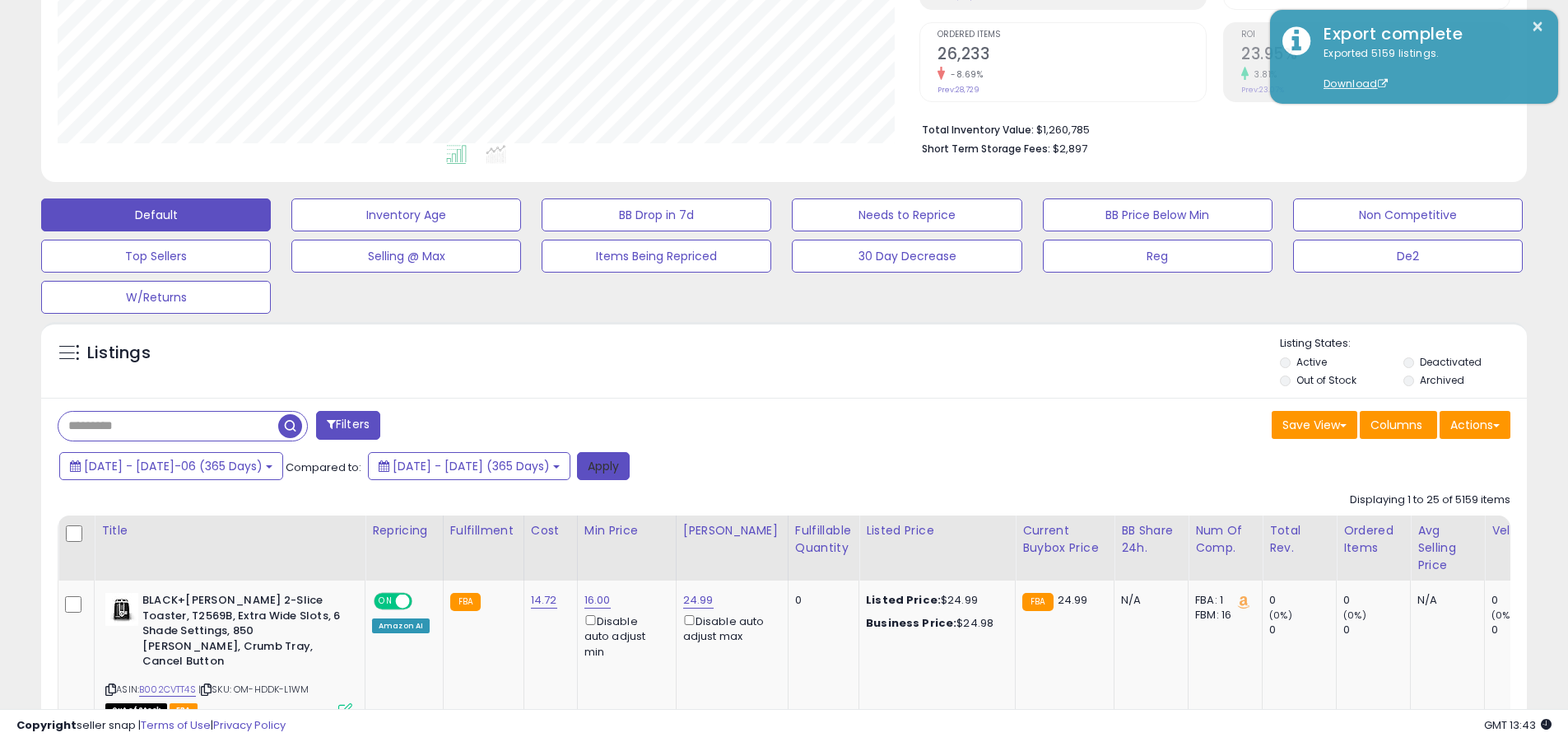 click on "Apply" at bounding box center [603, 466] 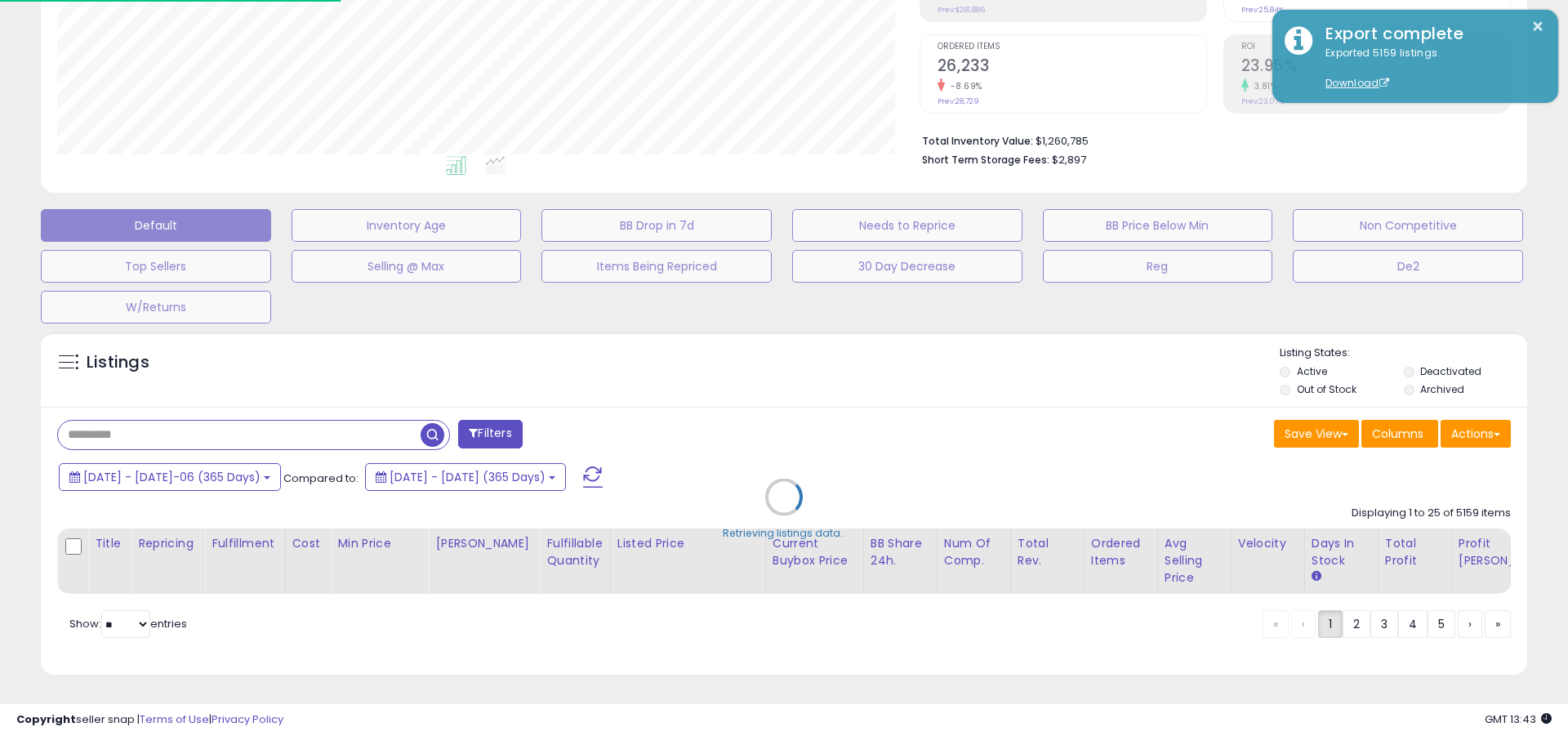 scroll, scrollTop: 816535, scrollLeft: 815804, axis: both 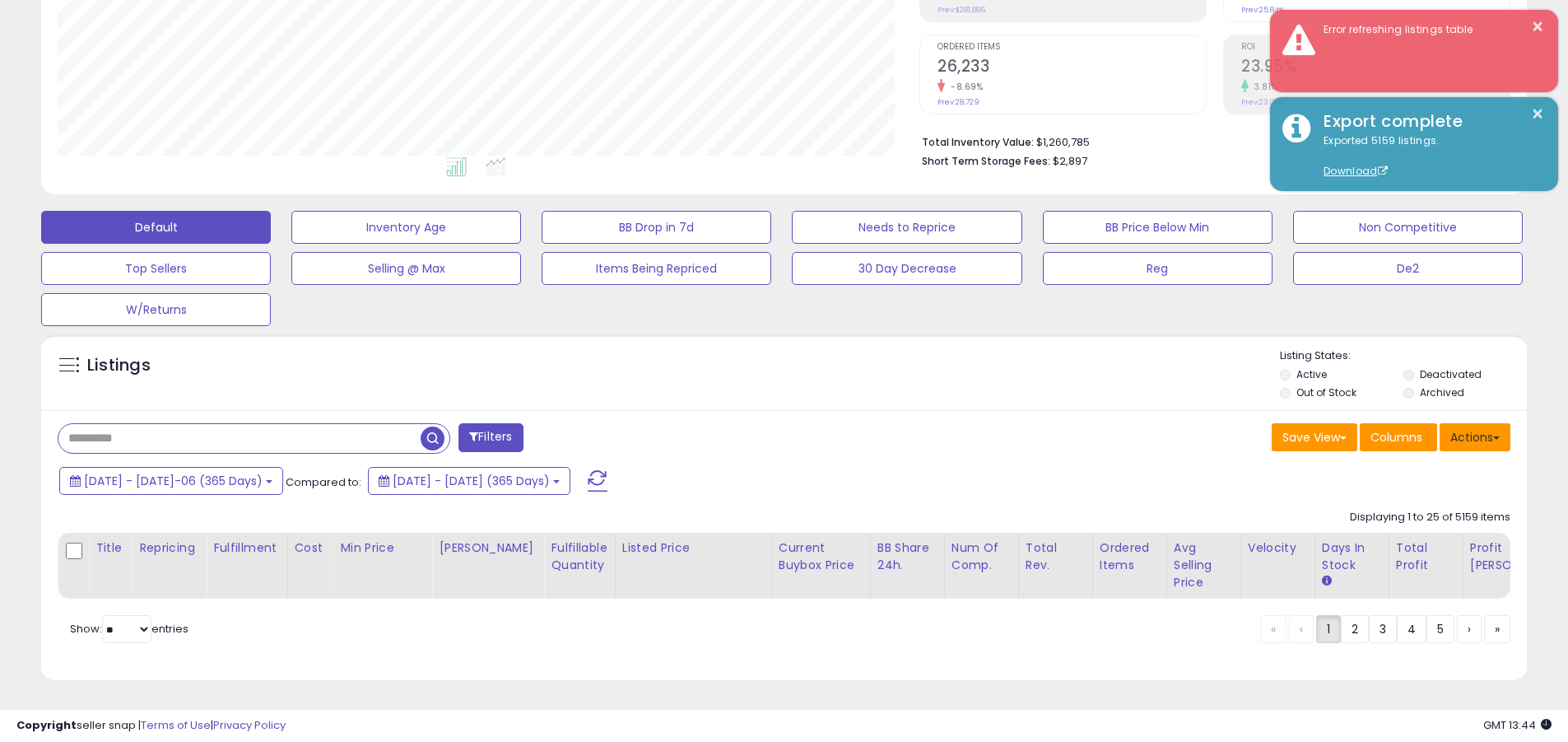 click on "Actions" at bounding box center (1475, 437) 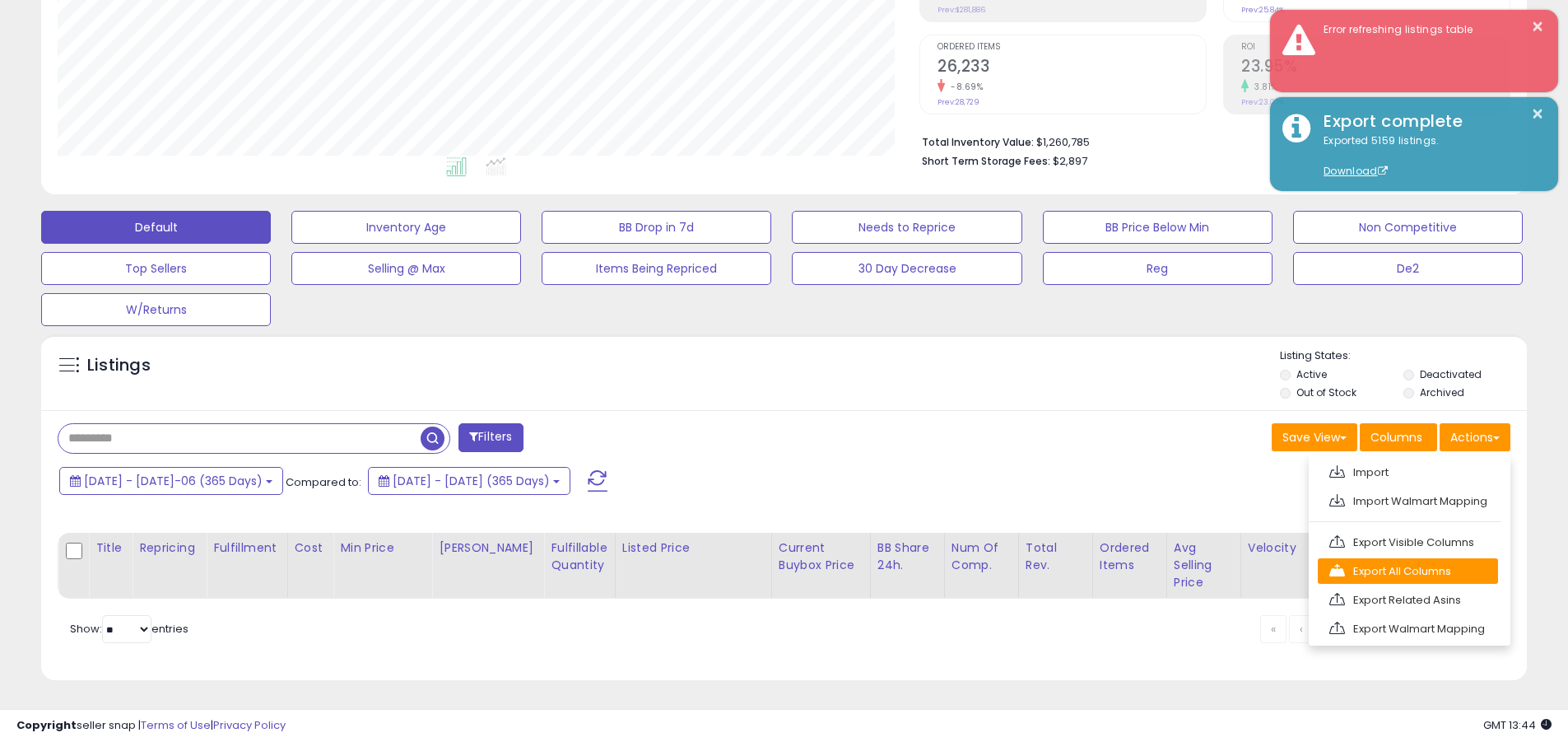 click on "Export All Columns" at bounding box center (1407, 571) 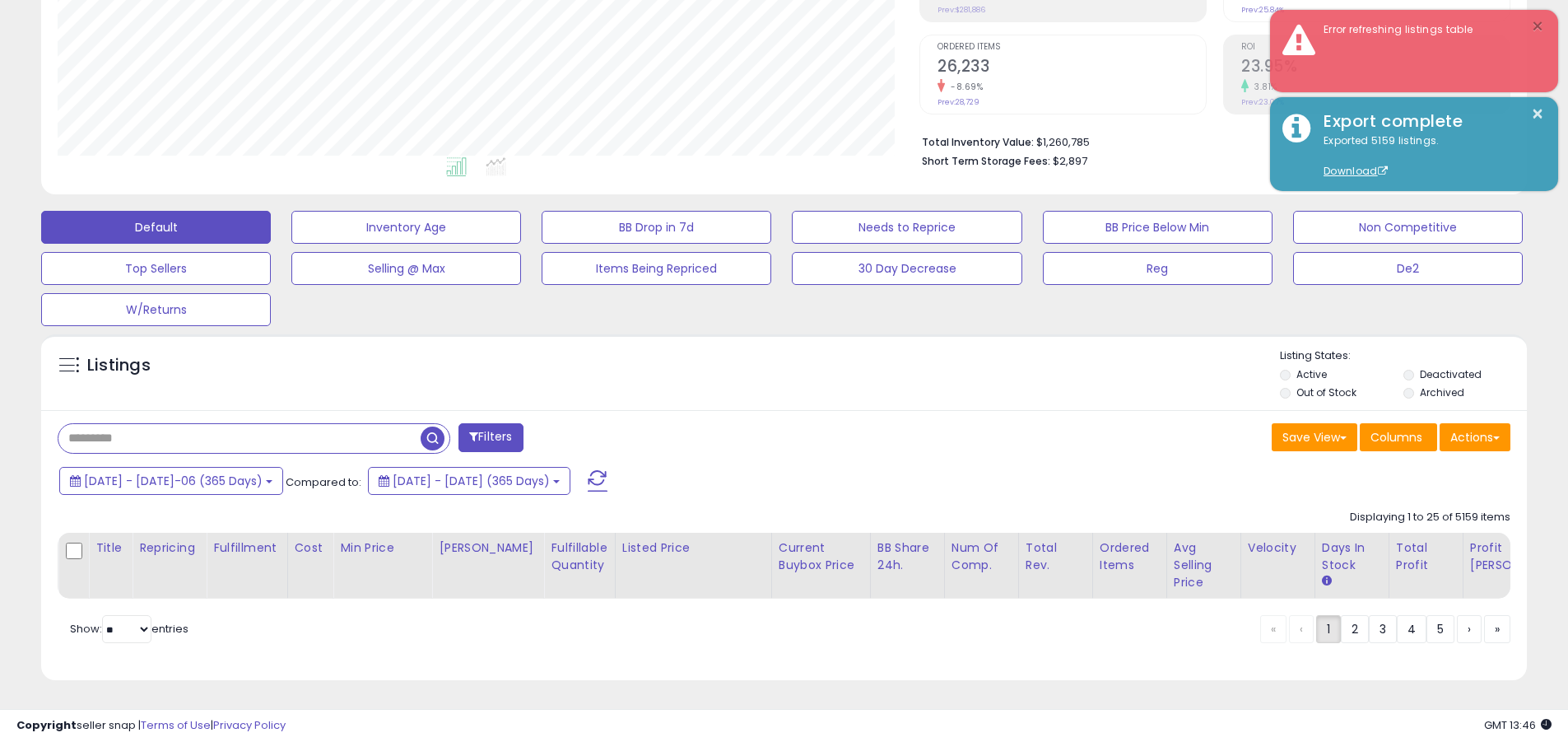 click on "×" at bounding box center (1538, 26) 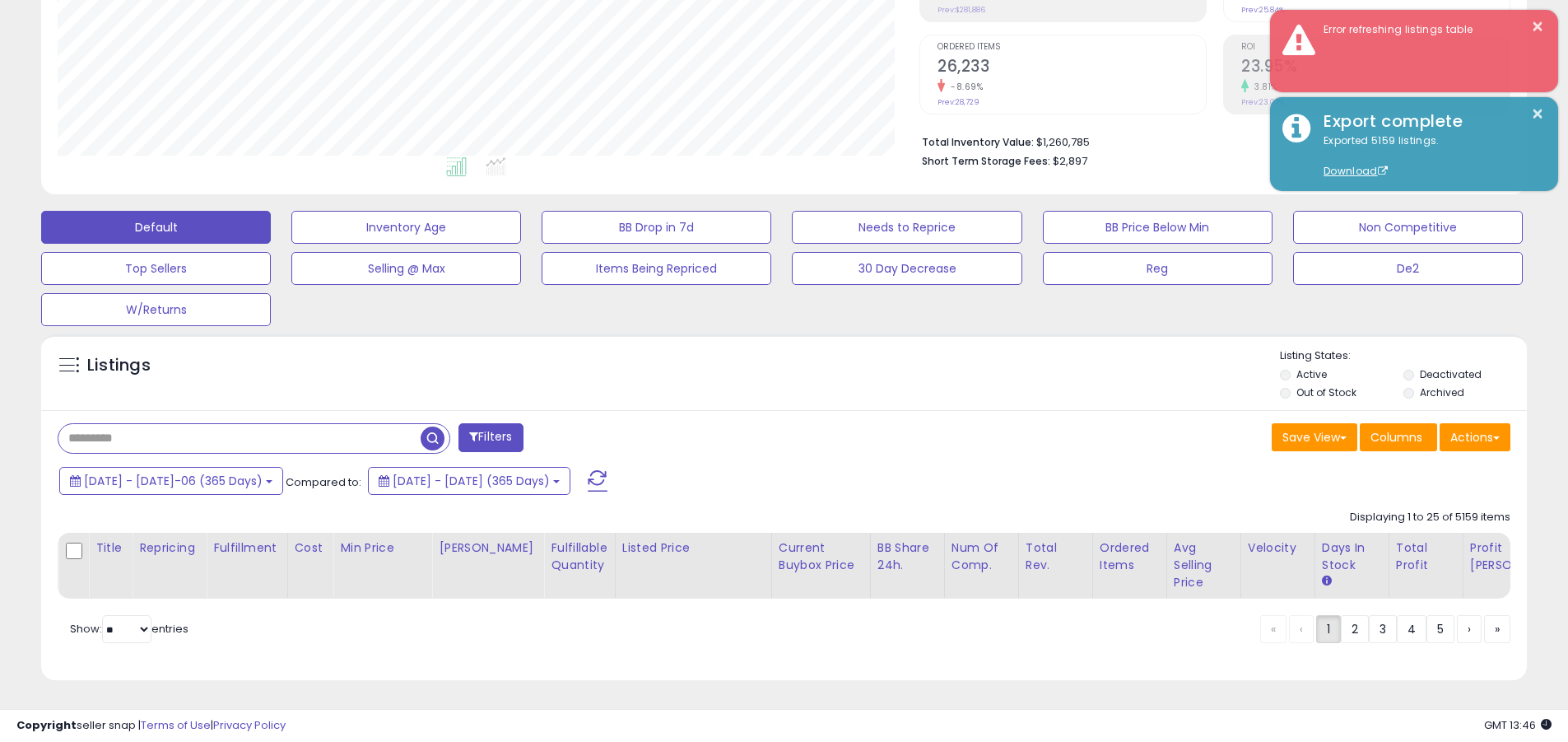 click at bounding box center [240, 438] 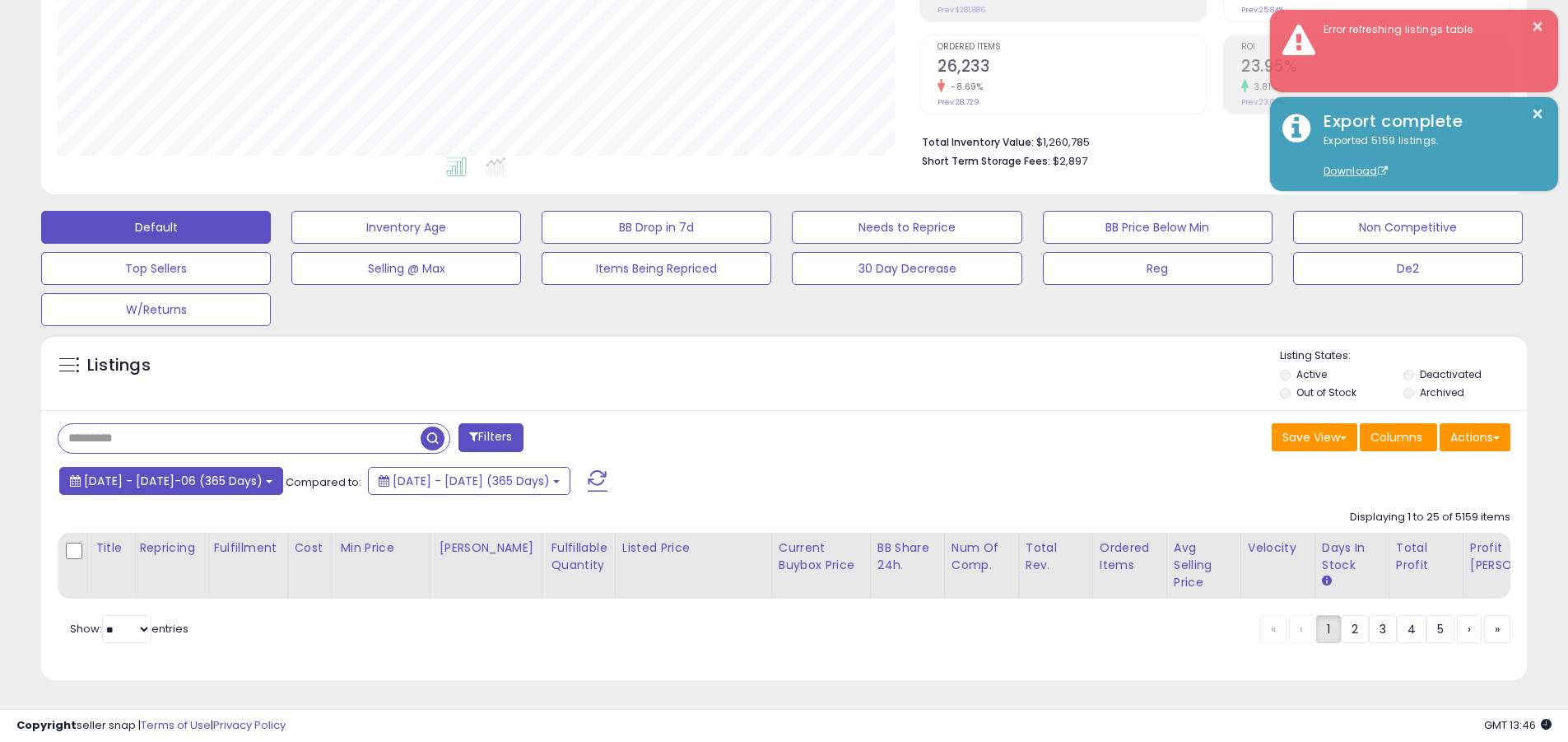 click on "2024-Jul-07 - Jul-06 (365 Days)" at bounding box center [173, 481] 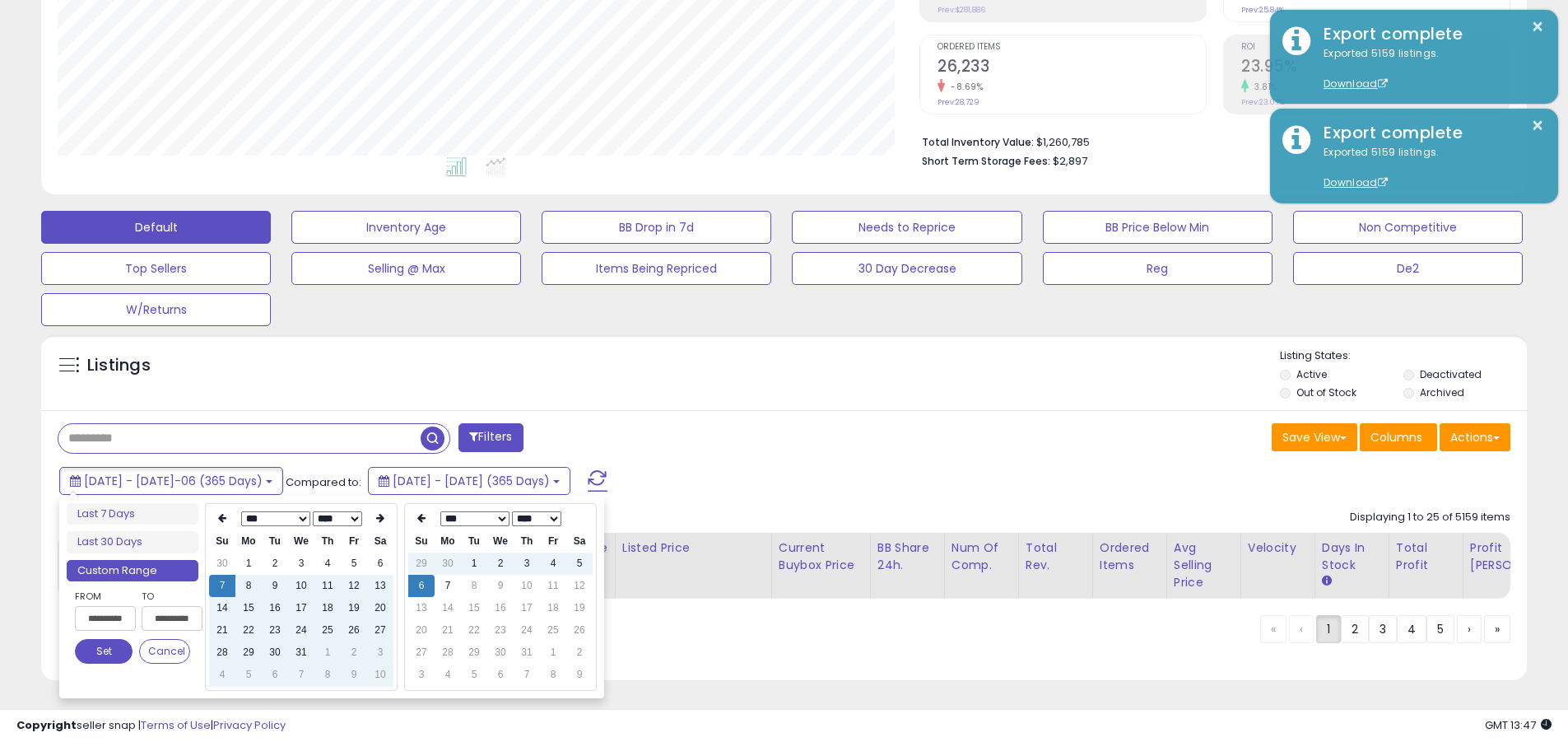 click on "**********" at bounding box center [105, 618] 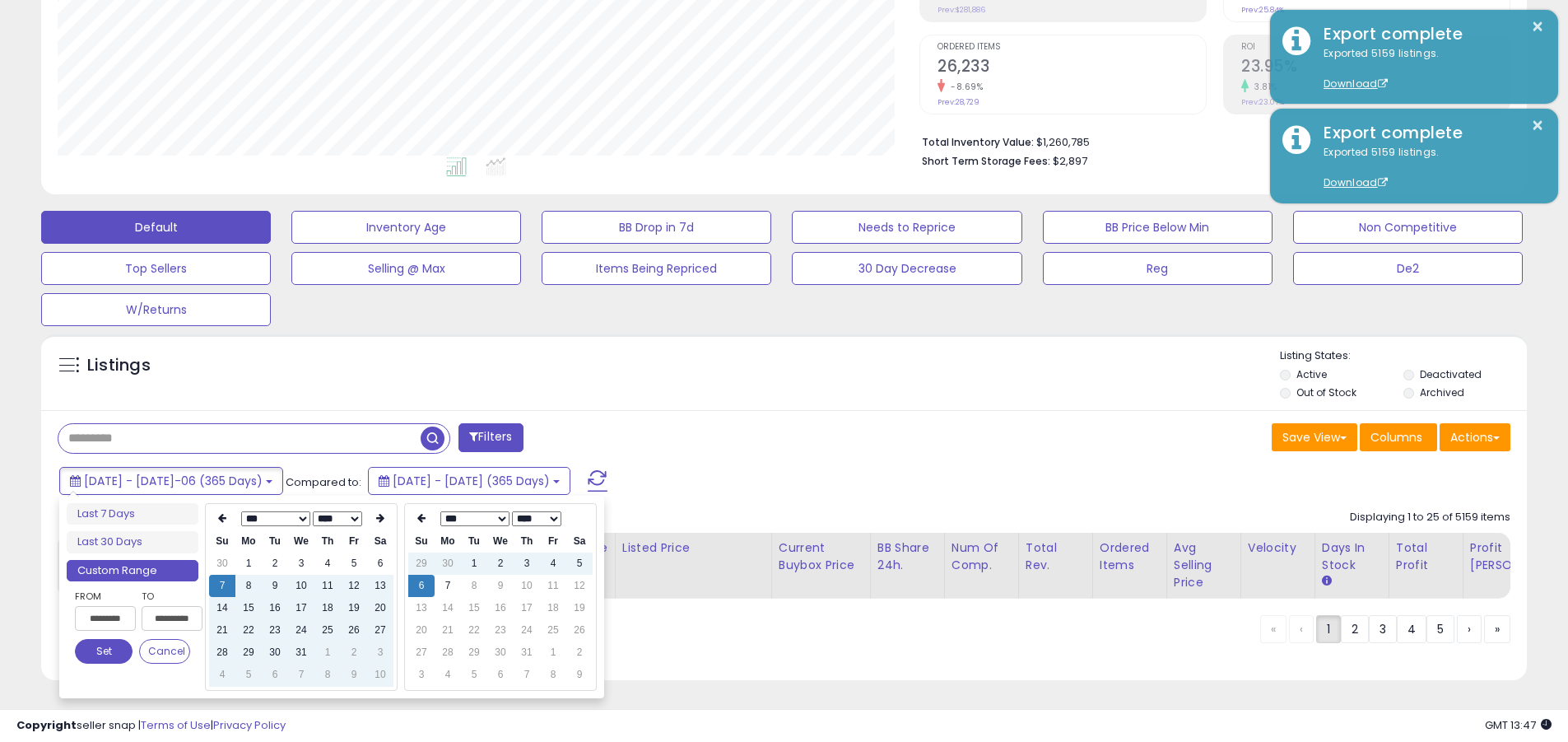 type on "**********" 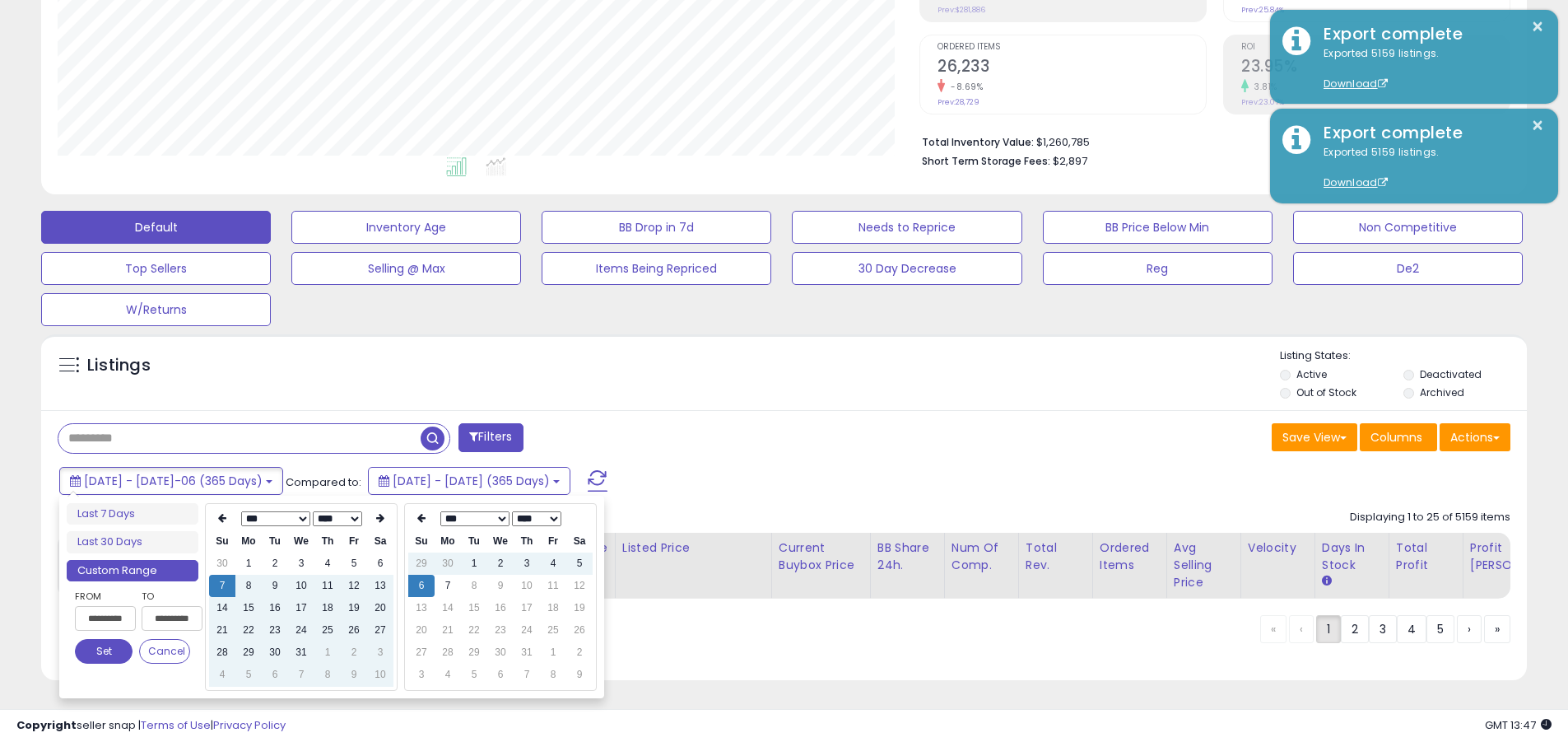 click on "Set" at bounding box center [104, 651] 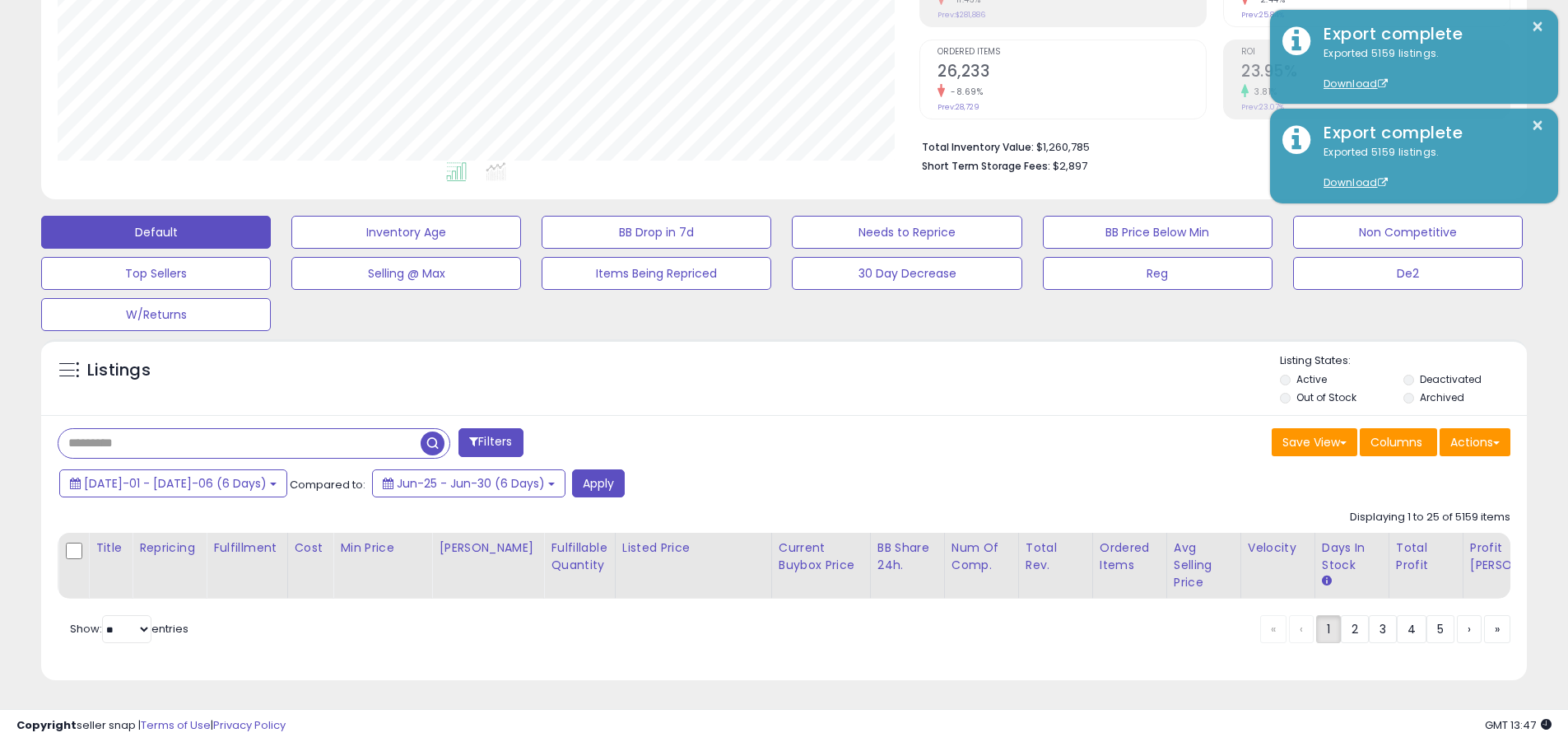 click at bounding box center (240, 443) 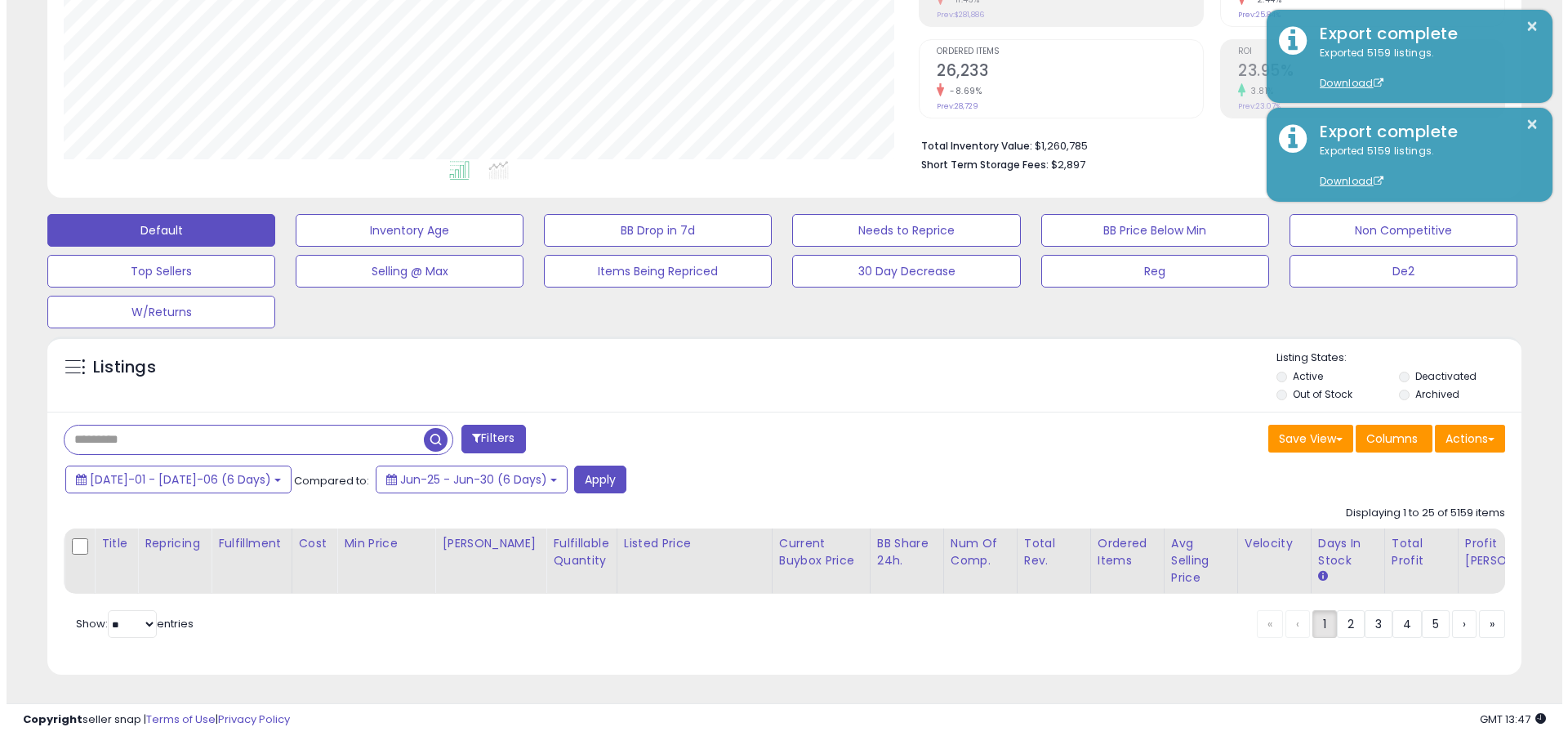 scroll, scrollTop: 313, scrollLeft: 0, axis: vertical 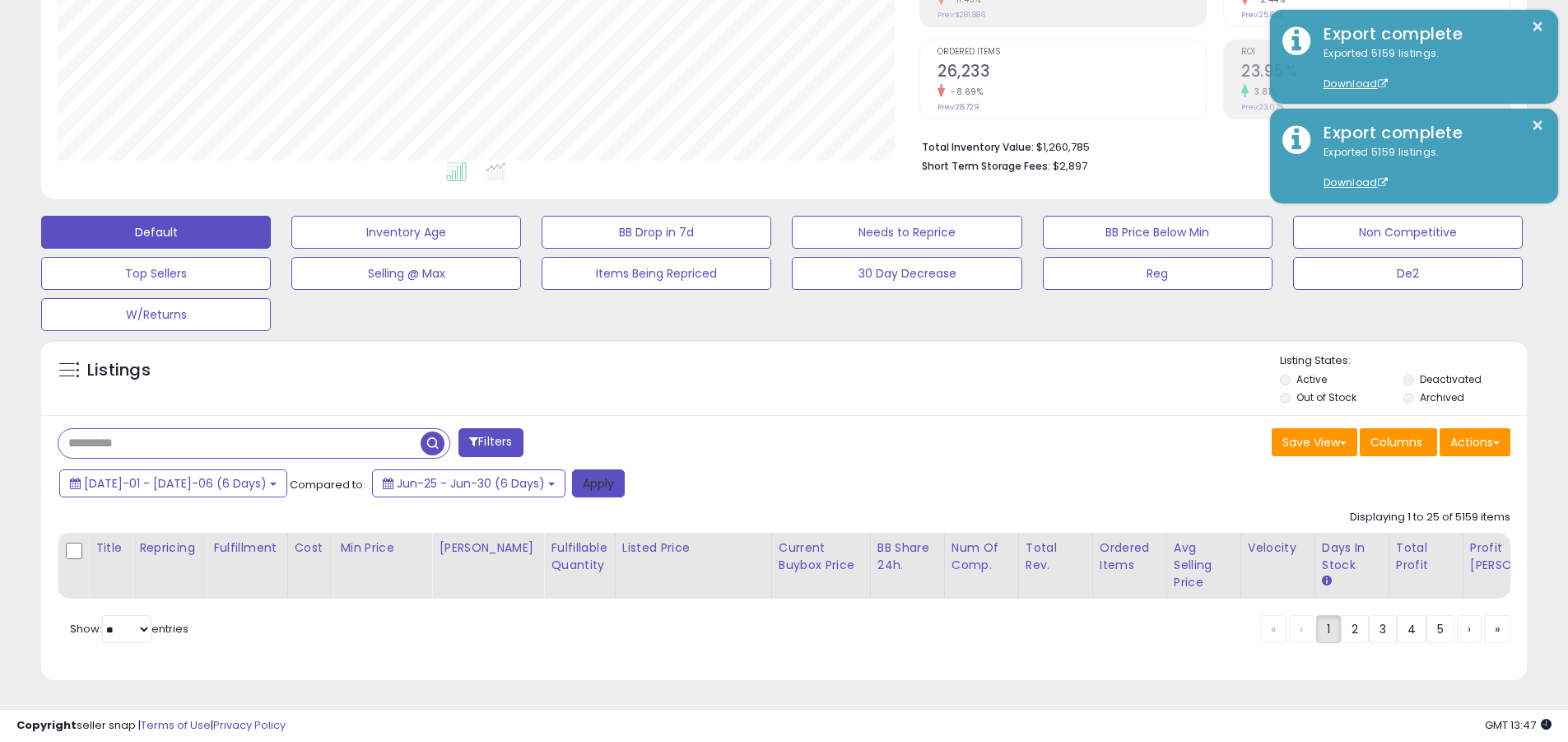 click on "Apply" at bounding box center [598, 483] 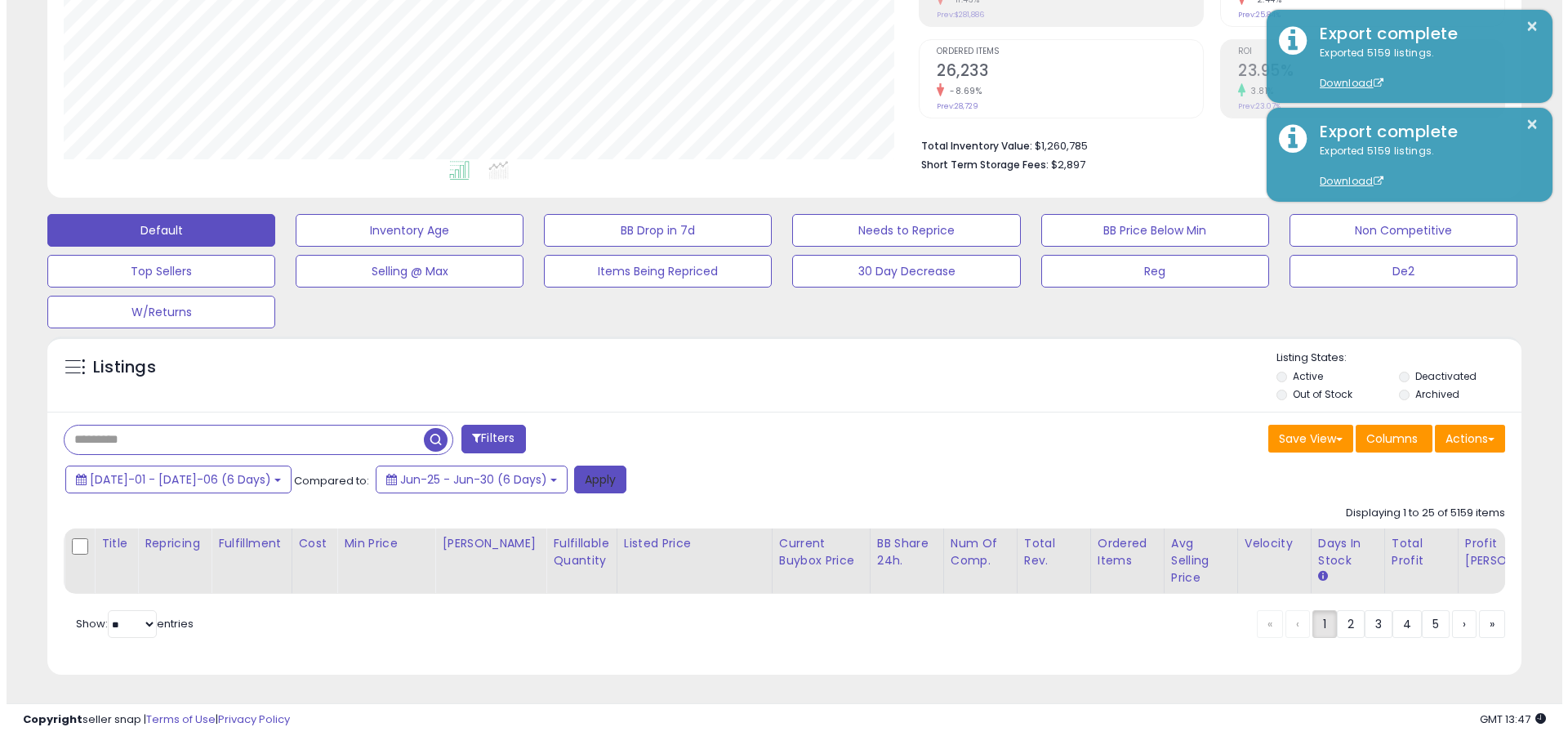 scroll, scrollTop: 816535, scrollLeft: 815804, axis: both 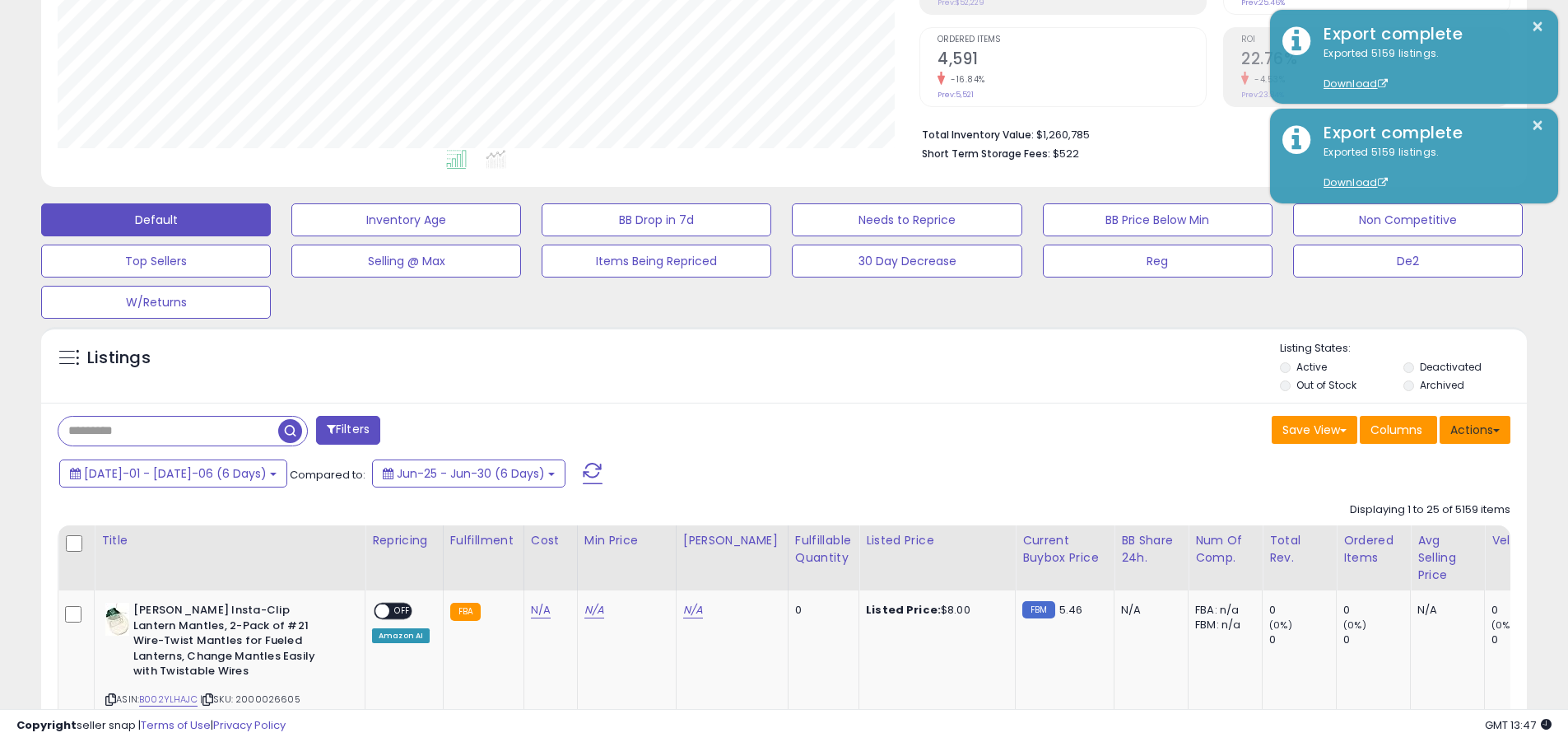 click on "Actions" at bounding box center [1475, 430] 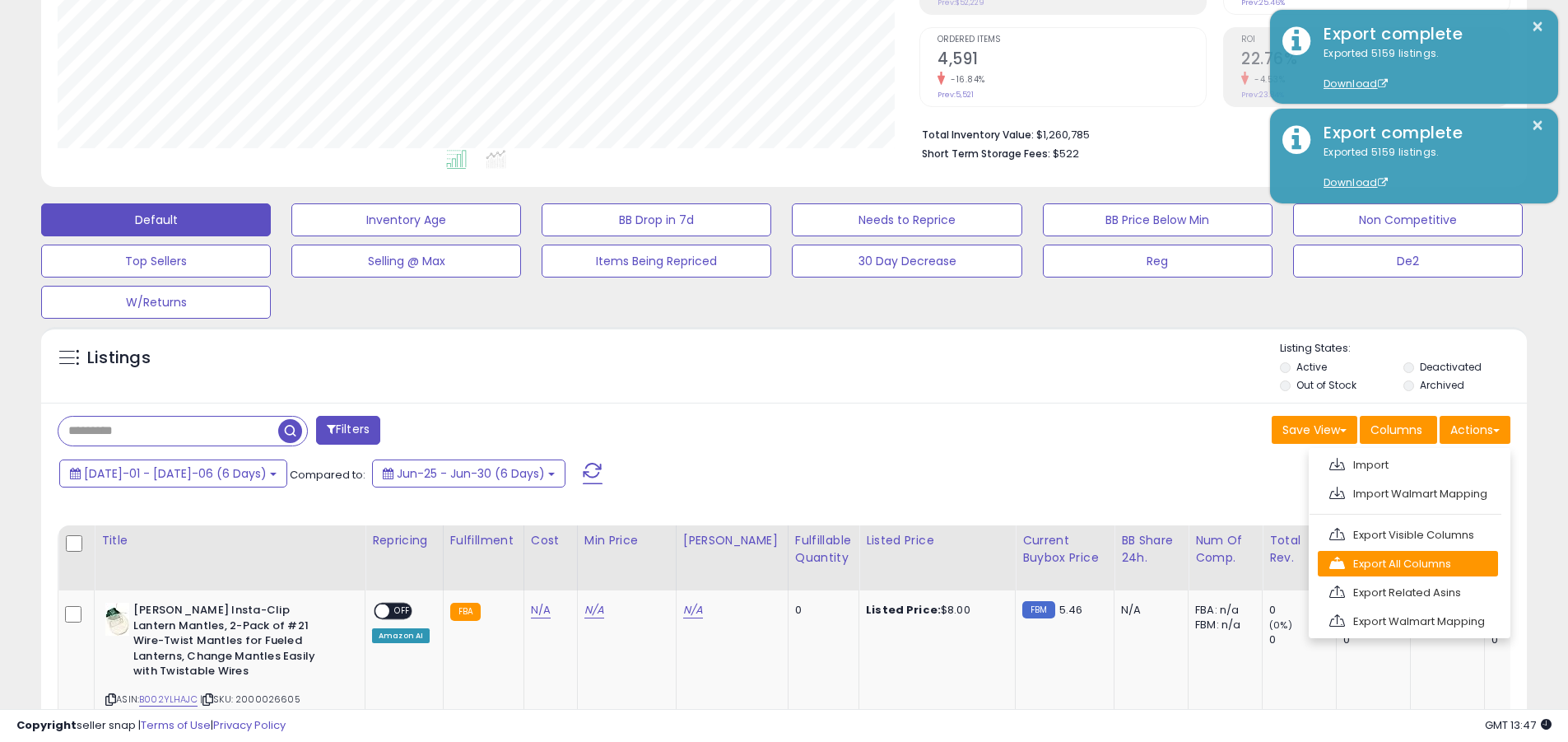 click on "Export All Columns" at bounding box center [1407, 563] 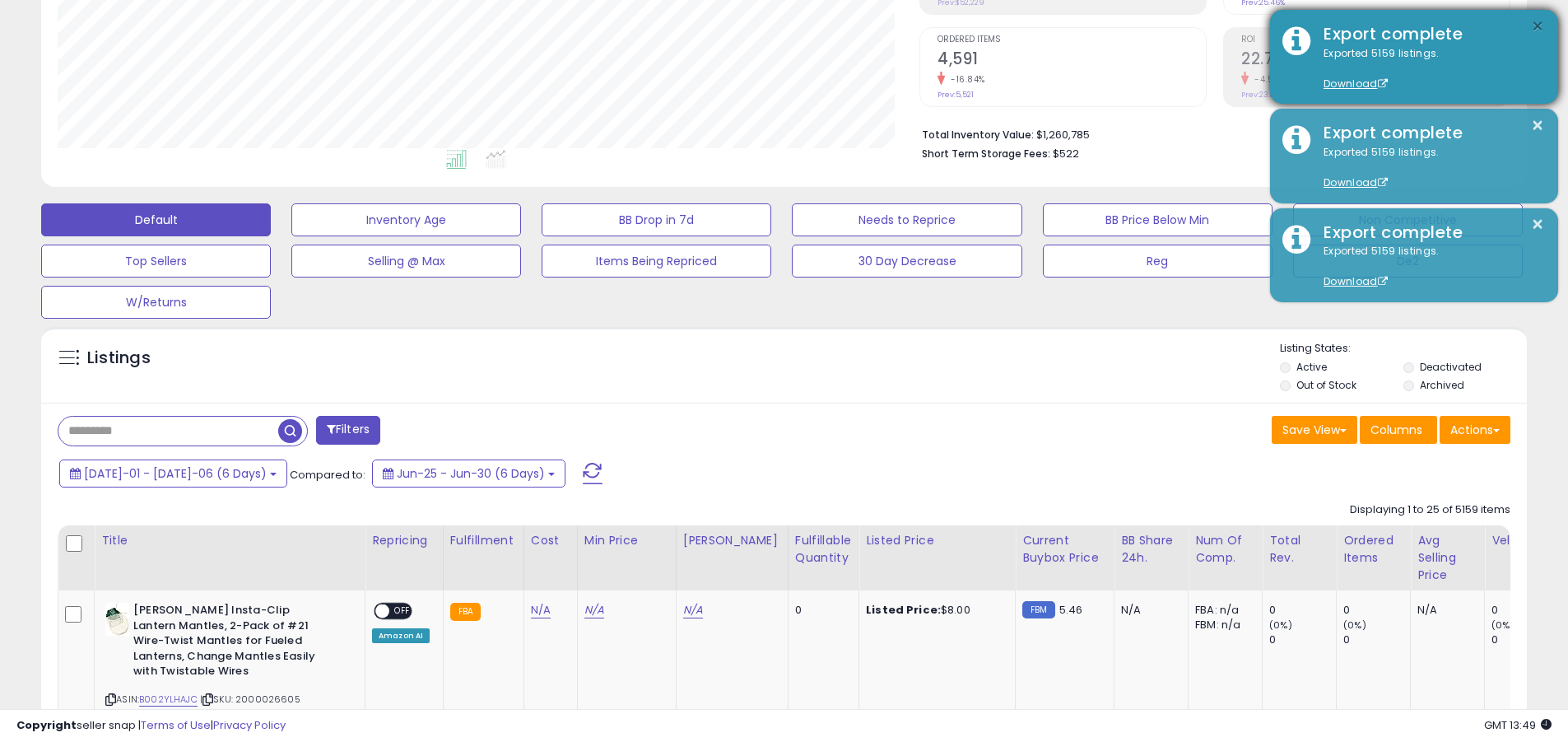 click on "×" at bounding box center (1538, 26) 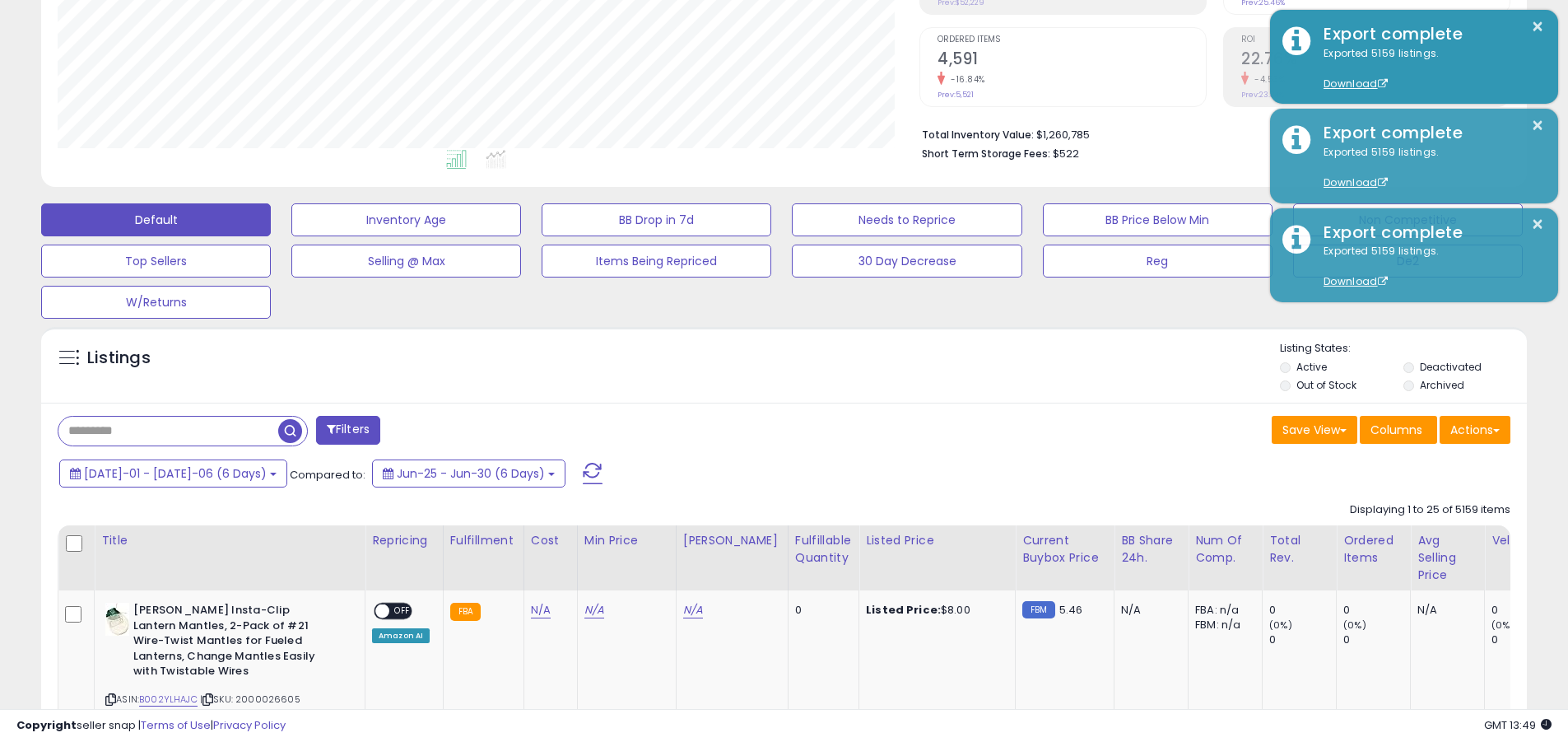 click at bounding box center [168, 431] 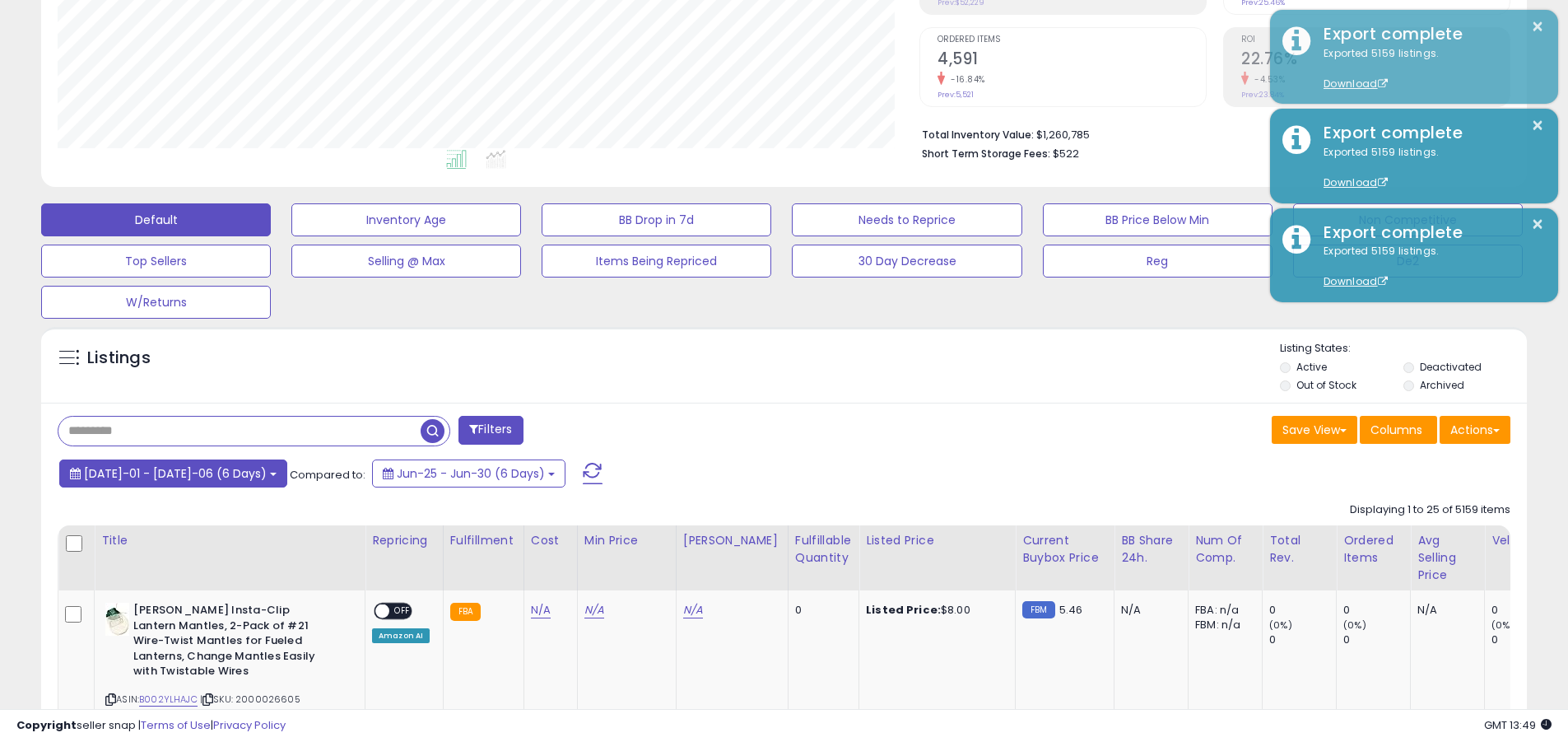 click on "Jul-01 - Jul-06 (6 Days)" at bounding box center [175, 474] 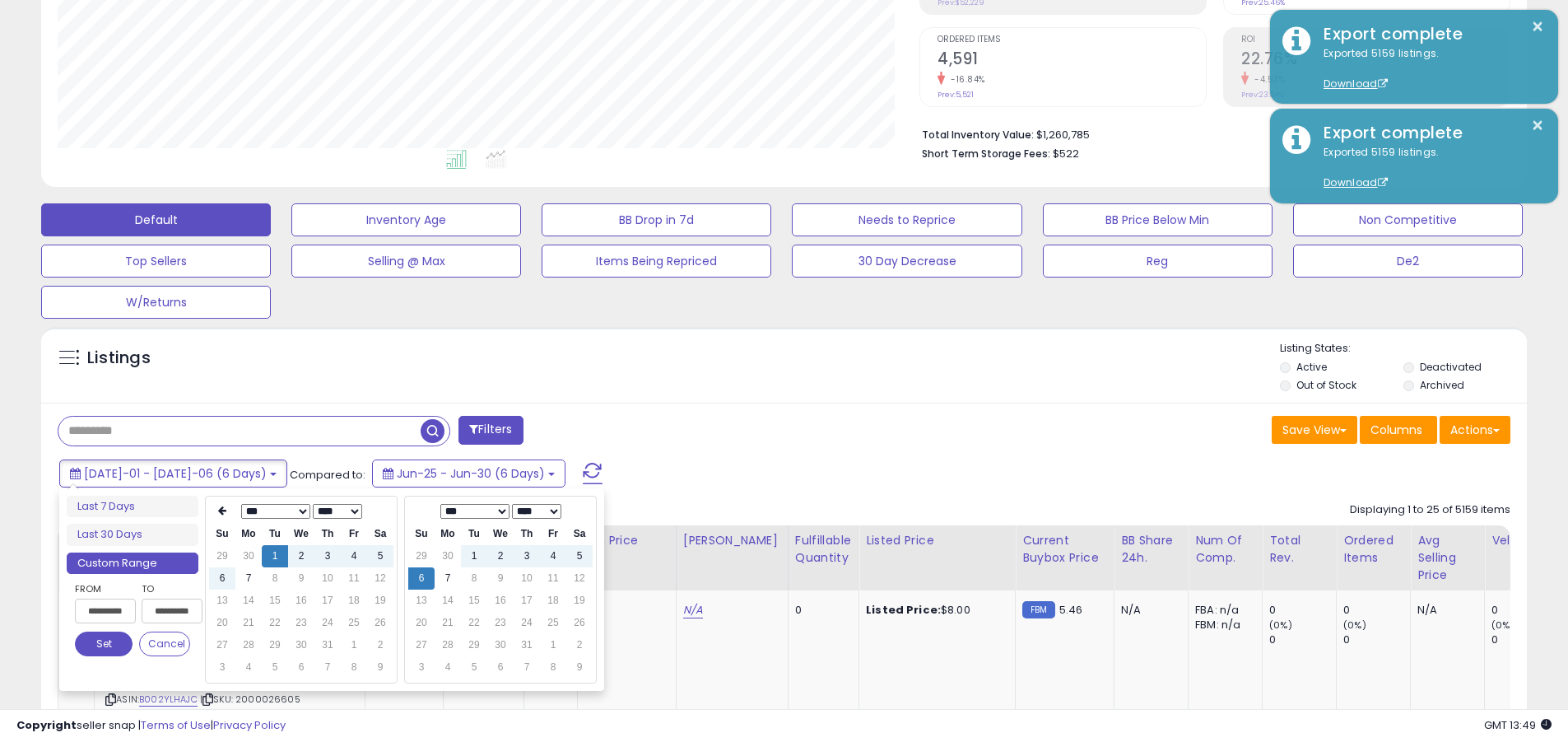 click on "**********" at bounding box center (105, 611) 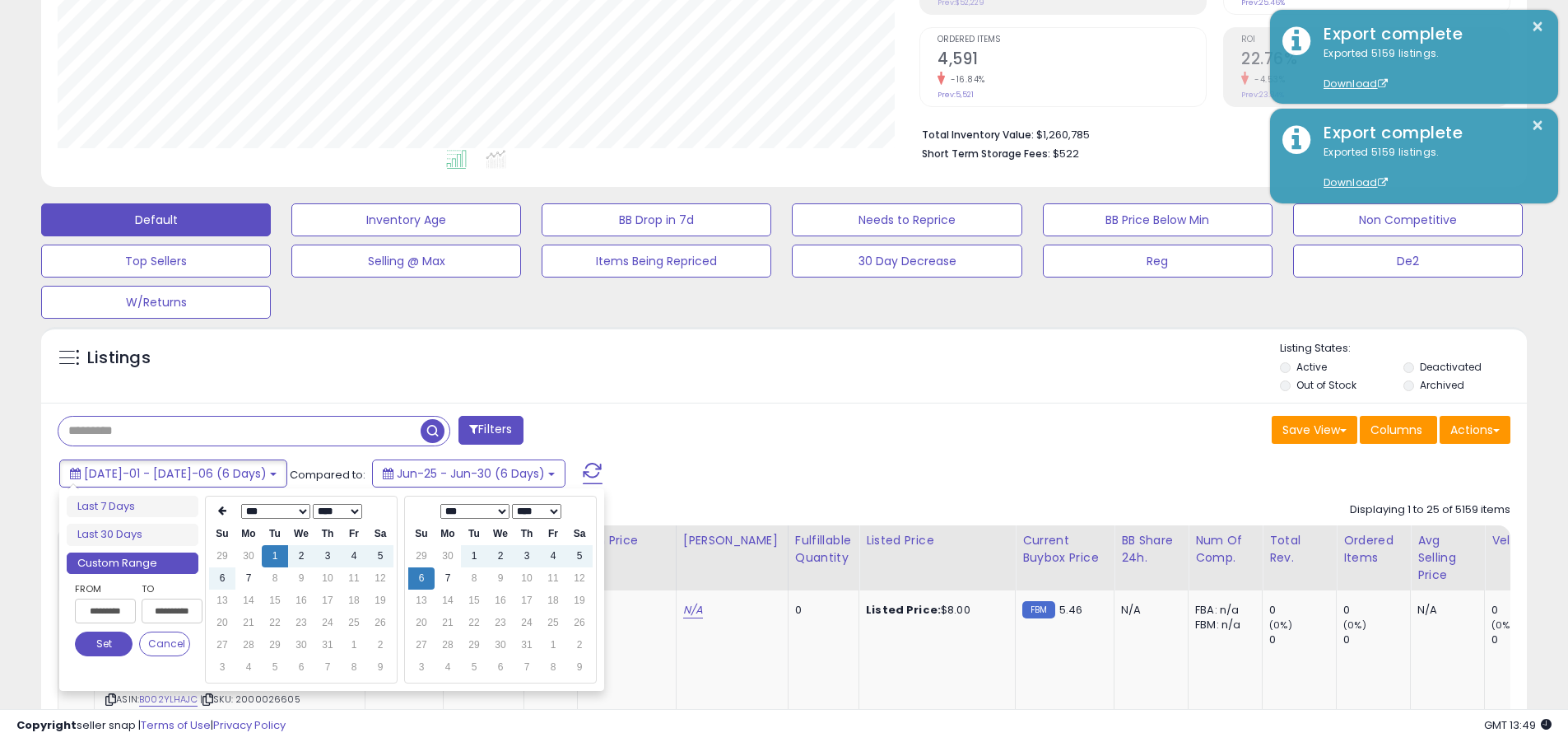 type on "**********" 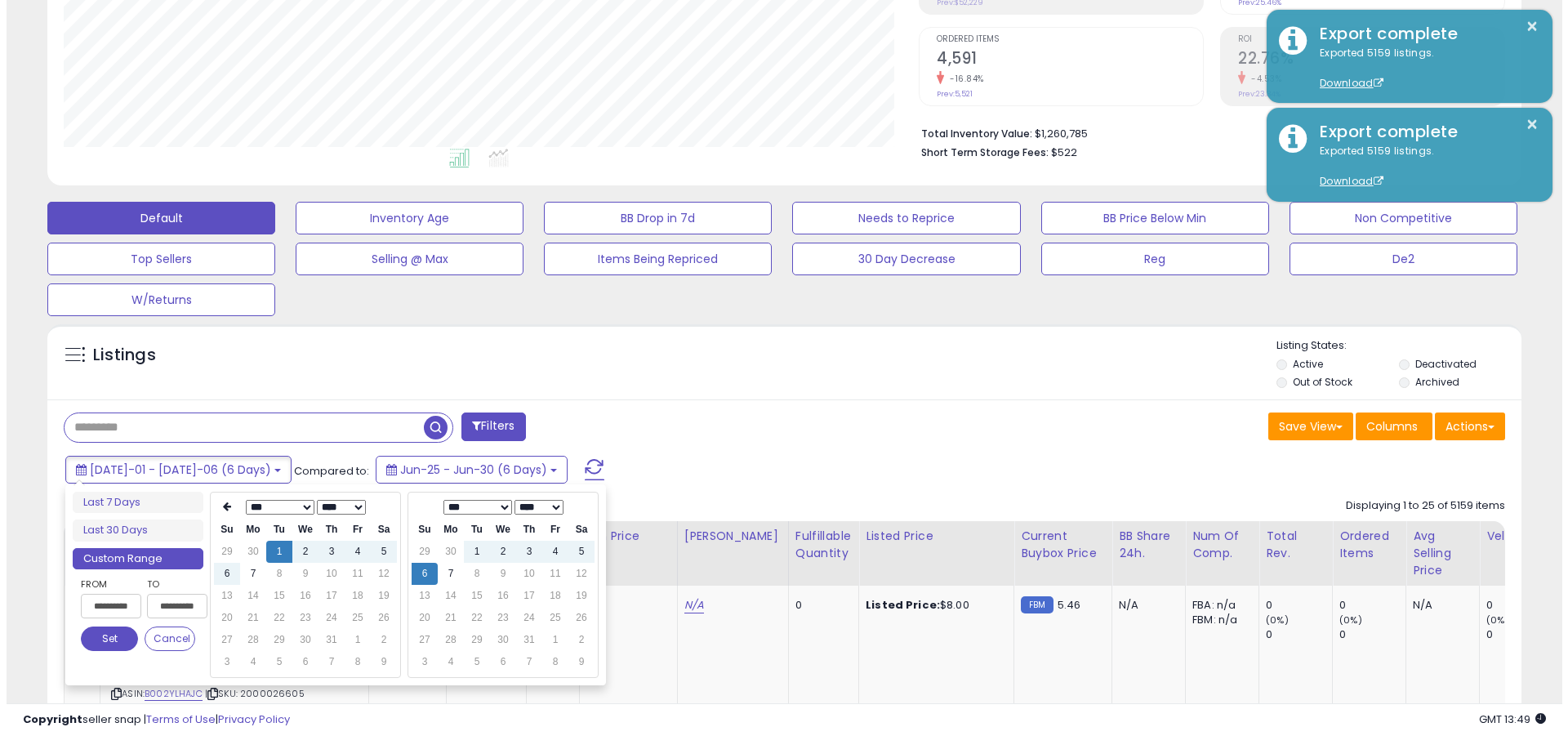scroll, scrollTop: 0, scrollLeft: 2, axis: horizontal 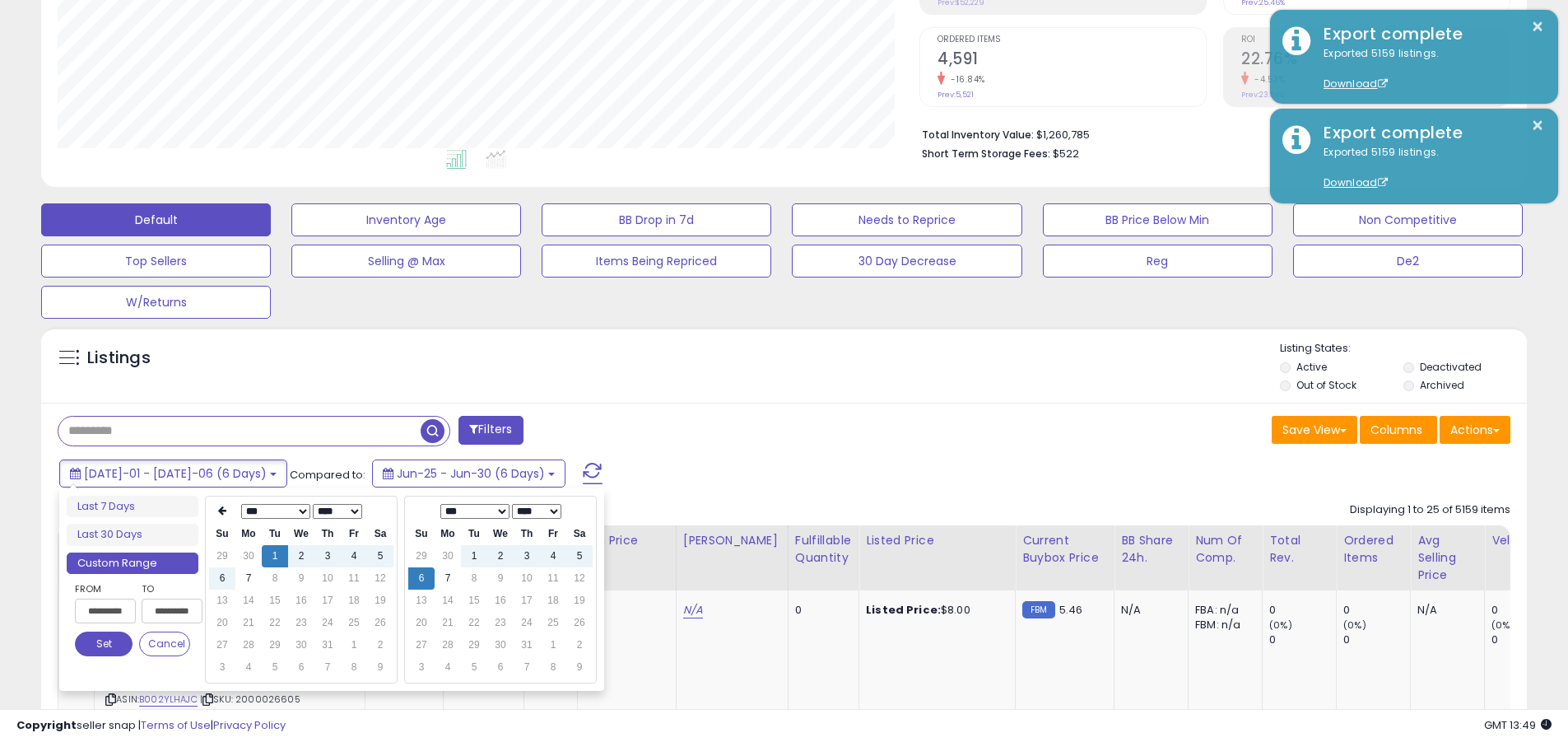 click on "Set" at bounding box center [104, 644] 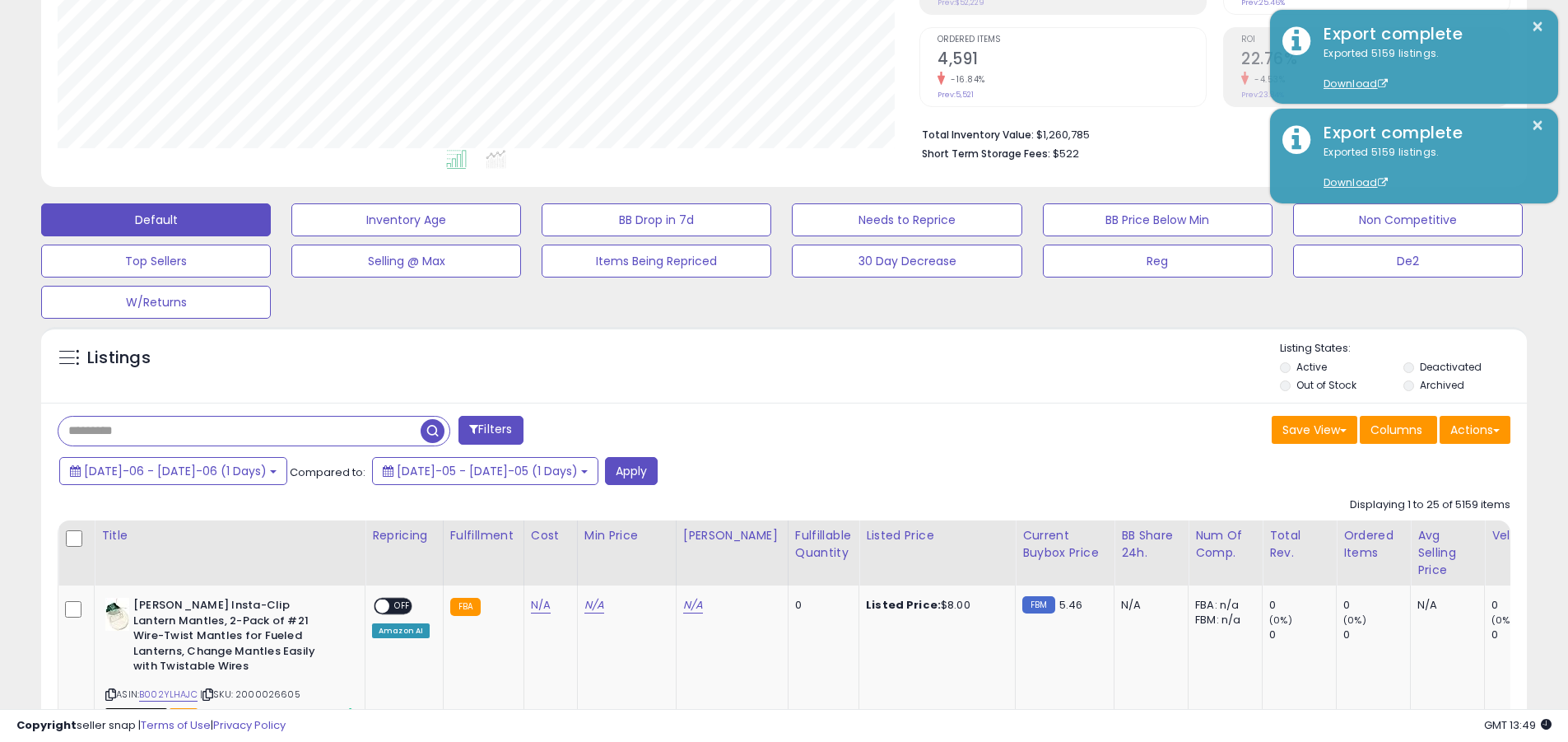 click at bounding box center (240, 431) 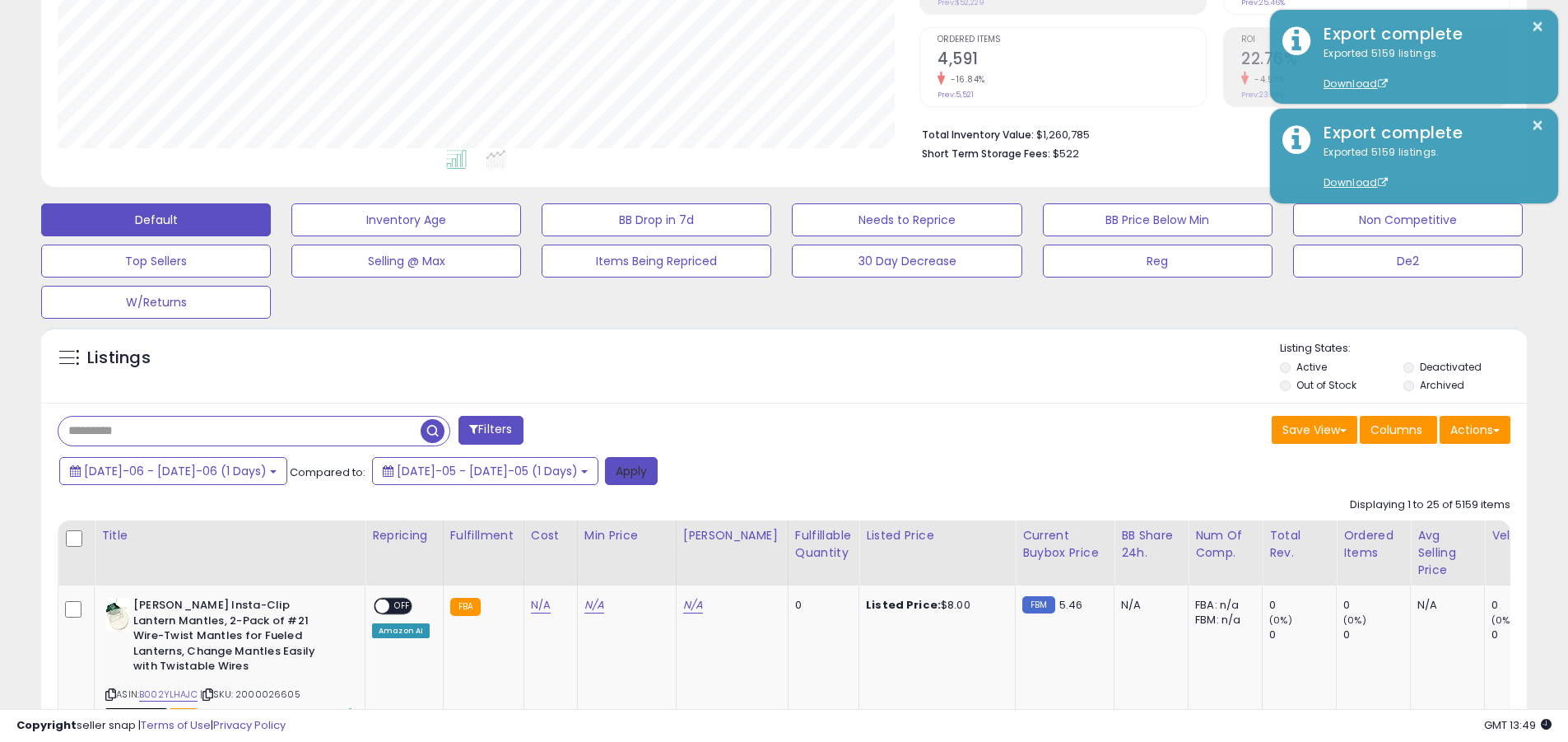 click on "Apply" at bounding box center (631, 471) 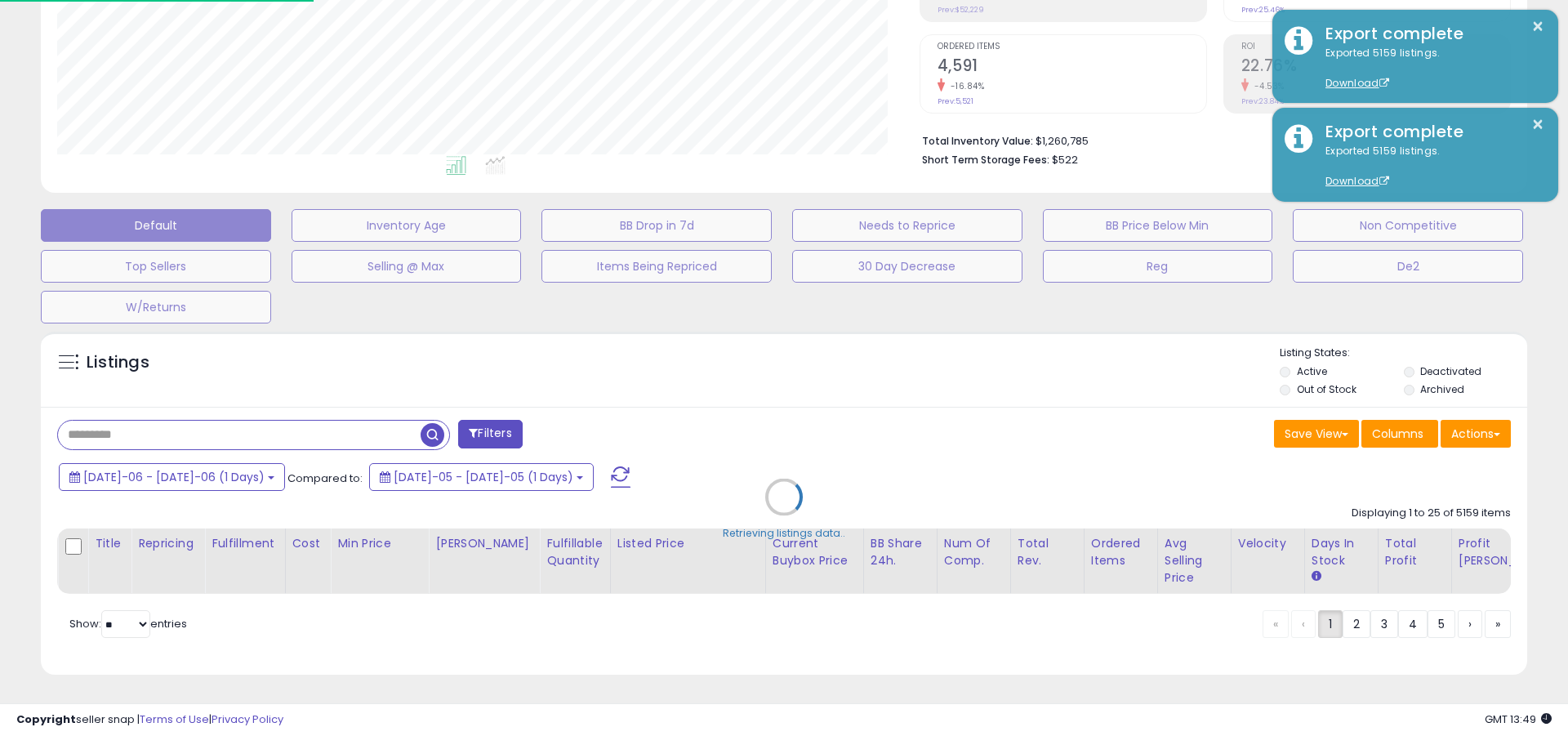 scroll, scrollTop: 816535, scrollLeft: 815804, axis: both 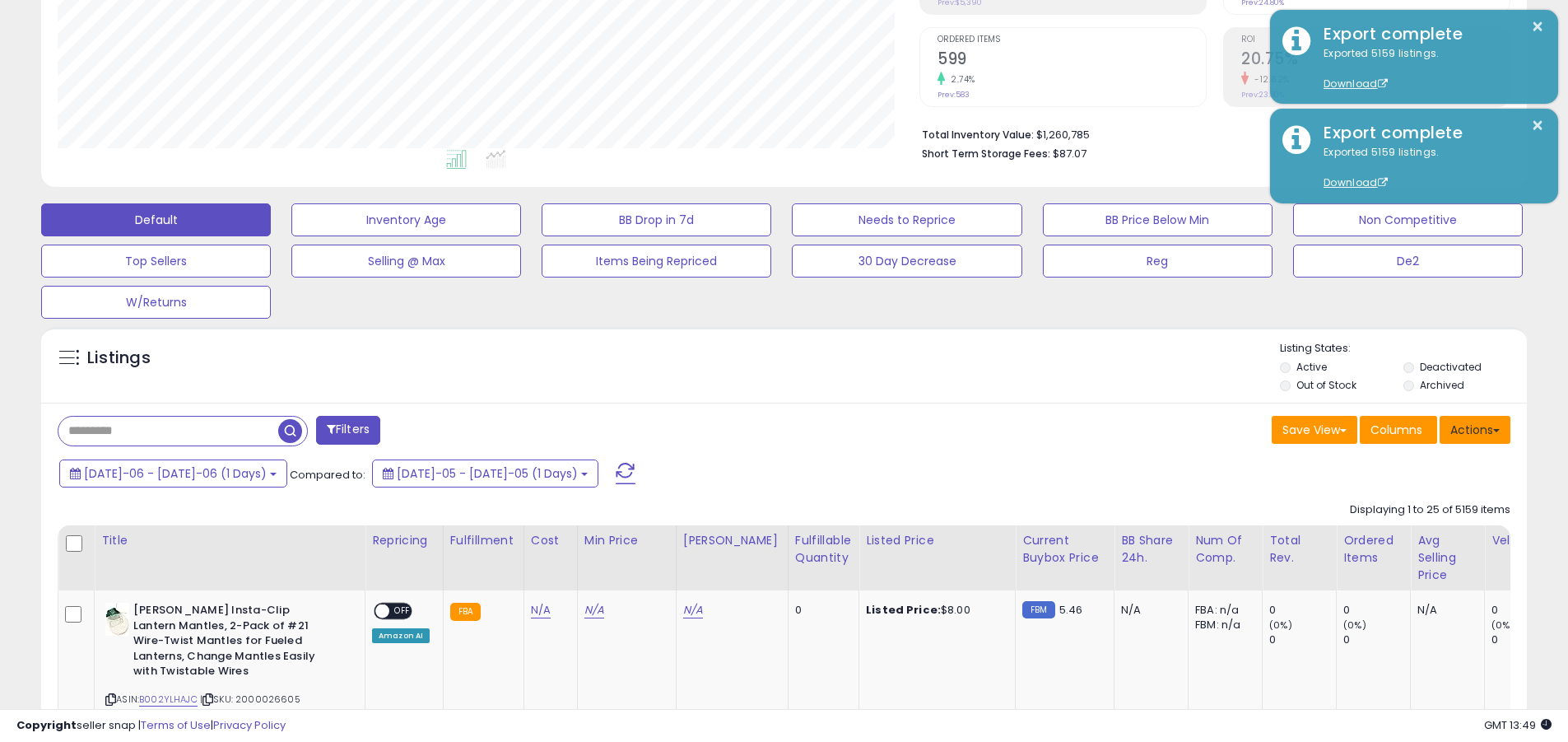 click on "Actions" at bounding box center [1475, 430] 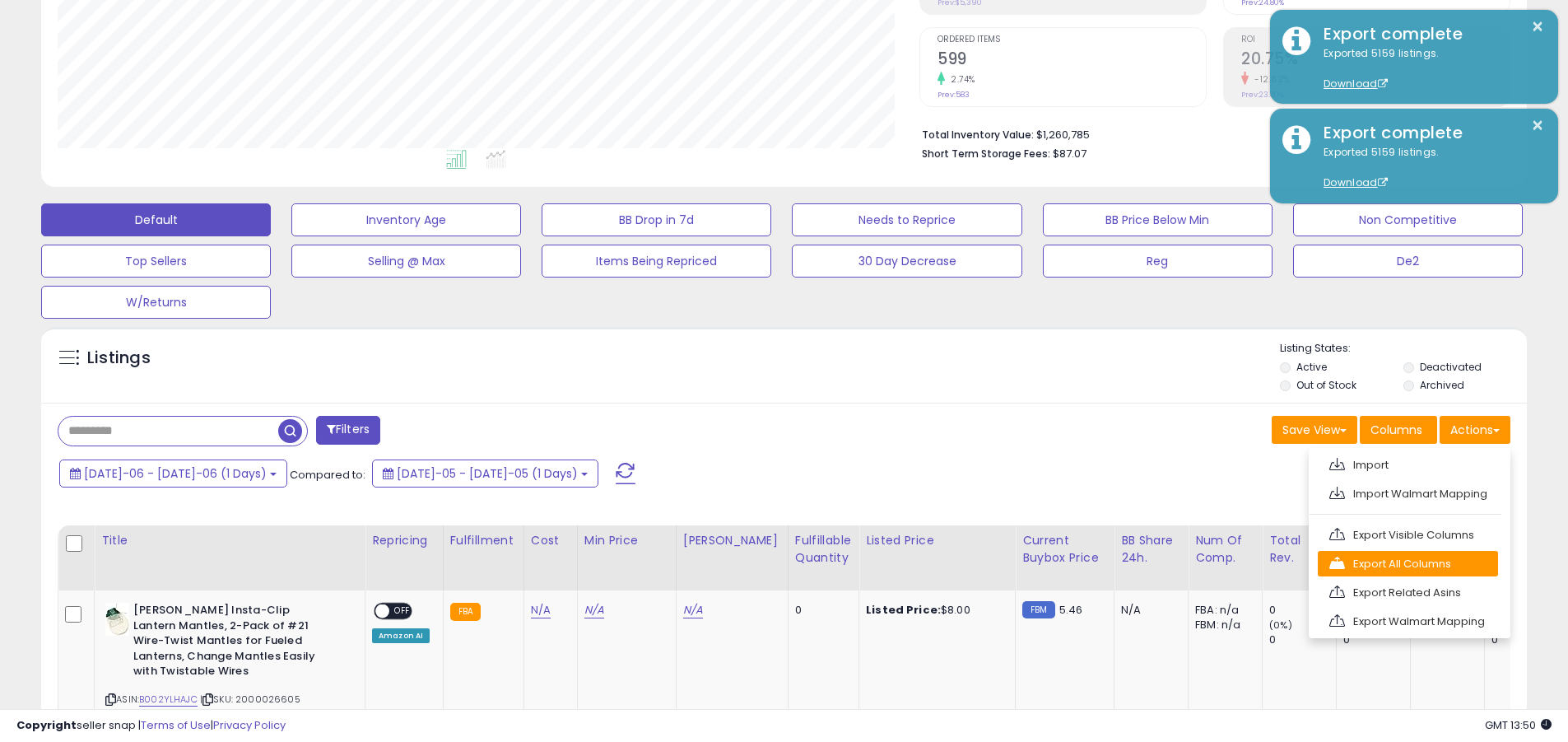 click on "Export All Columns" at bounding box center (1407, 563) 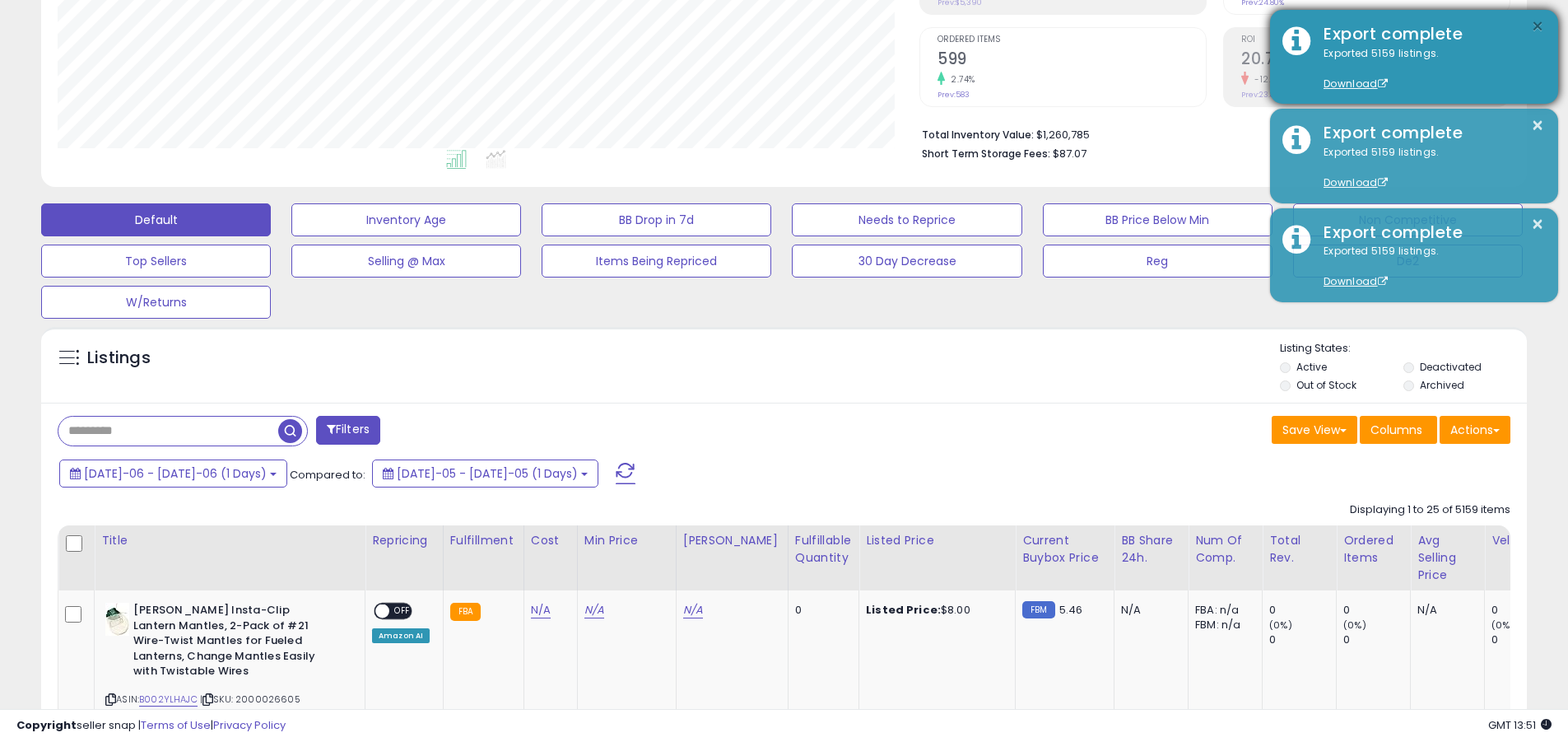 click on "×" at bounding box center [1538, 26] 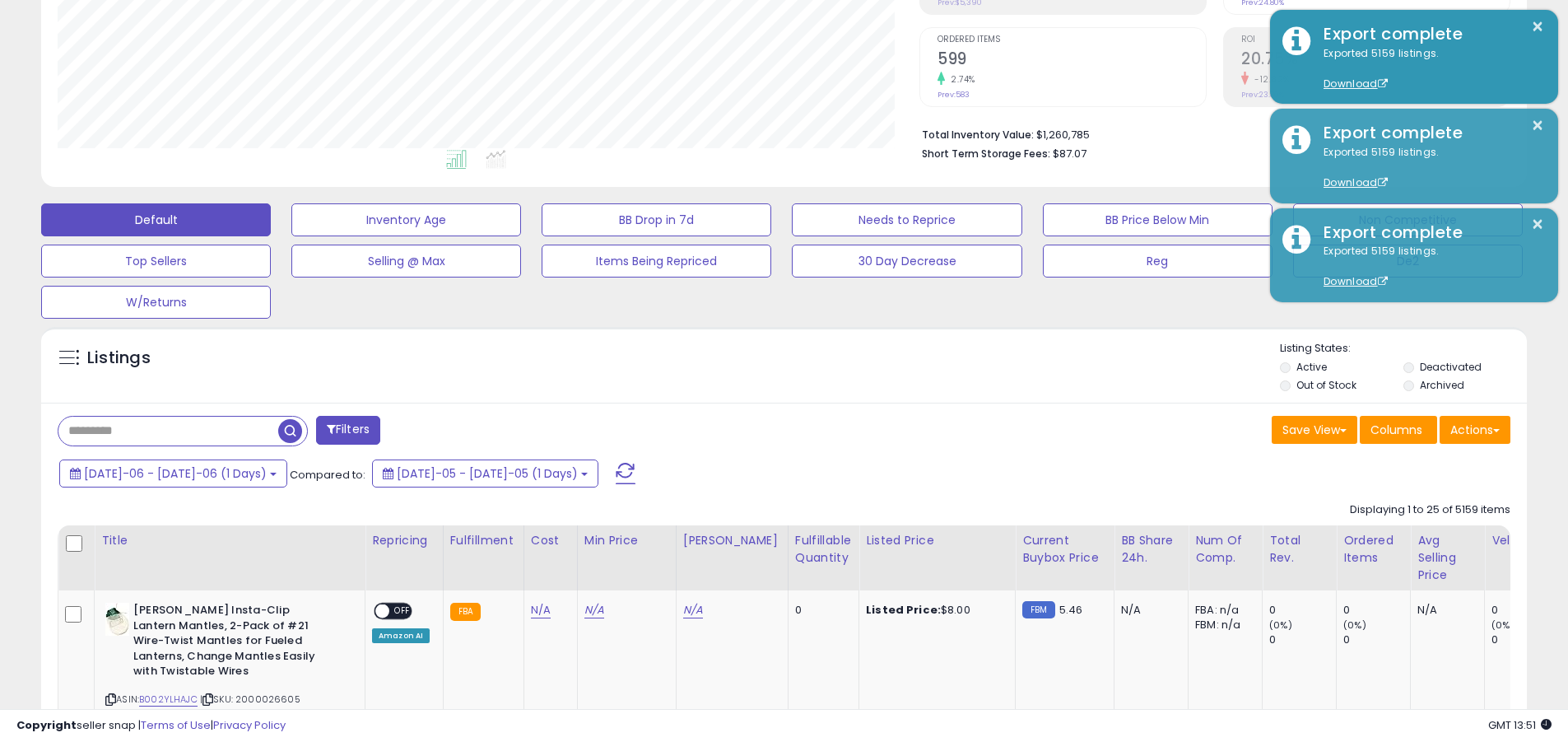 click at bounding box center (168, 431) 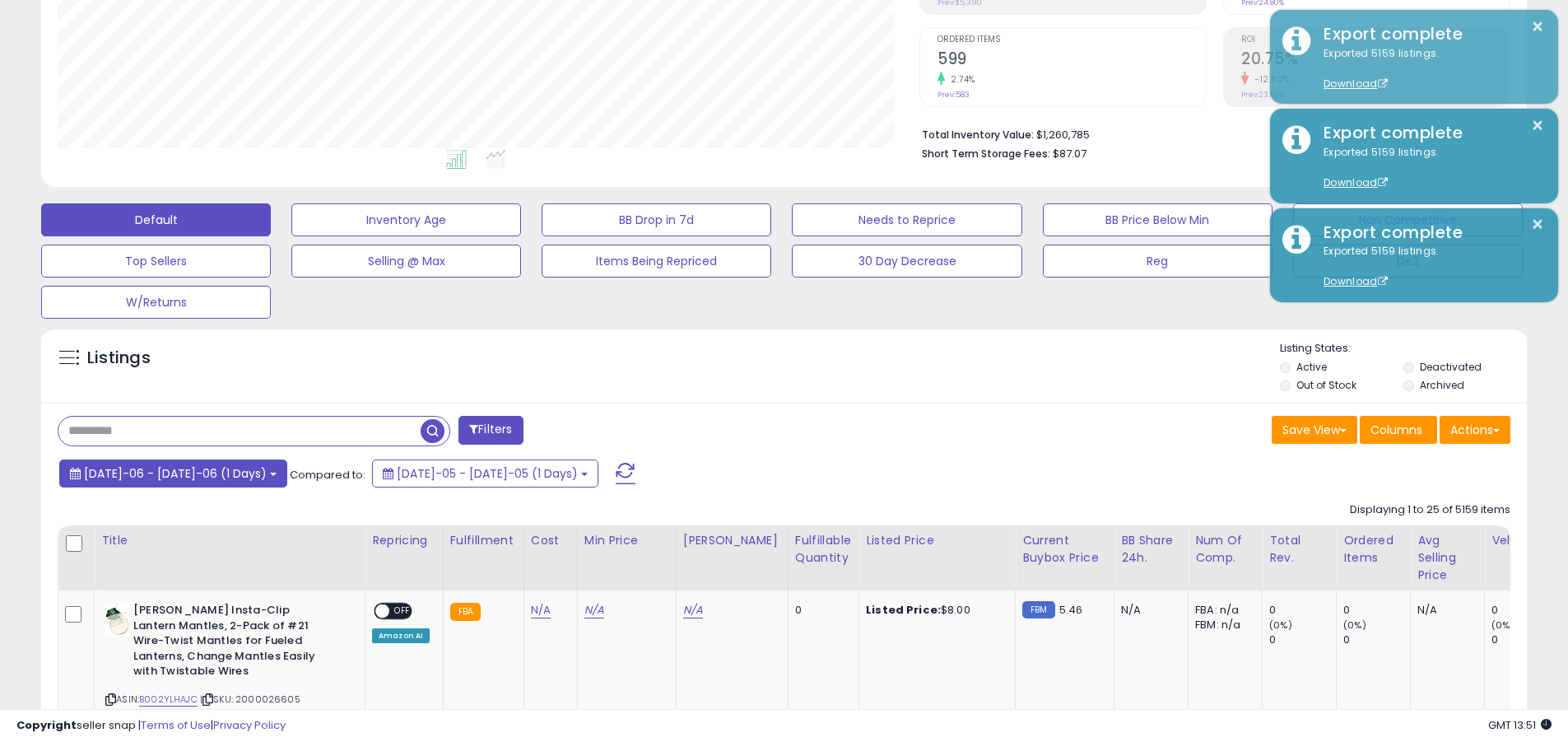 click on "Jul-06 - Jul-06 (1 Days)" at bounding box center (175, 474) 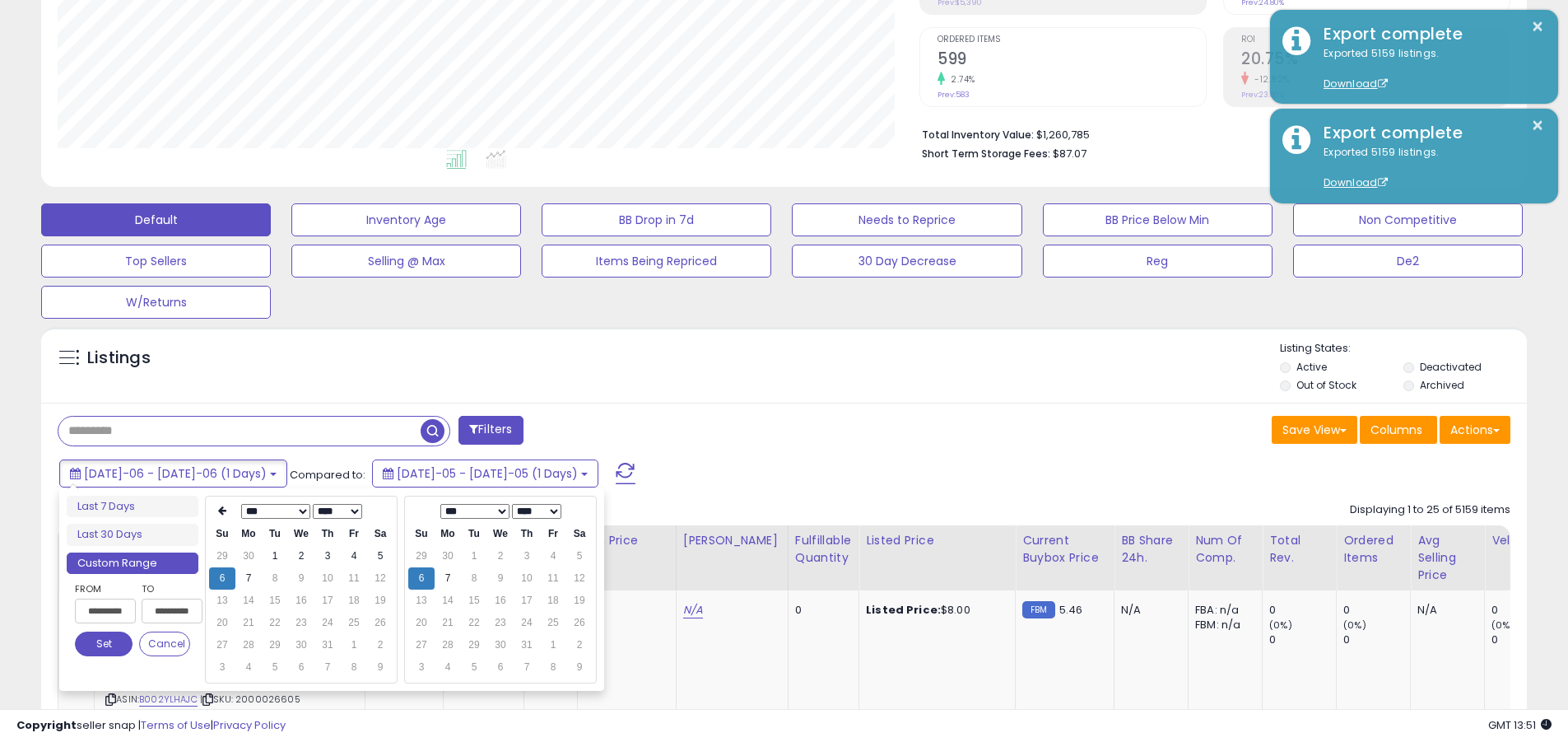 click on "**********" at bounding box center (105, 611) 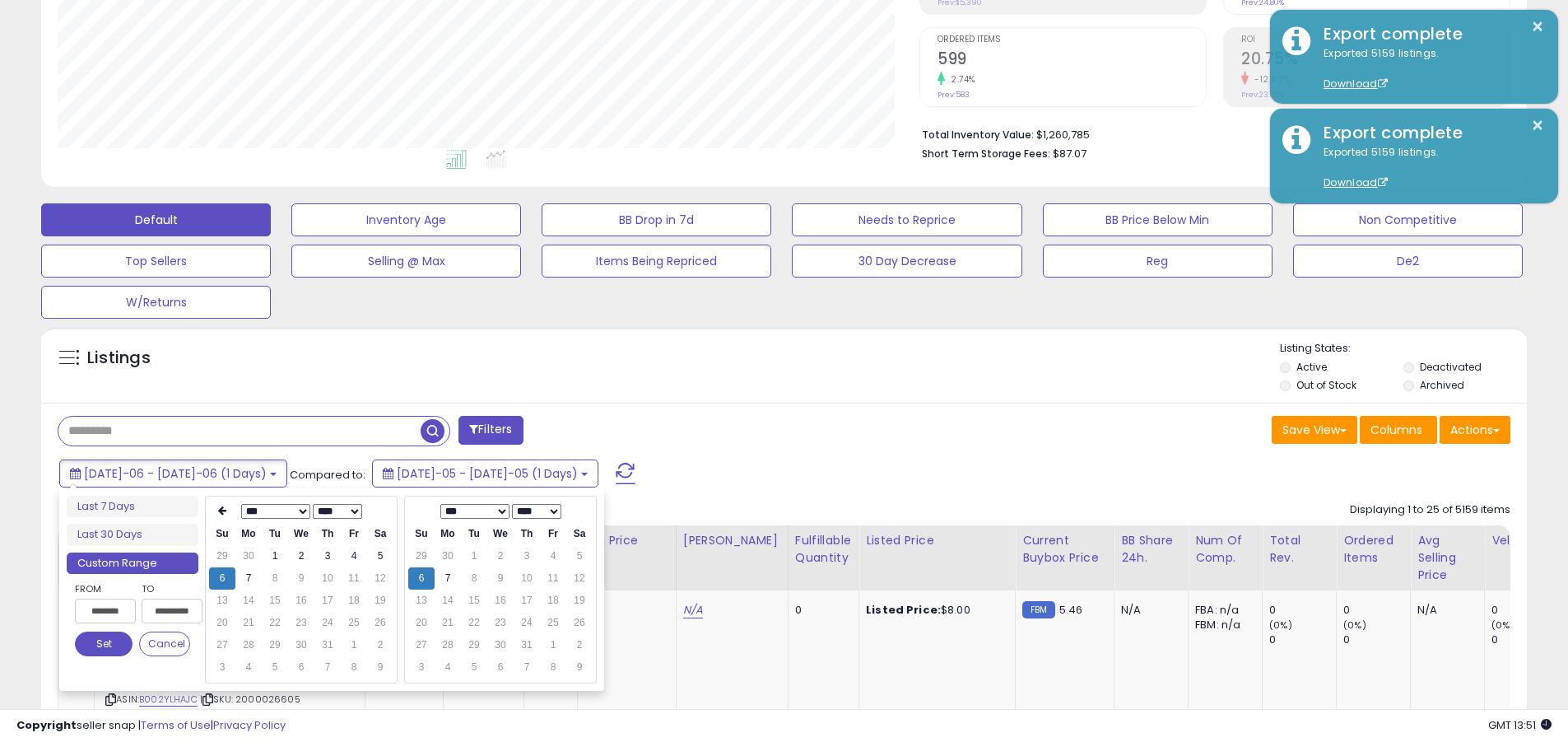 type on "**********" 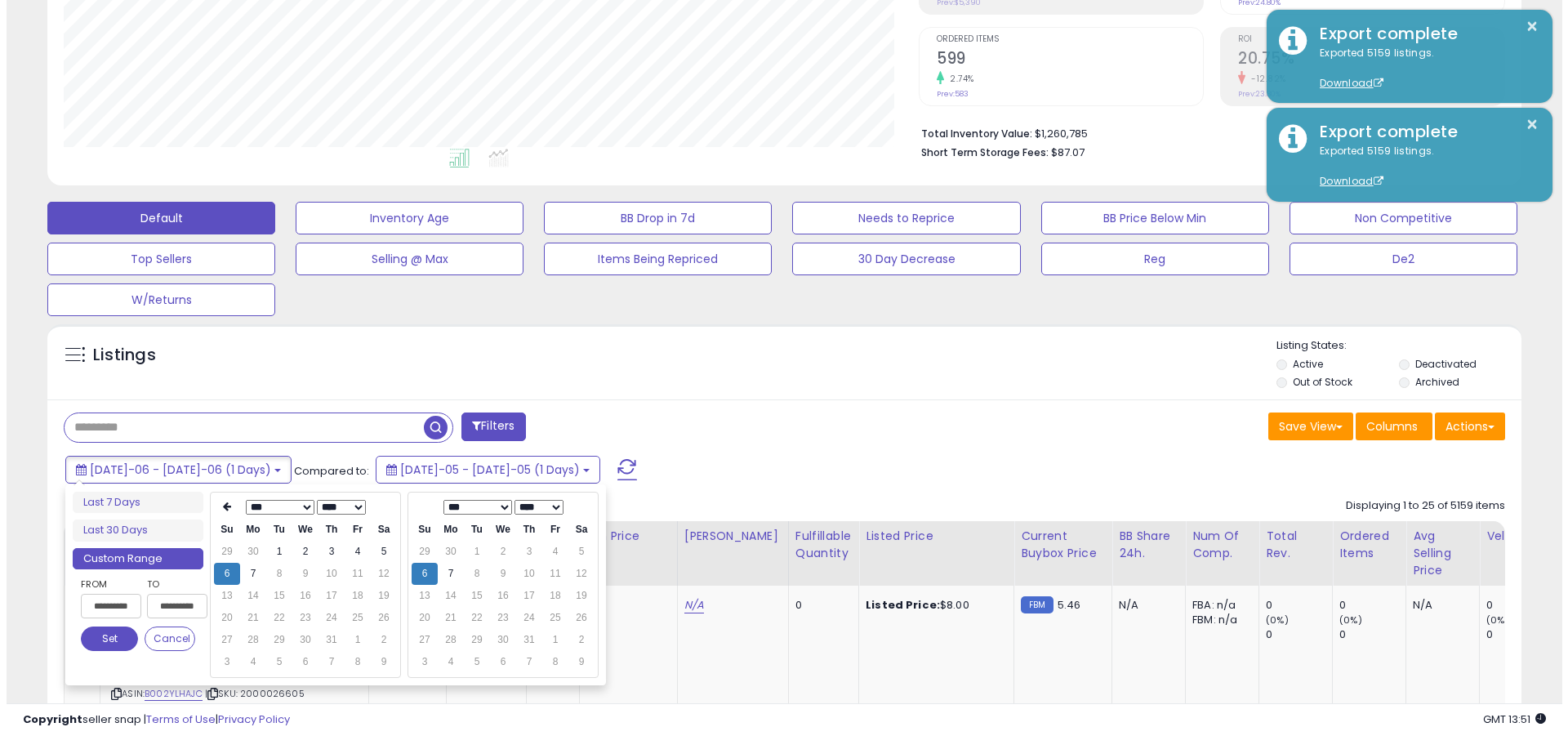 scroll, scrollTop: 0, scrollLeft: 3, axis: horizontal 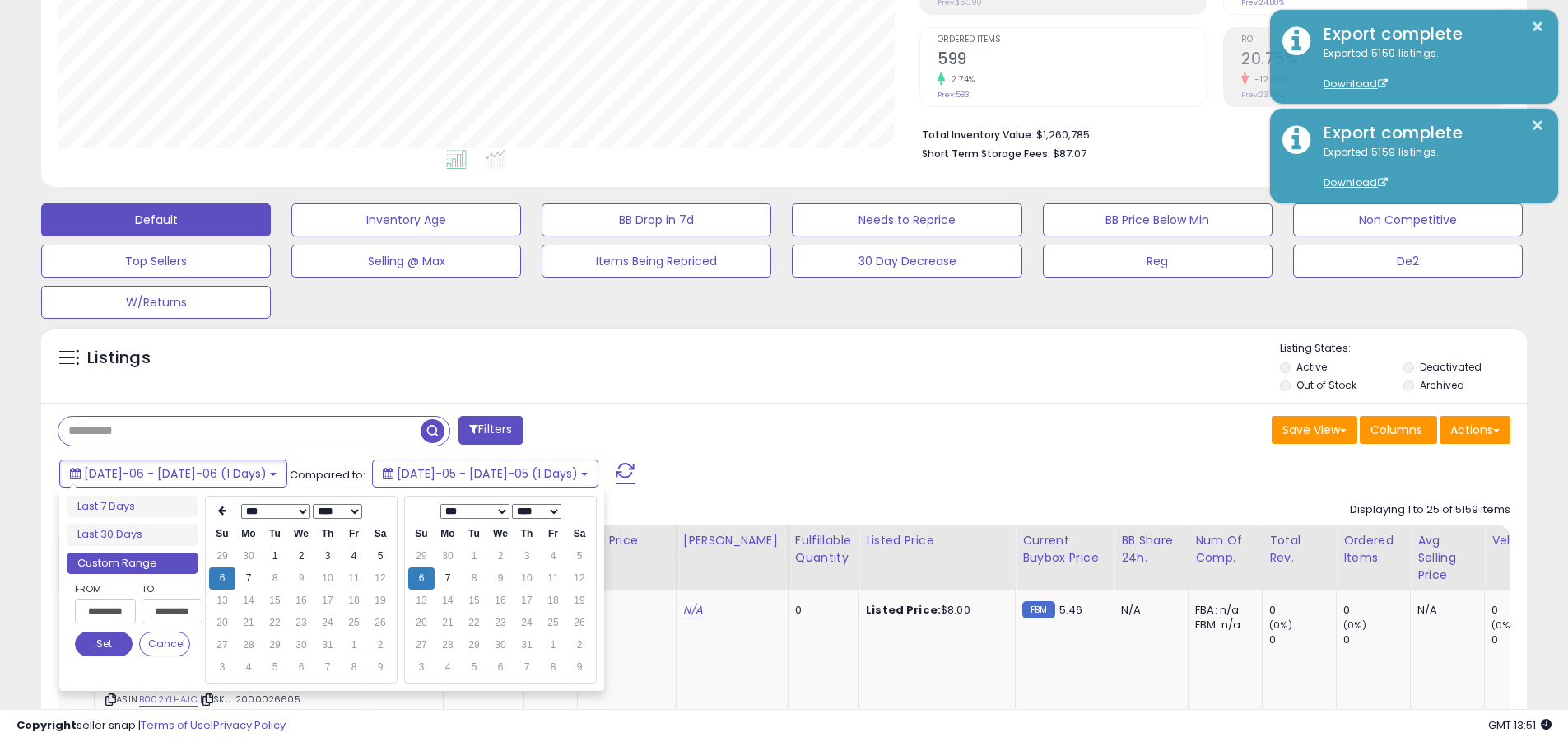click on "Set" at bounding box center (104, 644) 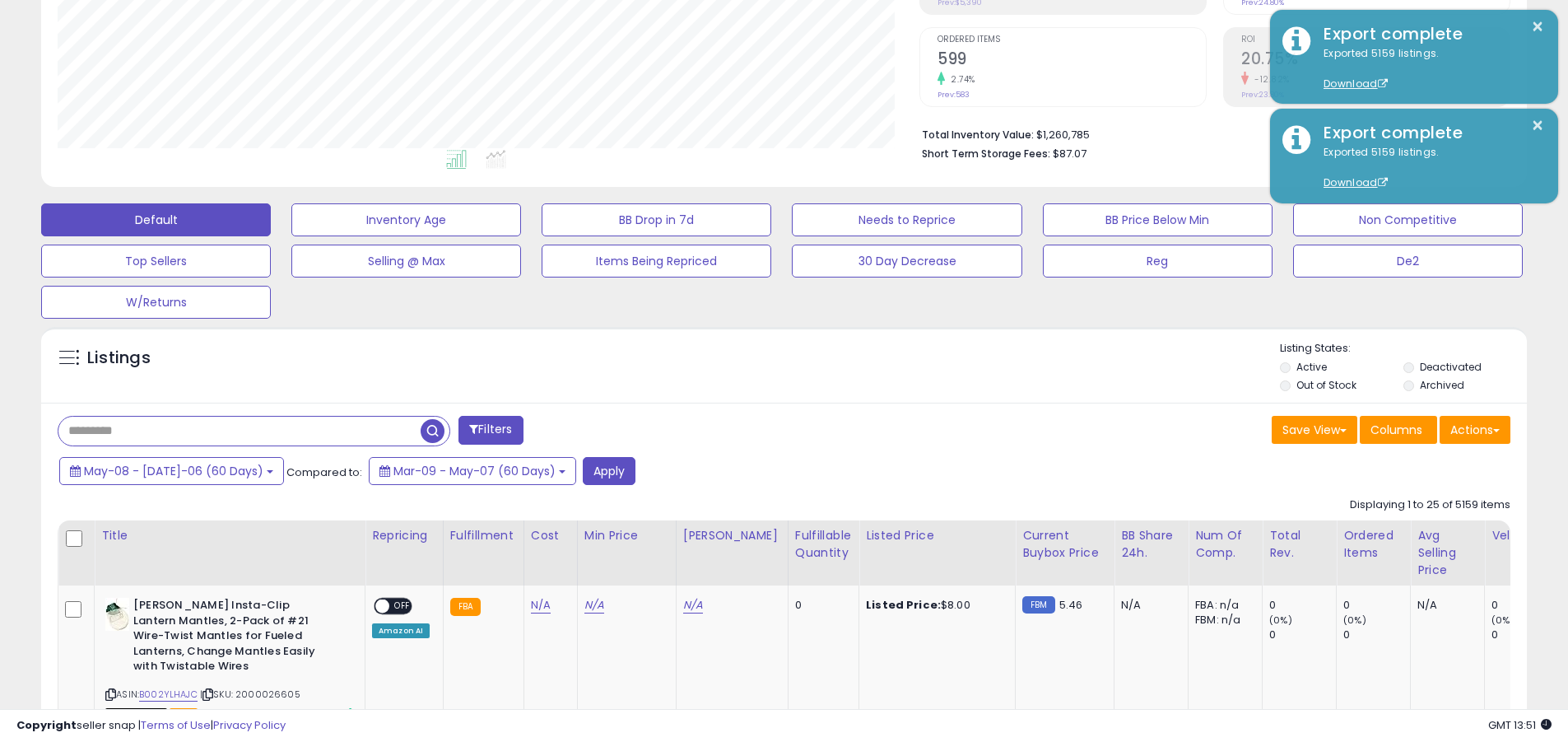 click at bounding box center (240, 431) 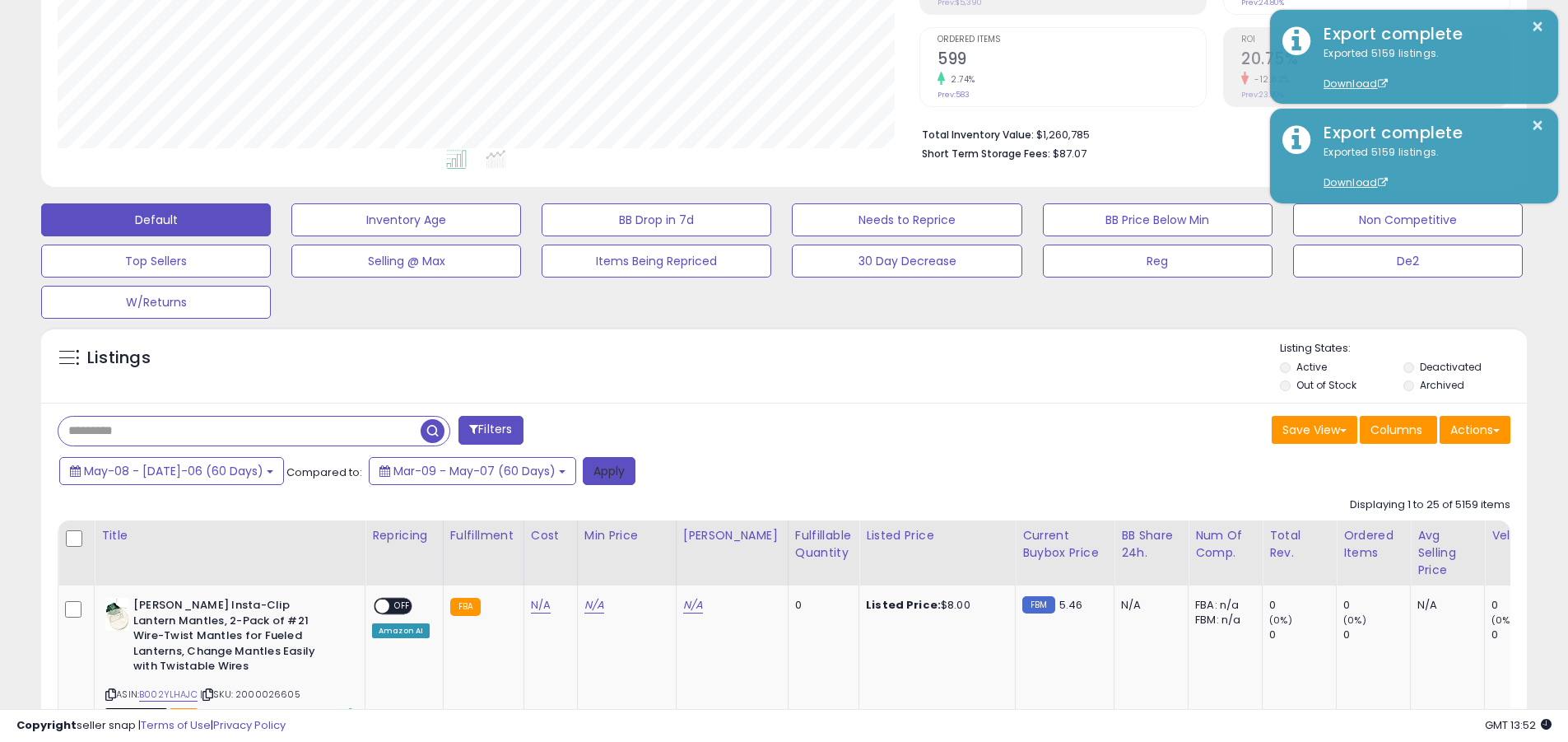 click on "Apply" at bounding box center [609, 471] 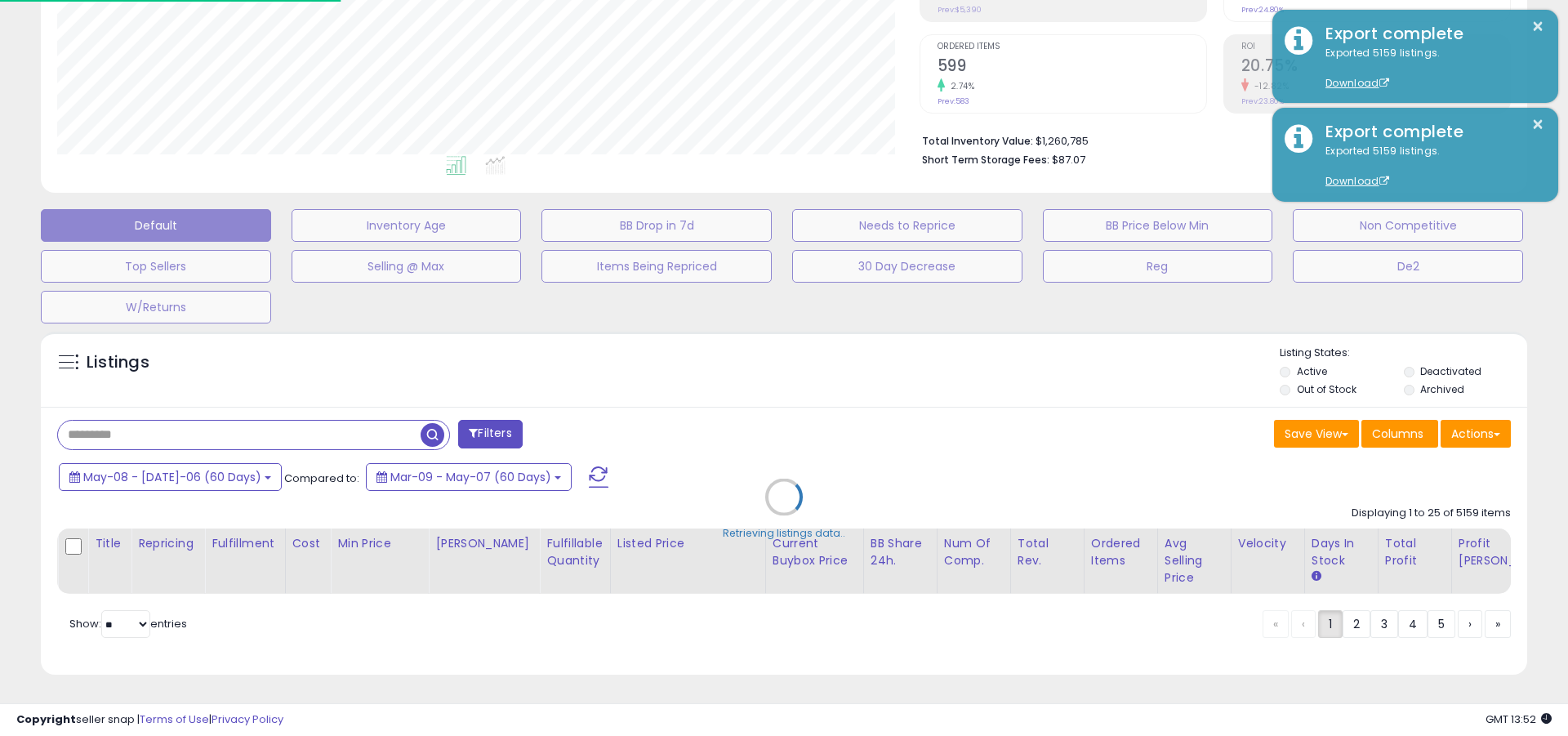 scroll, scrollTop: 816535, scrollLeft: 815804, axis: both 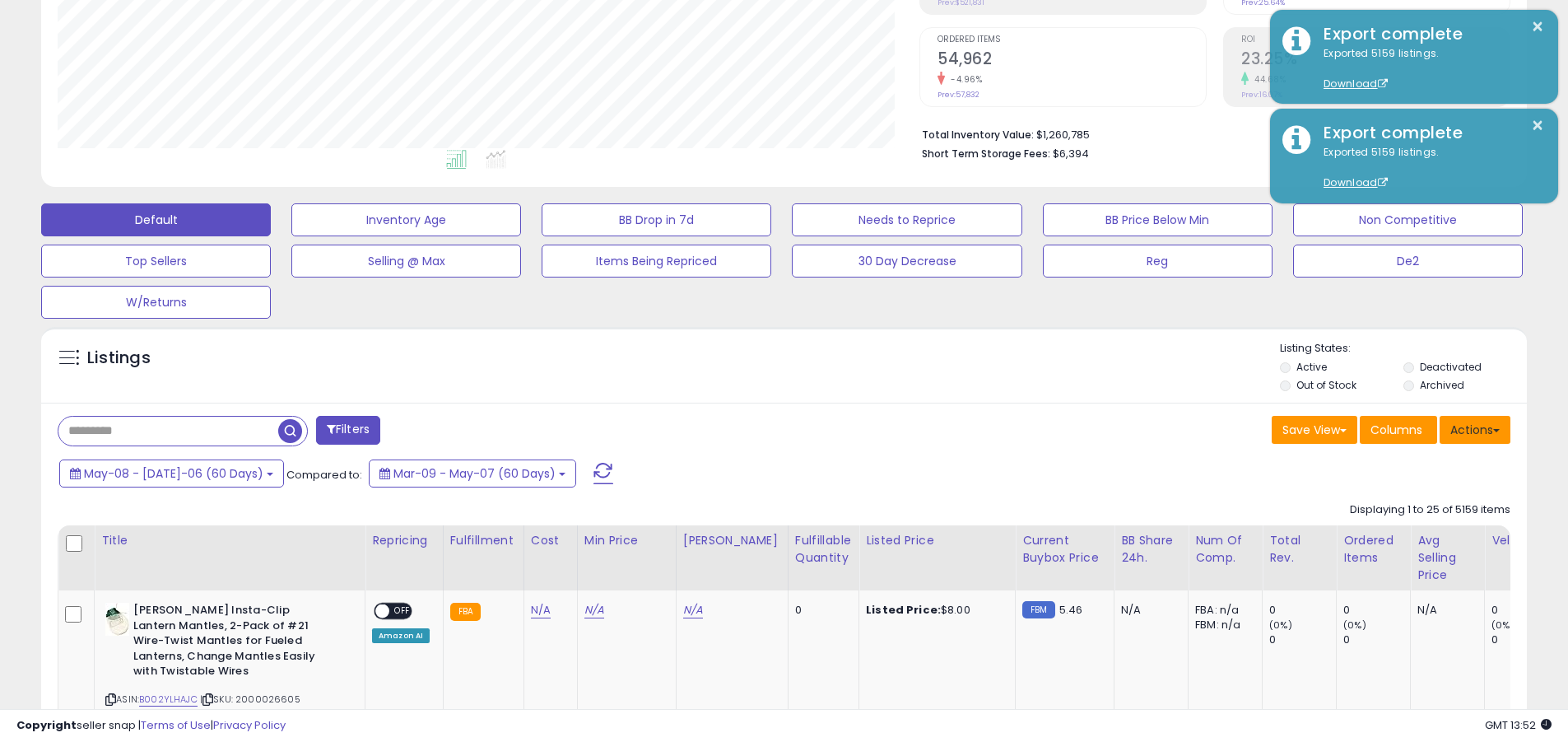 click on "Actions" at bounding box center [1475, 430] 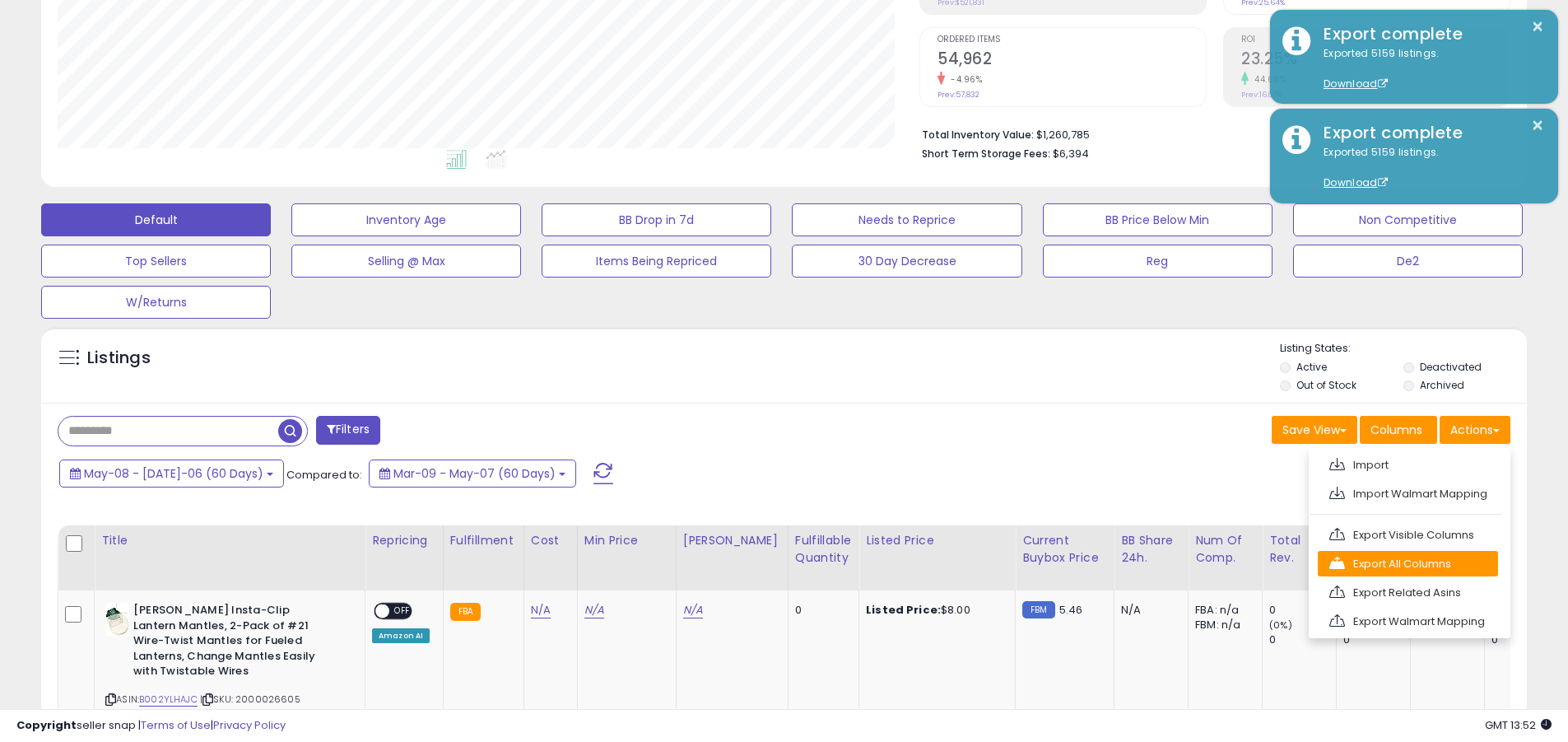click on "Export All Columns" at bounding box center (1407, 563) 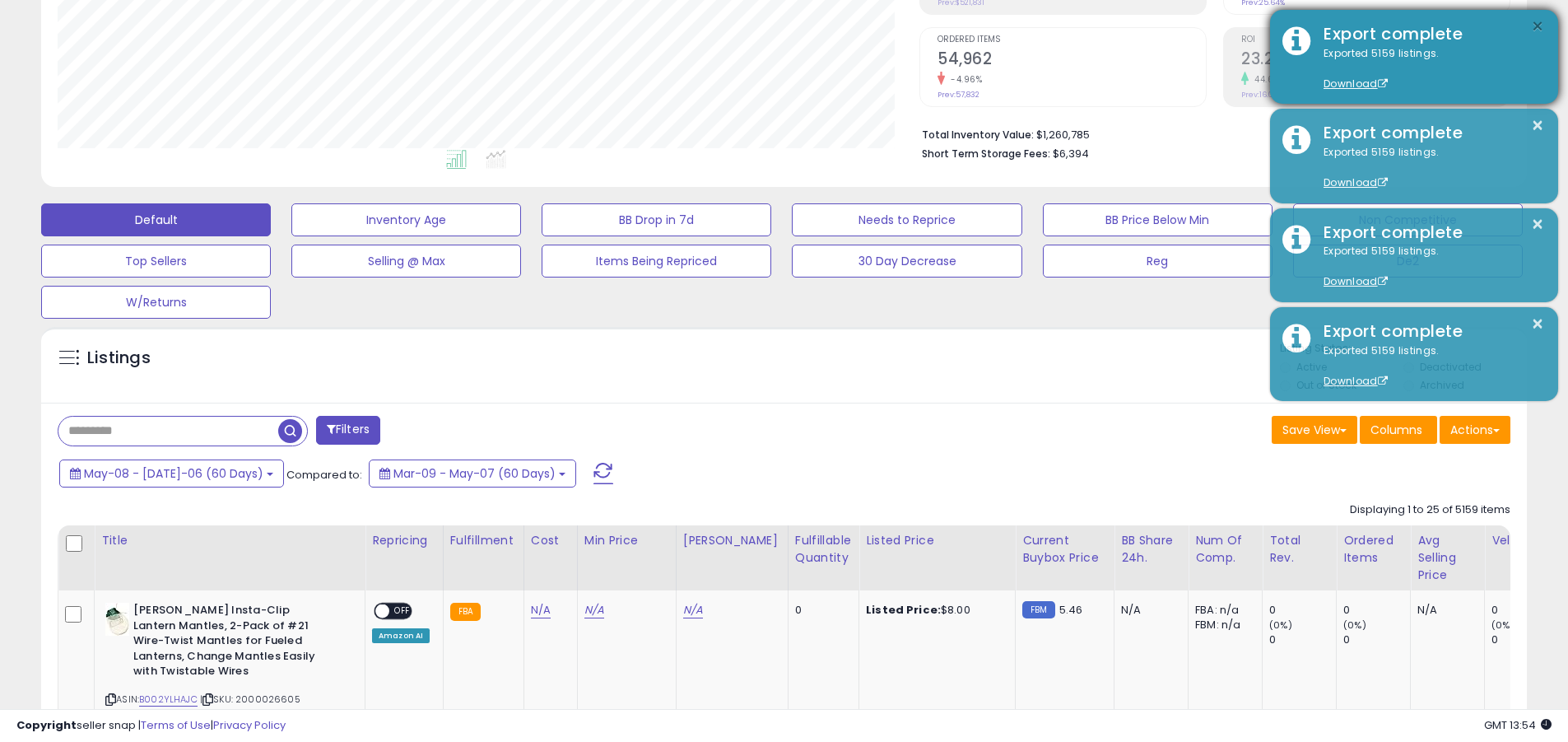click on "×" at bounding box center [1538, 26] 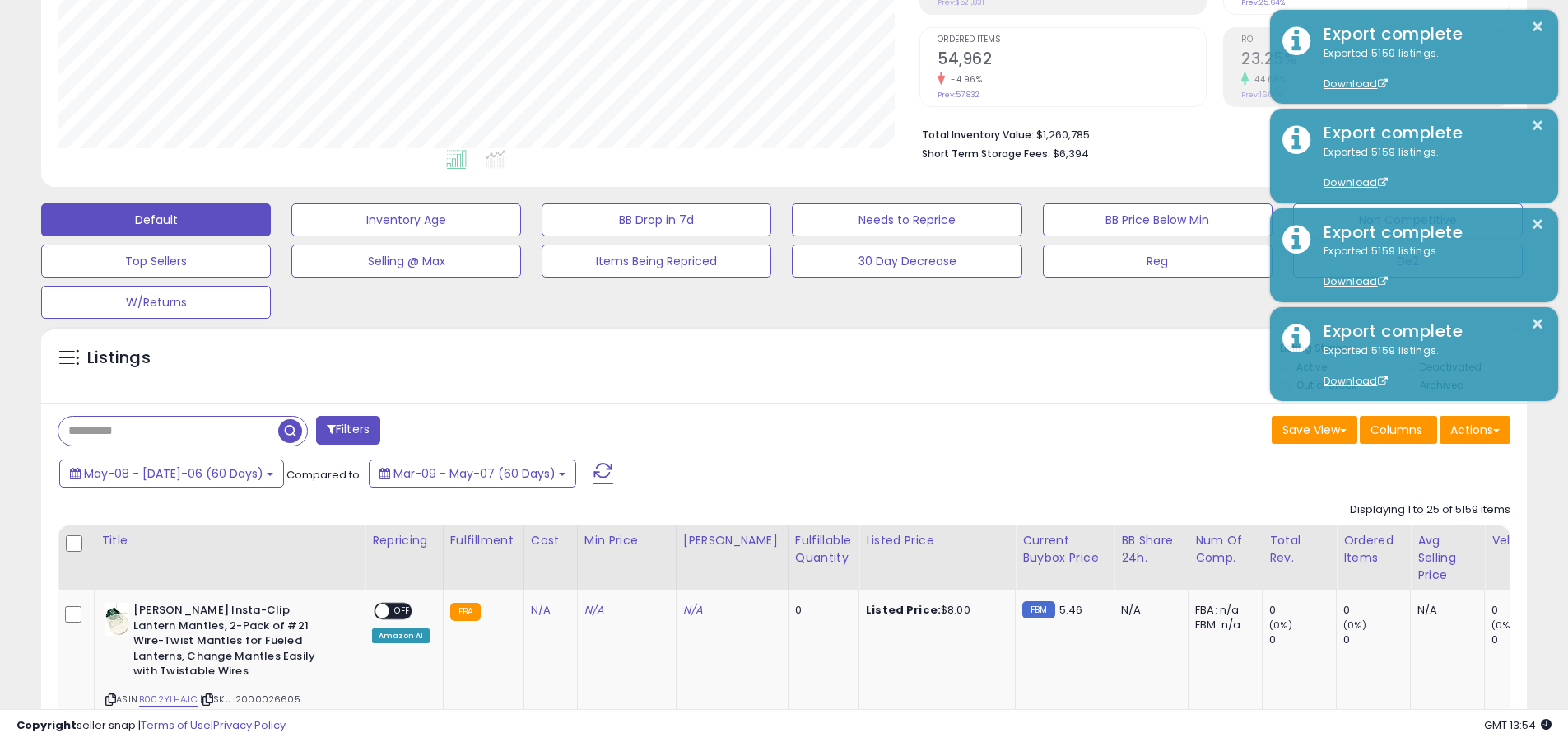 click at bounding box center (168, 431) 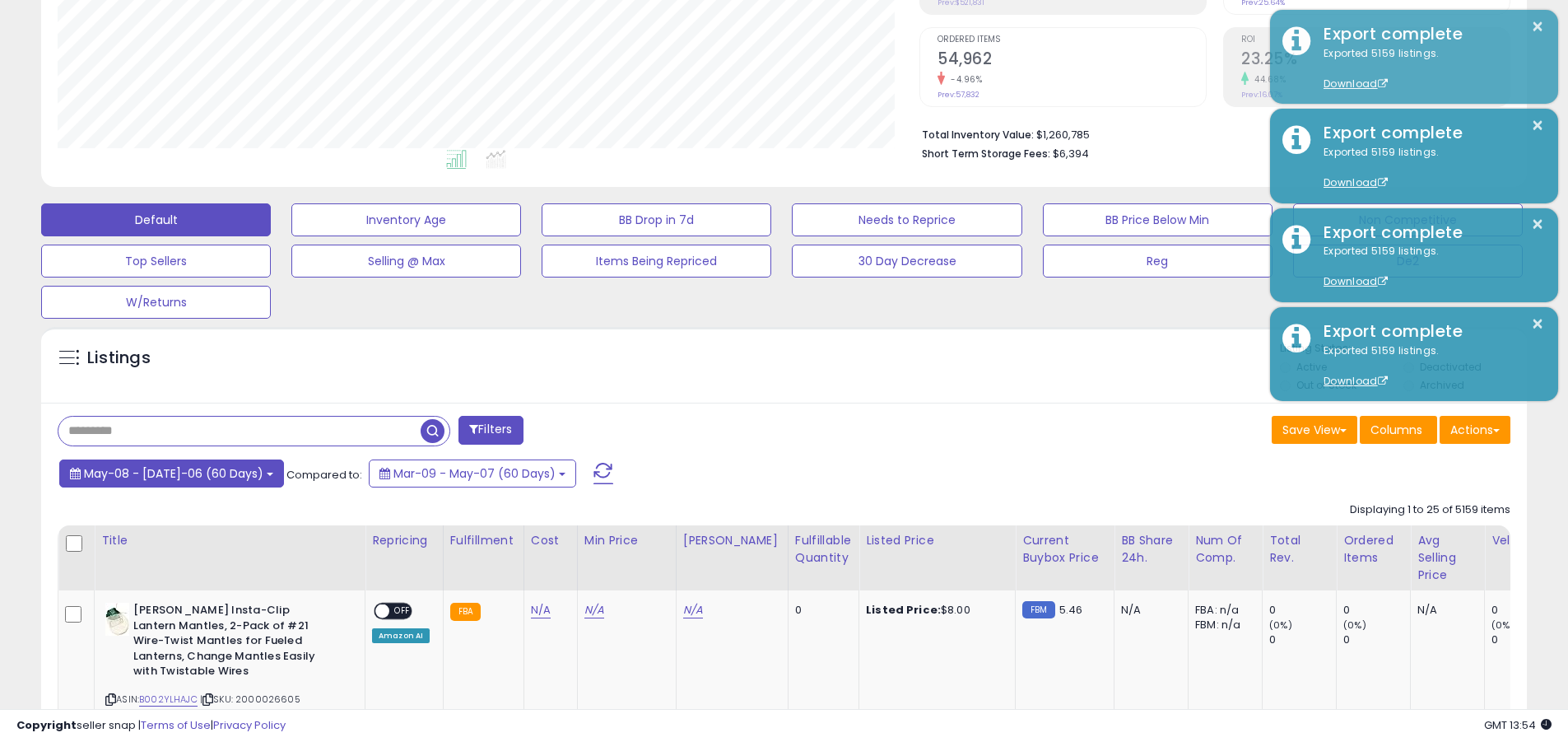 click on "May-08 - Jul-06 (60 Days)" at bounding box center [174, 474] 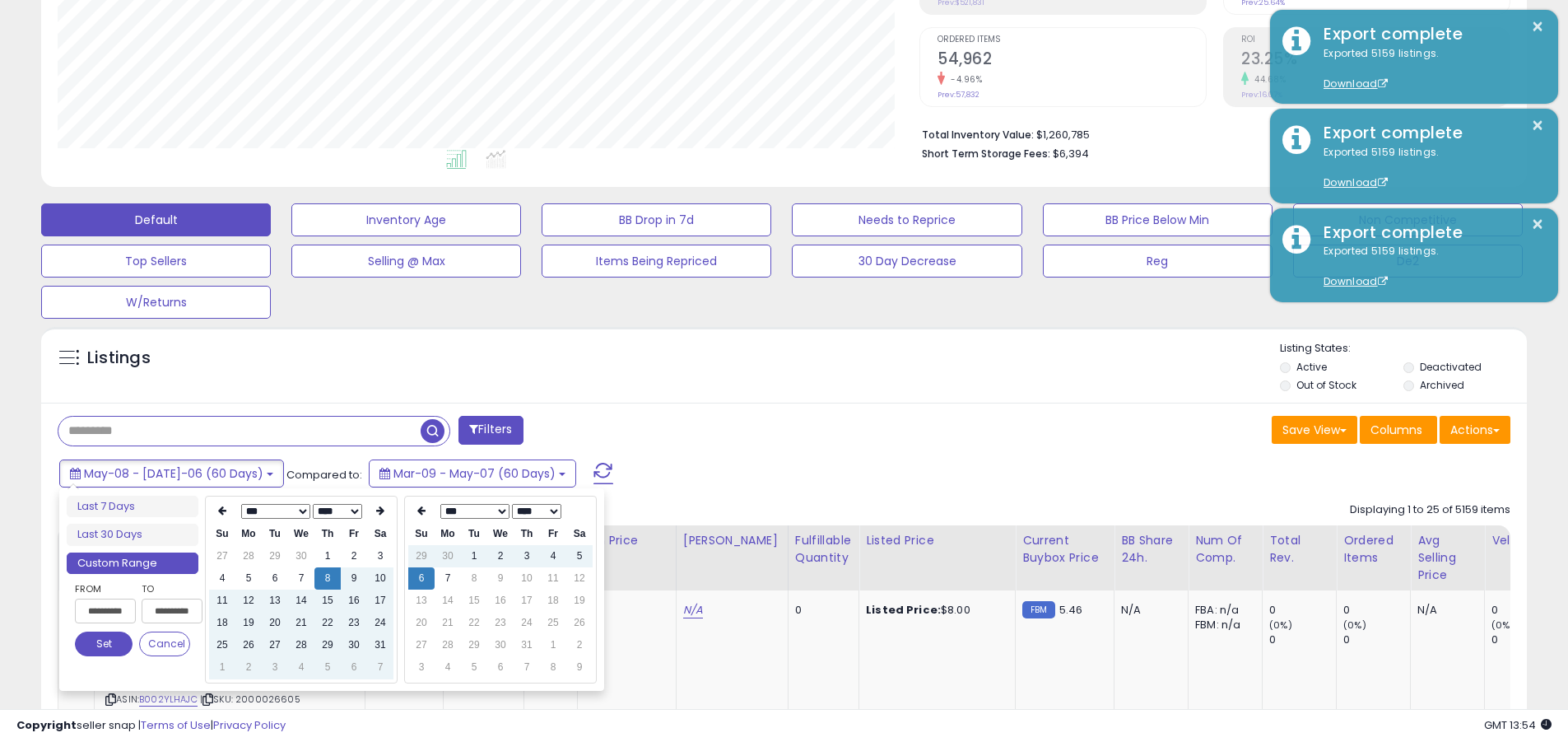 click on "**********" at bounding box center [105, 611] 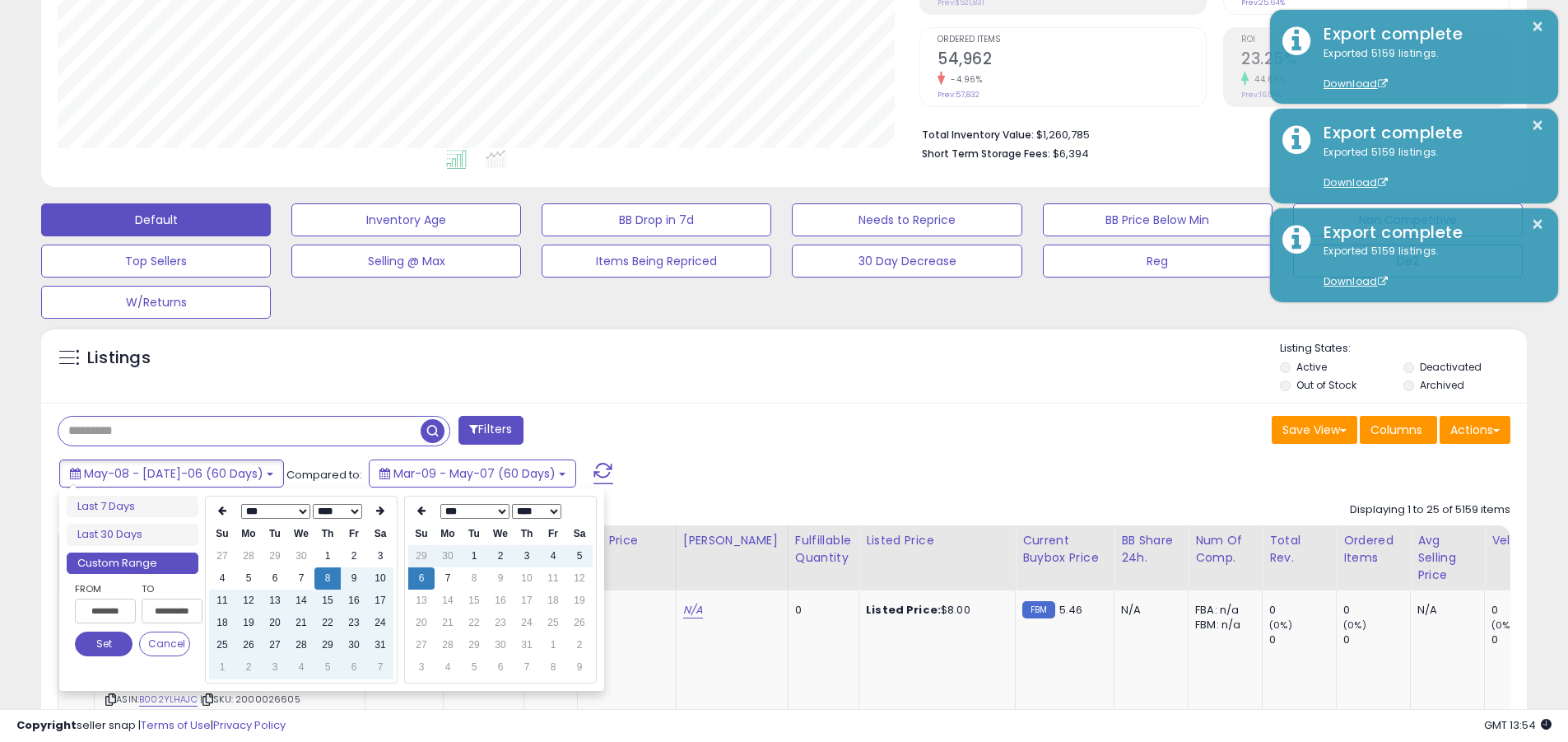 type on "**********" 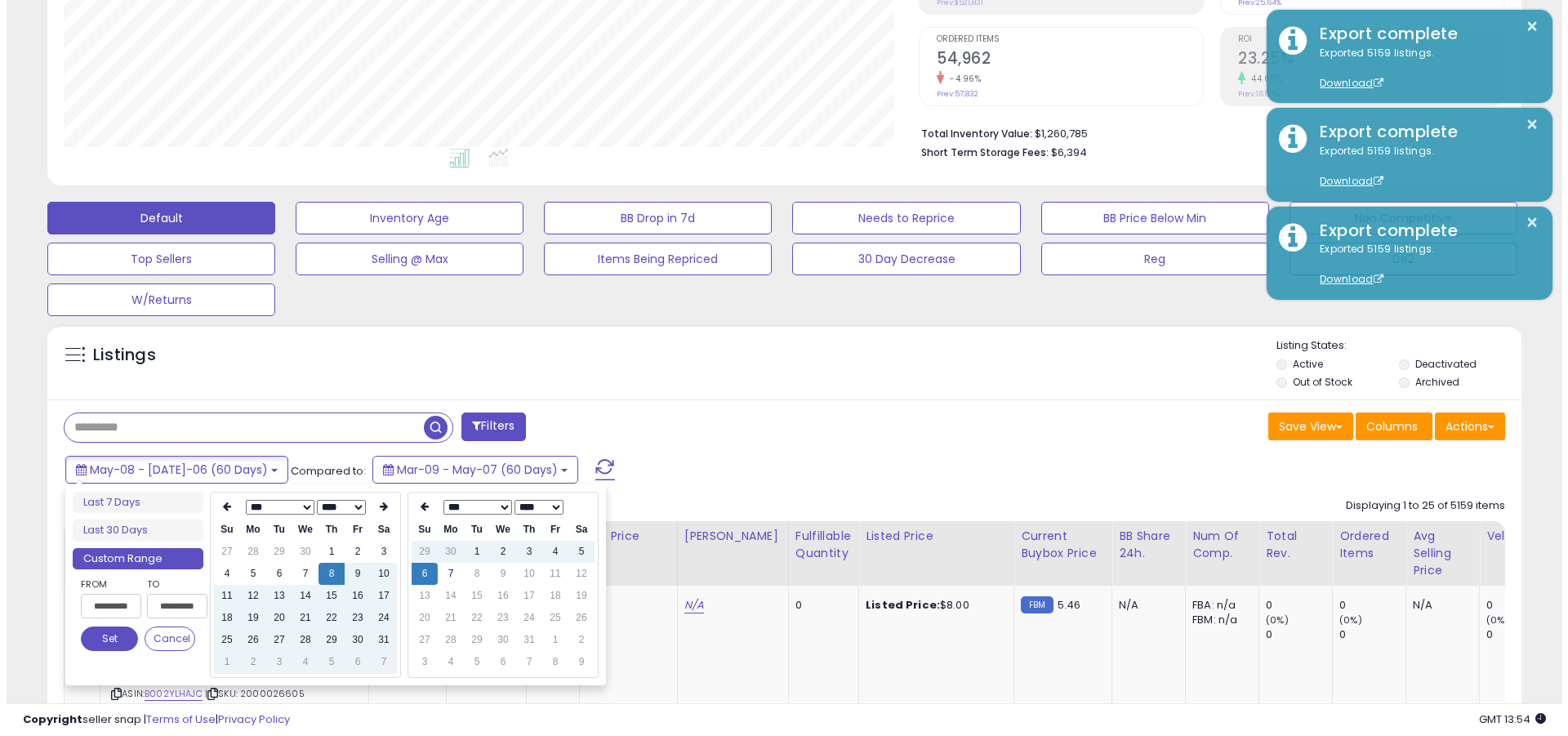 scroll, scrollTop: 0, scrollLeft: 3, axis: horizontal 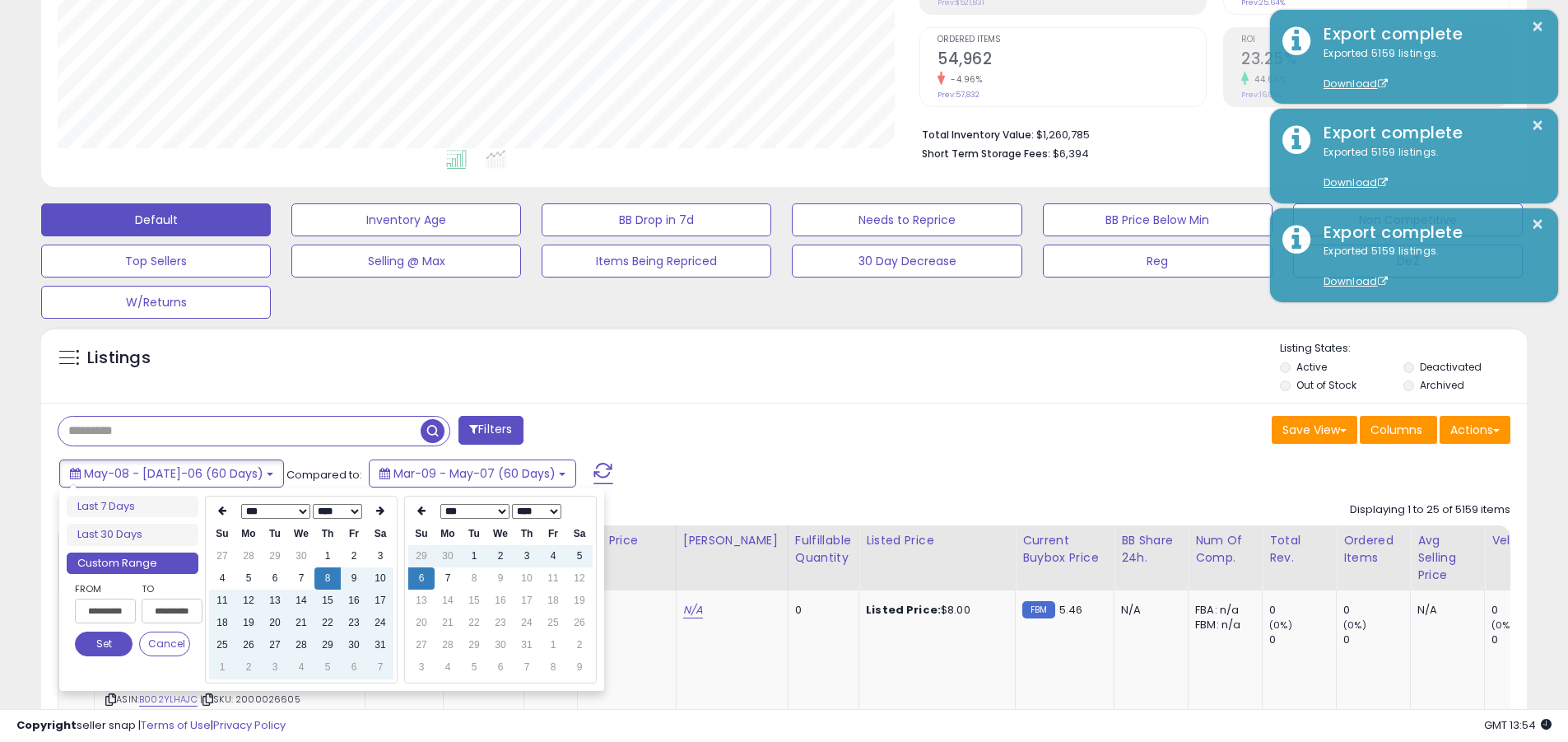 click on "Set" at bounding box center (104, 644) 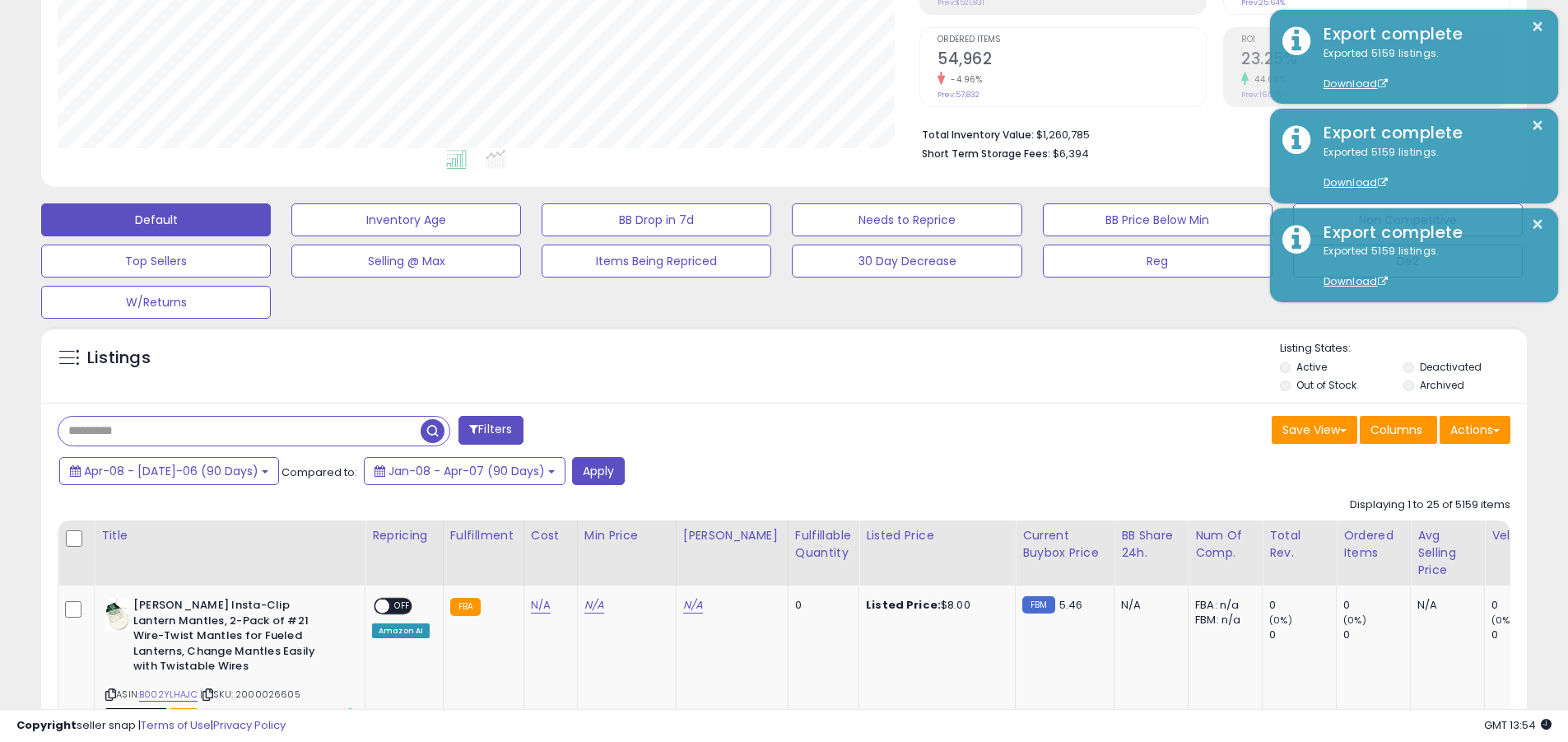 click at bounding box center (240, 431) 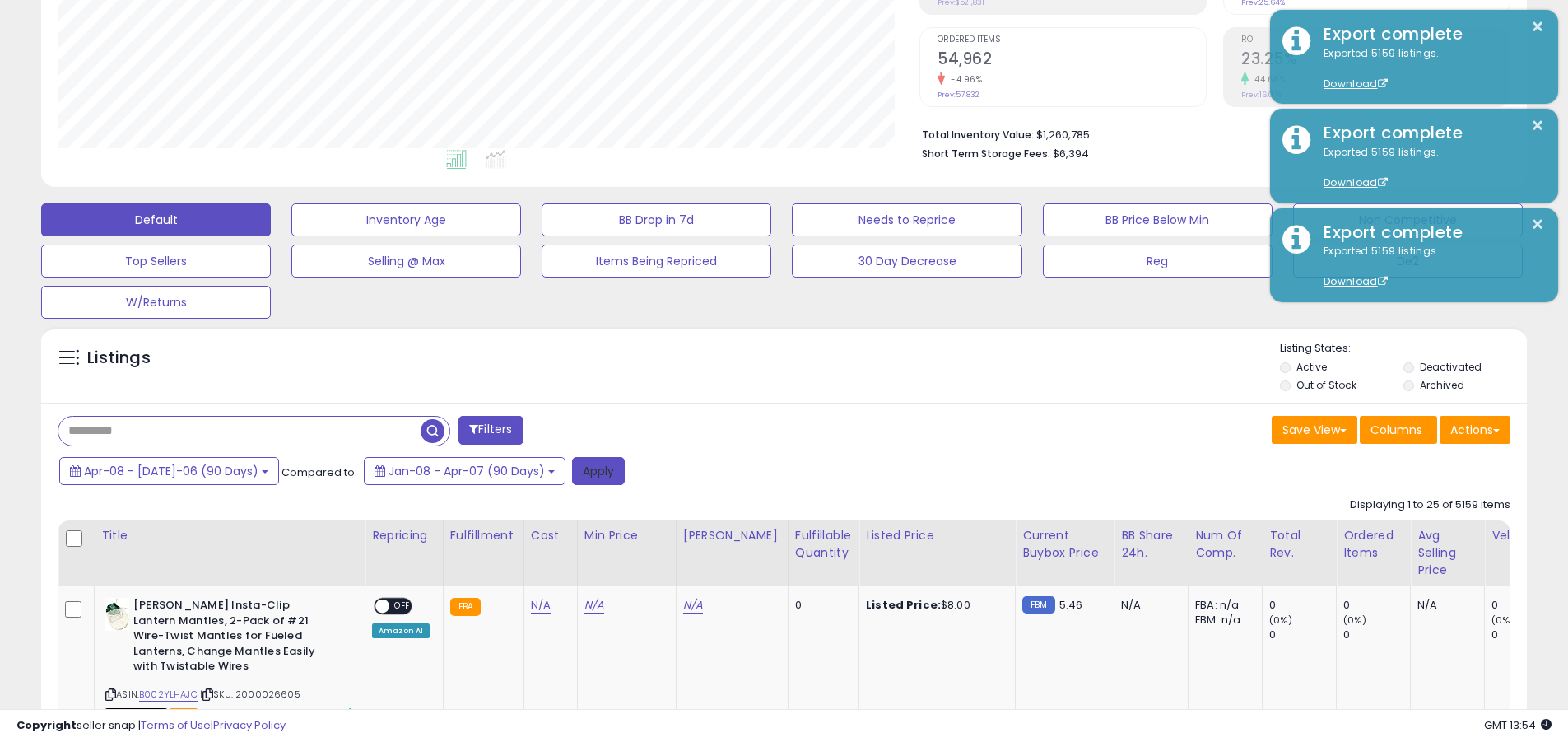 click on "Apply" at bounding box center (598, 471) 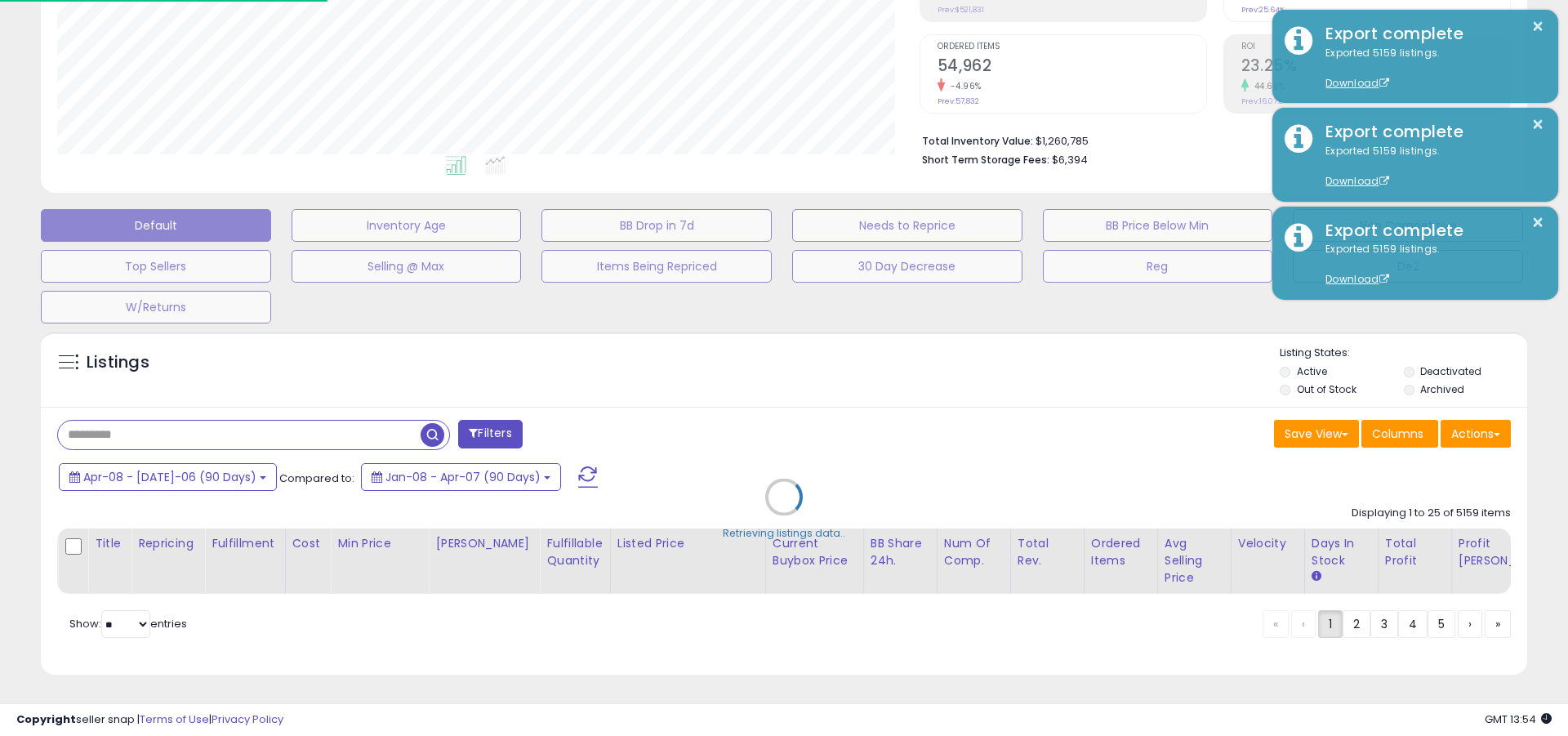scroll, scrollTop: 816535, scrollLeft: 815804, axis: both 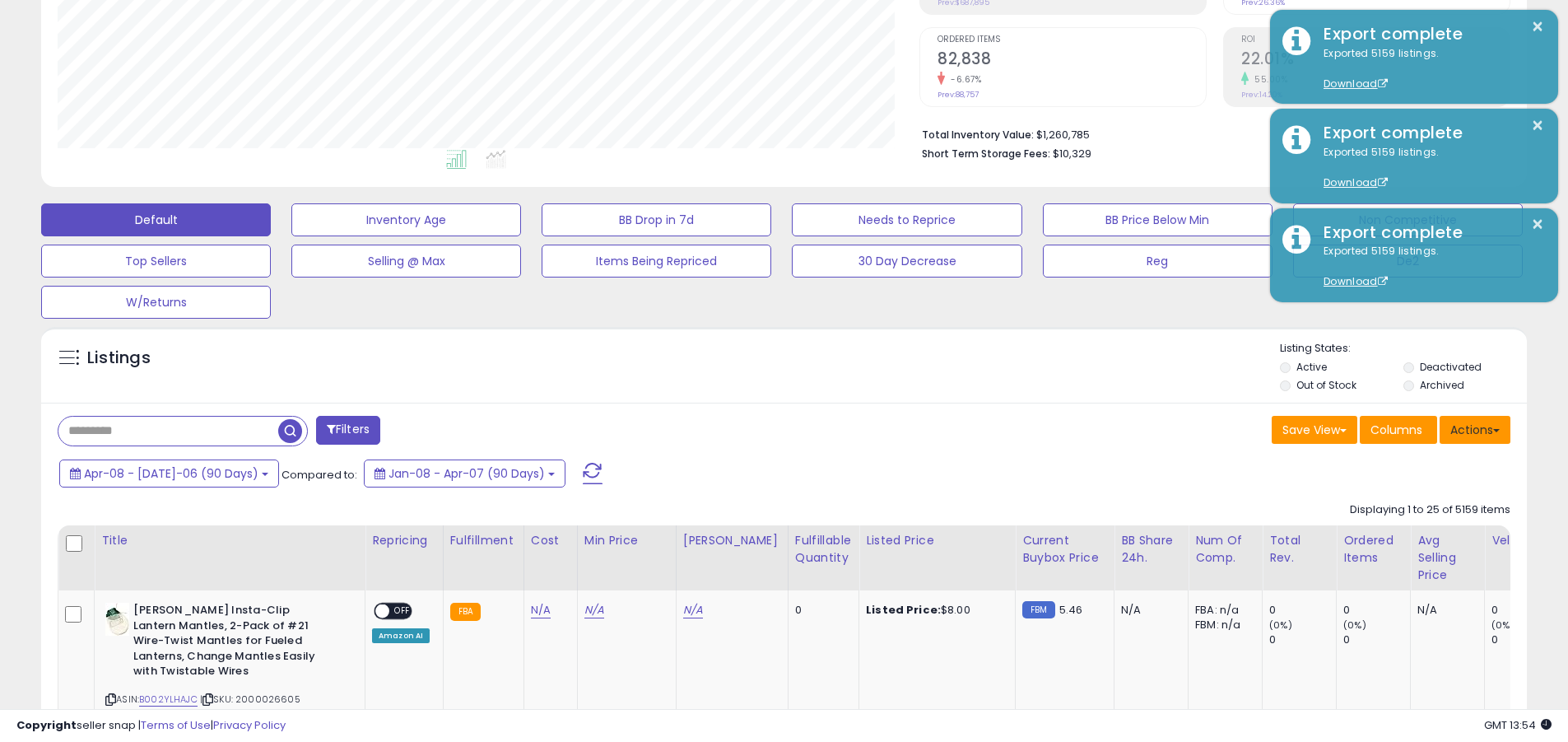 click on "Actions" at bounding box center (1475, 430) 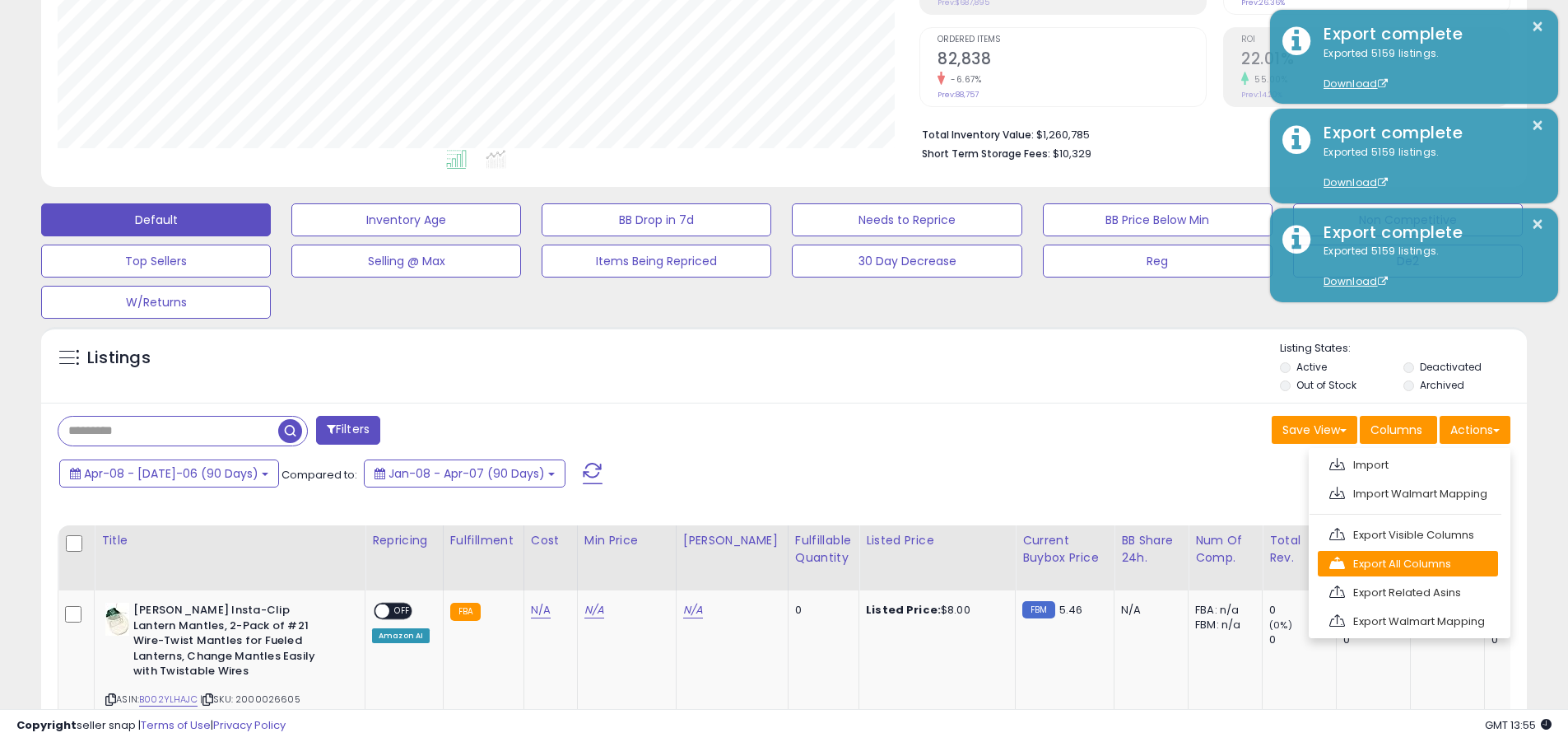 click on "Export All Columns" at bounding box center (1407, 563) 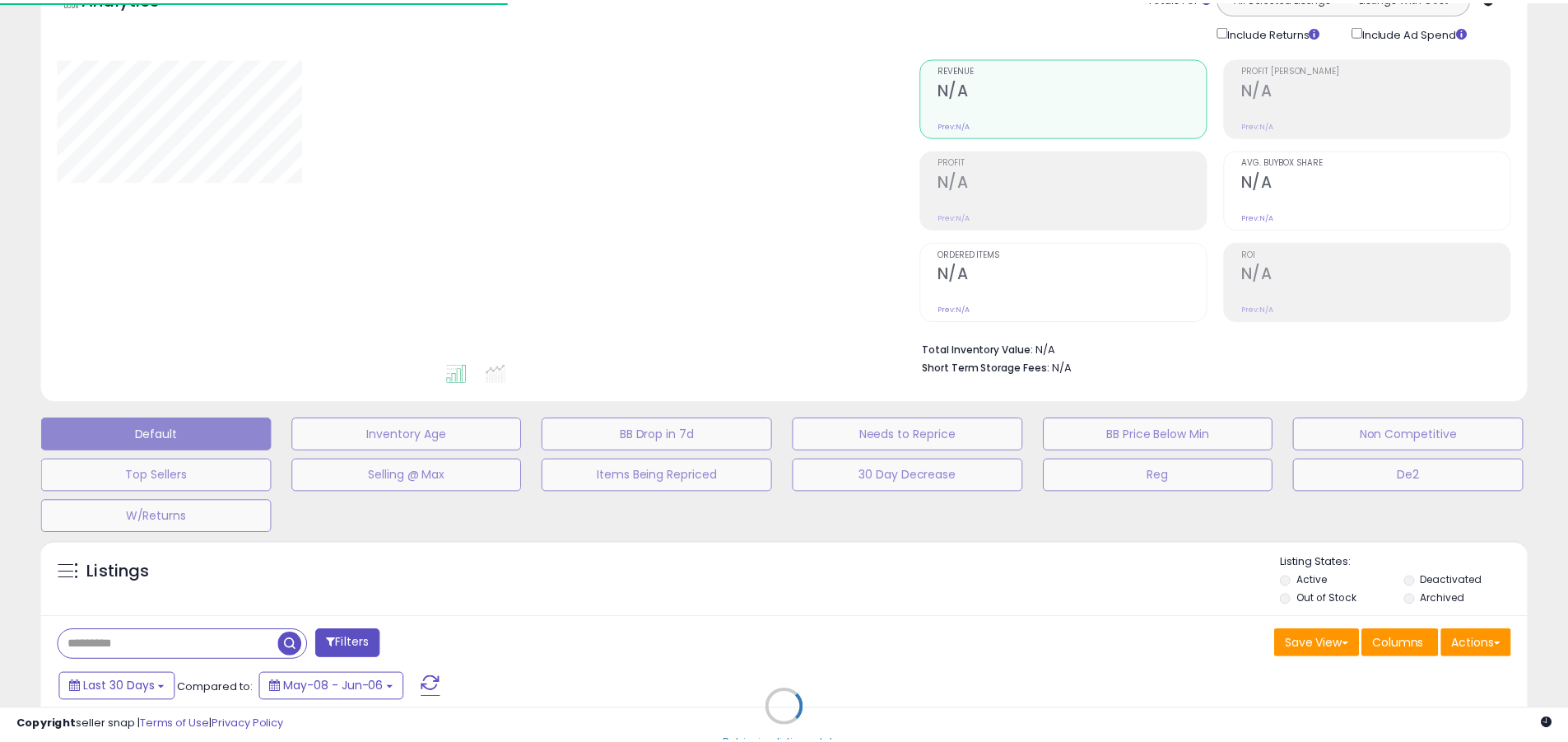 scroll, scrollTop: 70, scrollLeft: 0, axis: vertical 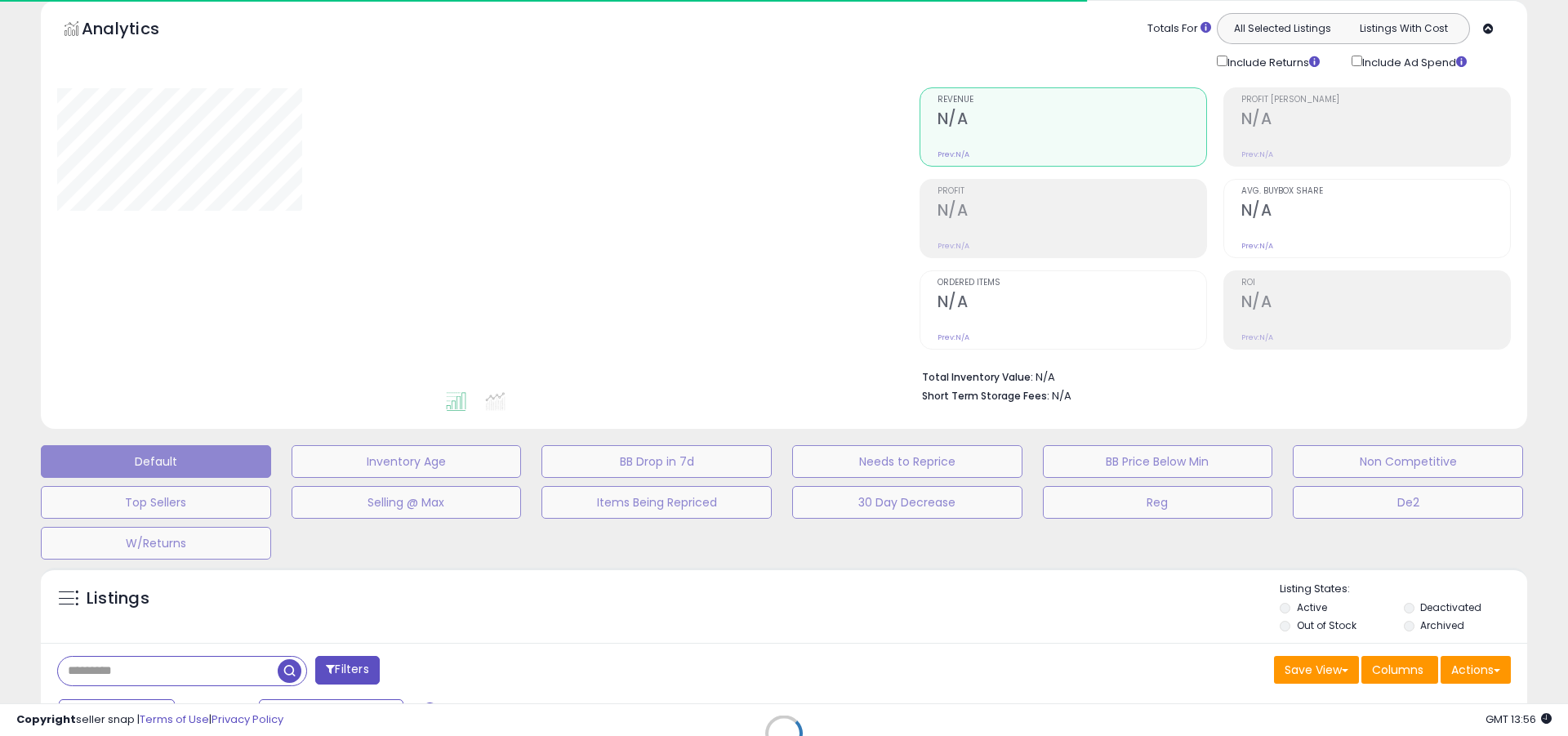 click 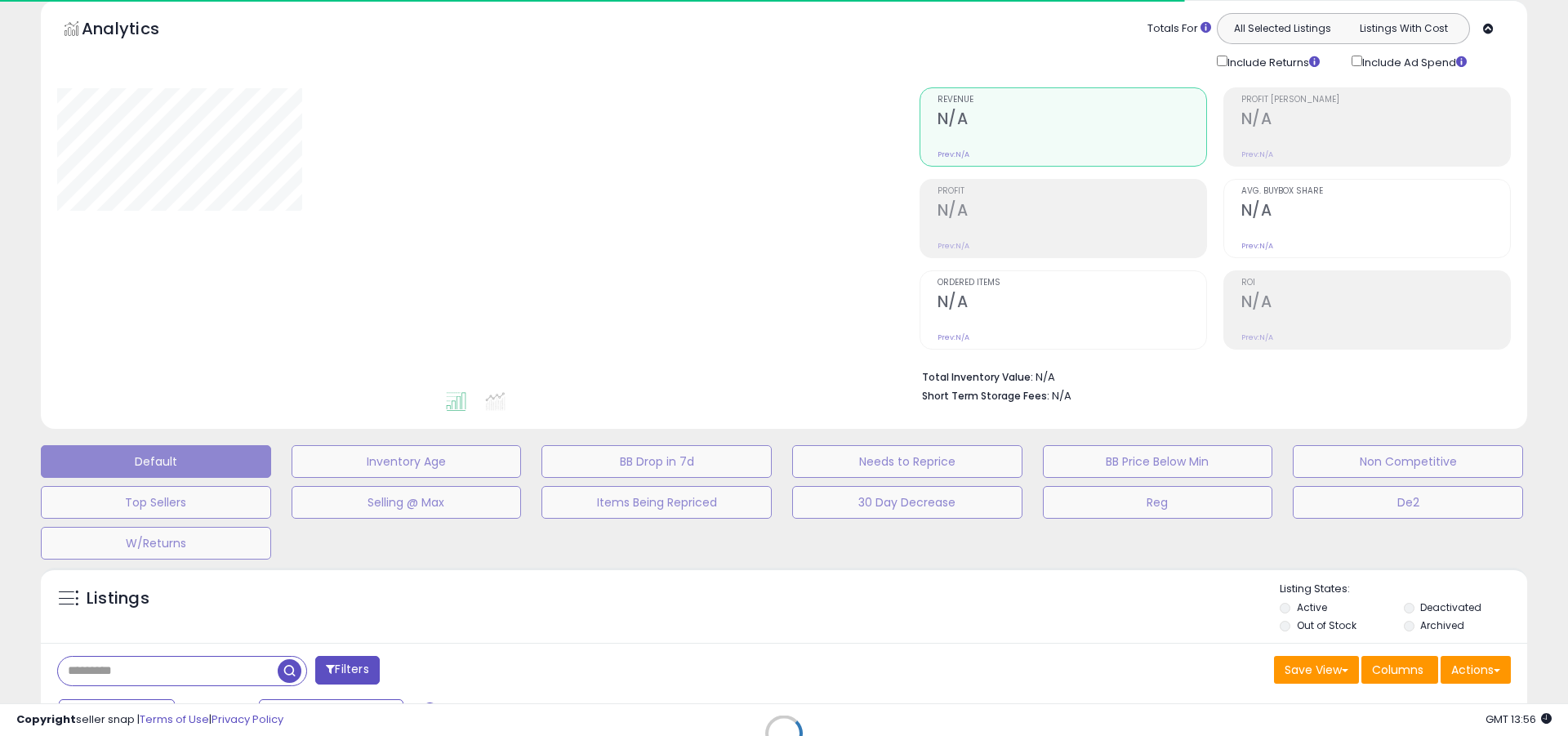 type on "**********" 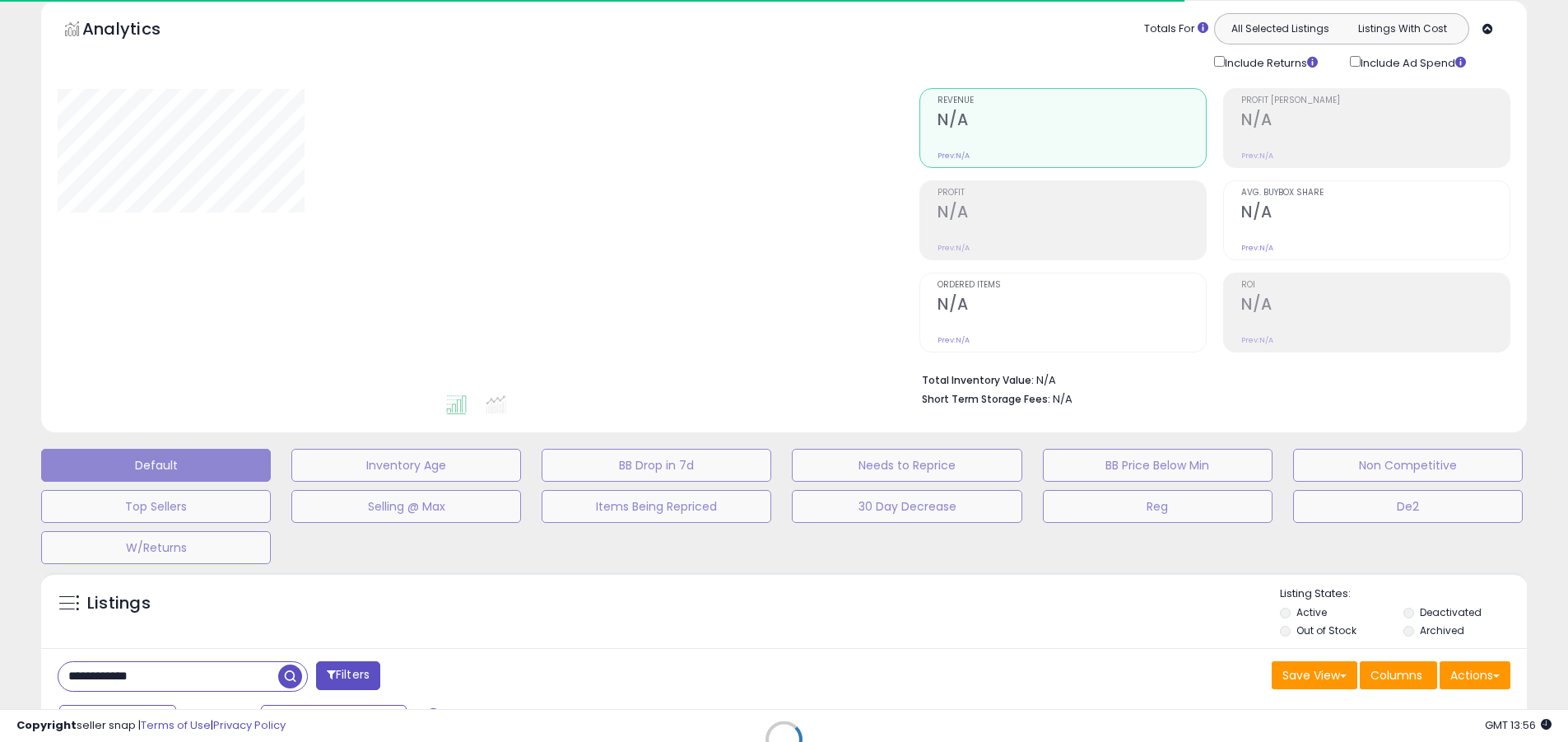click on "Trade Evolution US" at bounding box center (1302, -45) 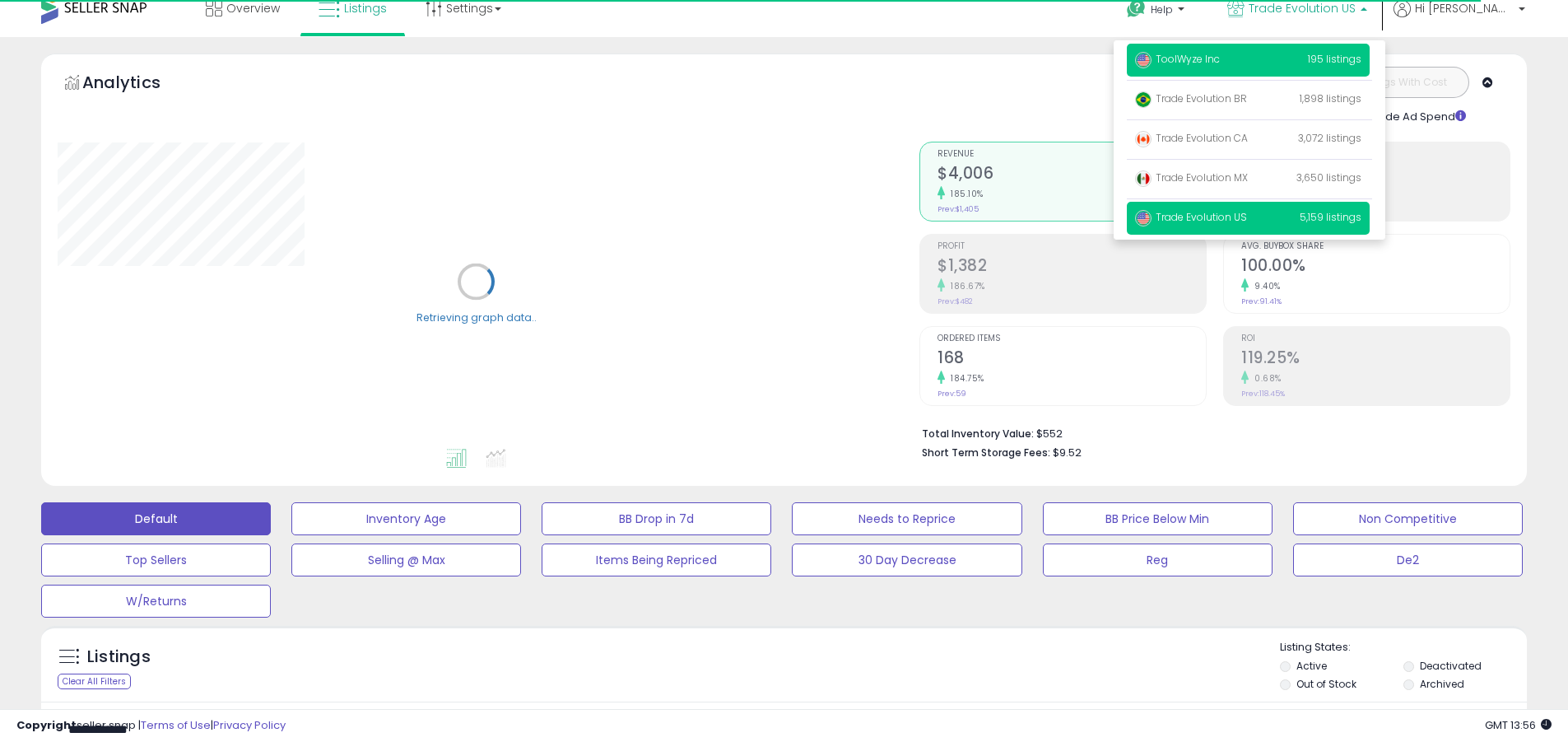 click on "ToolWyze Inc" at bounding box center (1177, 58) 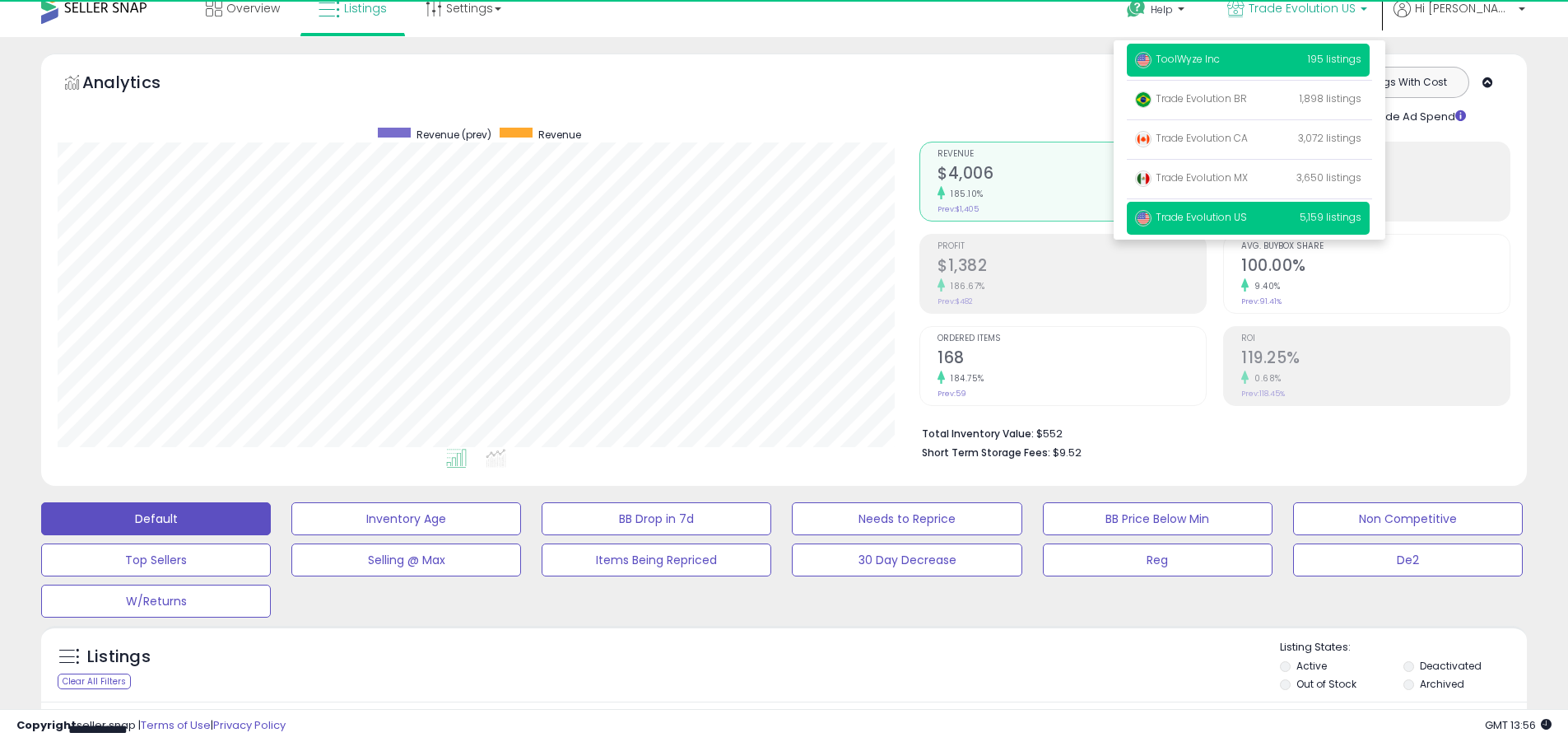 scroll, scrollTop: 823192, scrollLeft: 822235, axis: both 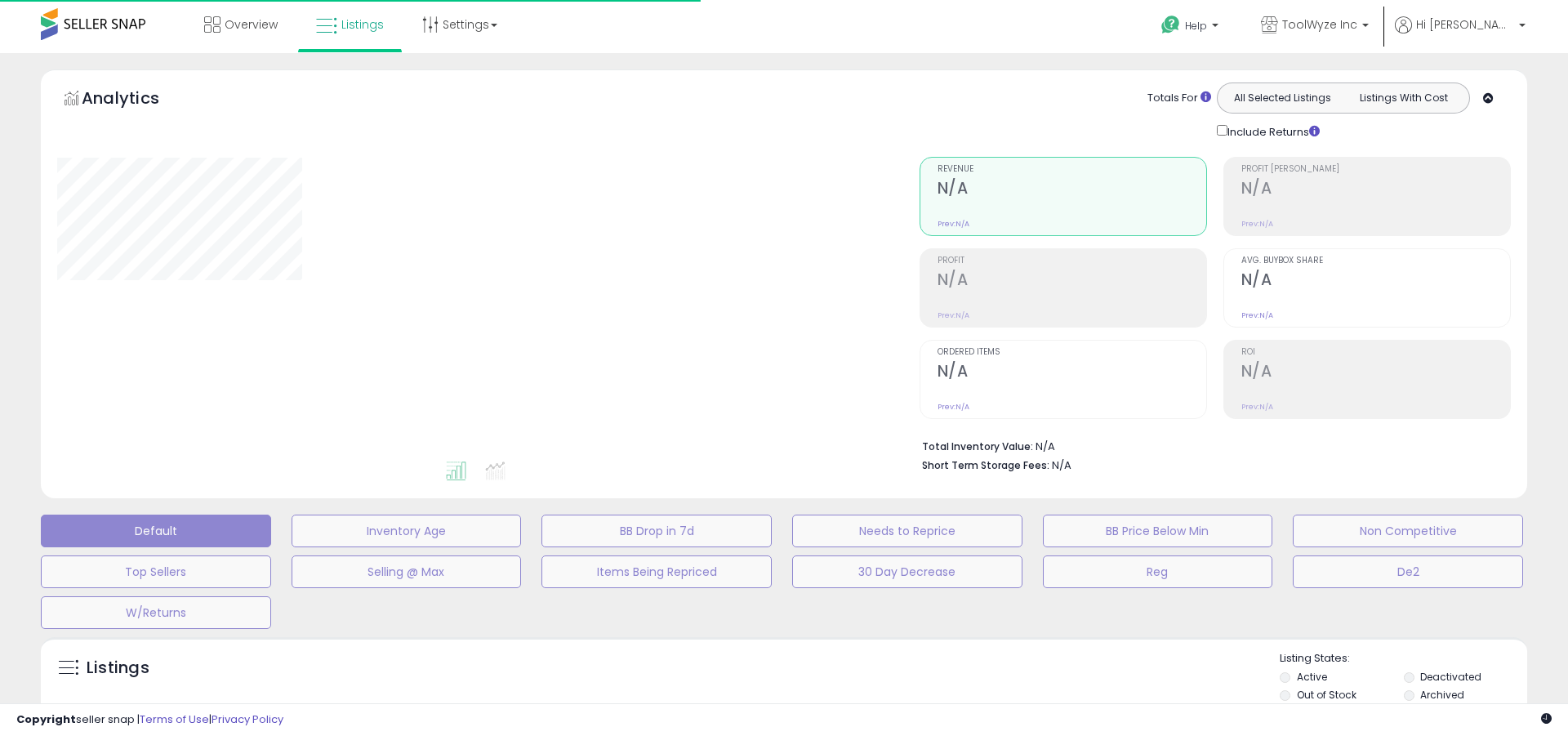 type on "**********" 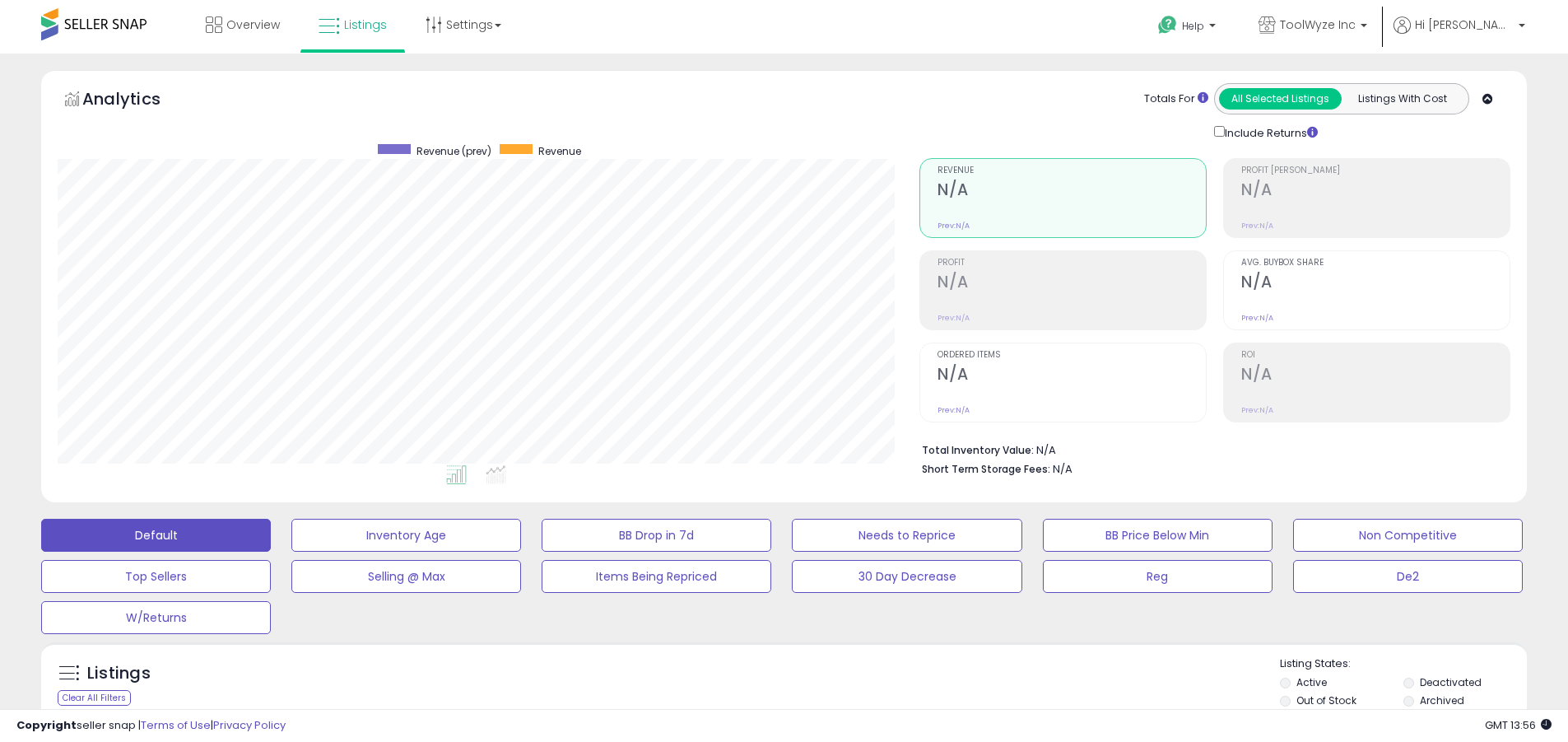 scroll, scrollTop: 823192, scrollLeft: 822235, axis: both 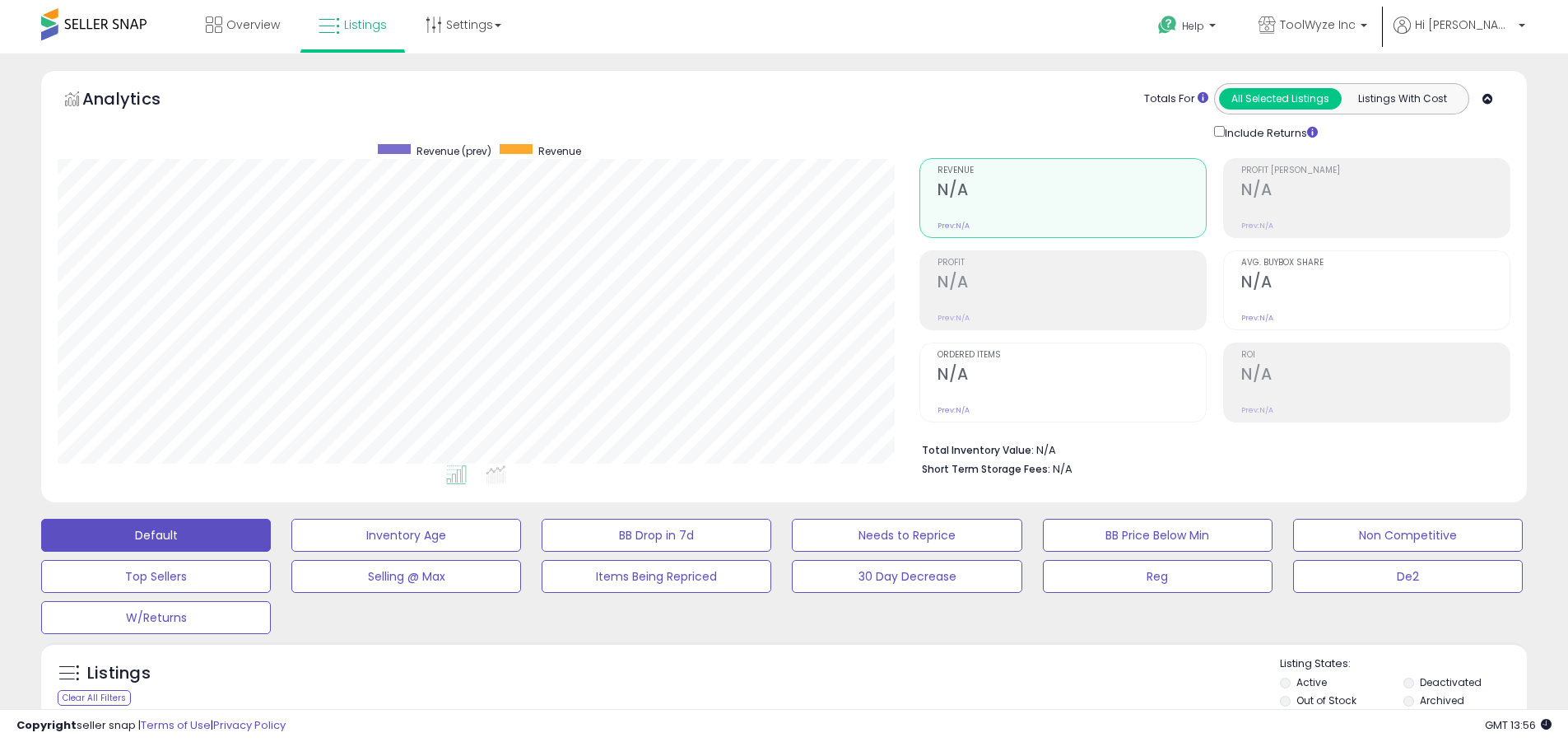 click on "Deactivated" at bounding box center (1450, 682) 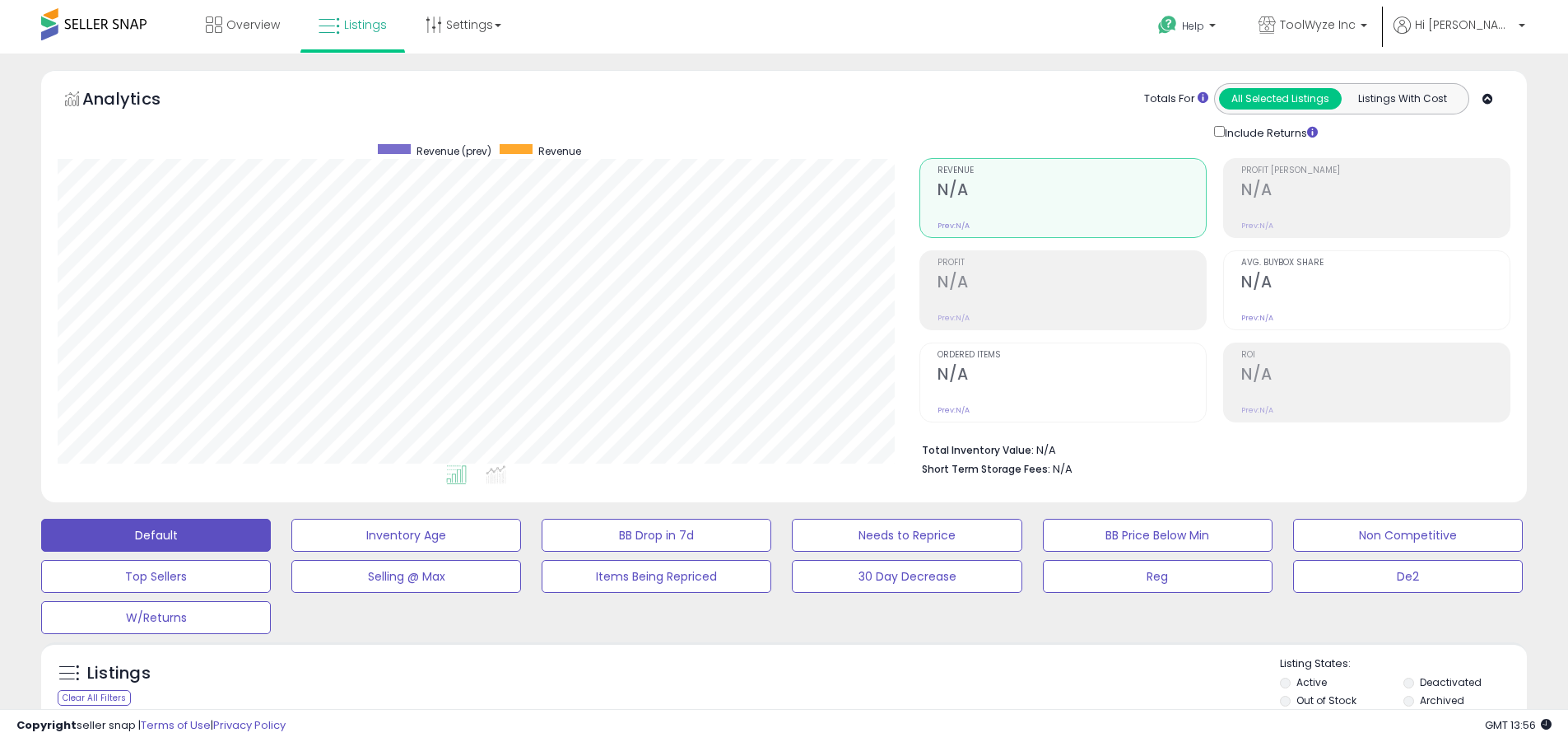 click on "Archived" at bounding box center (1442, 700) 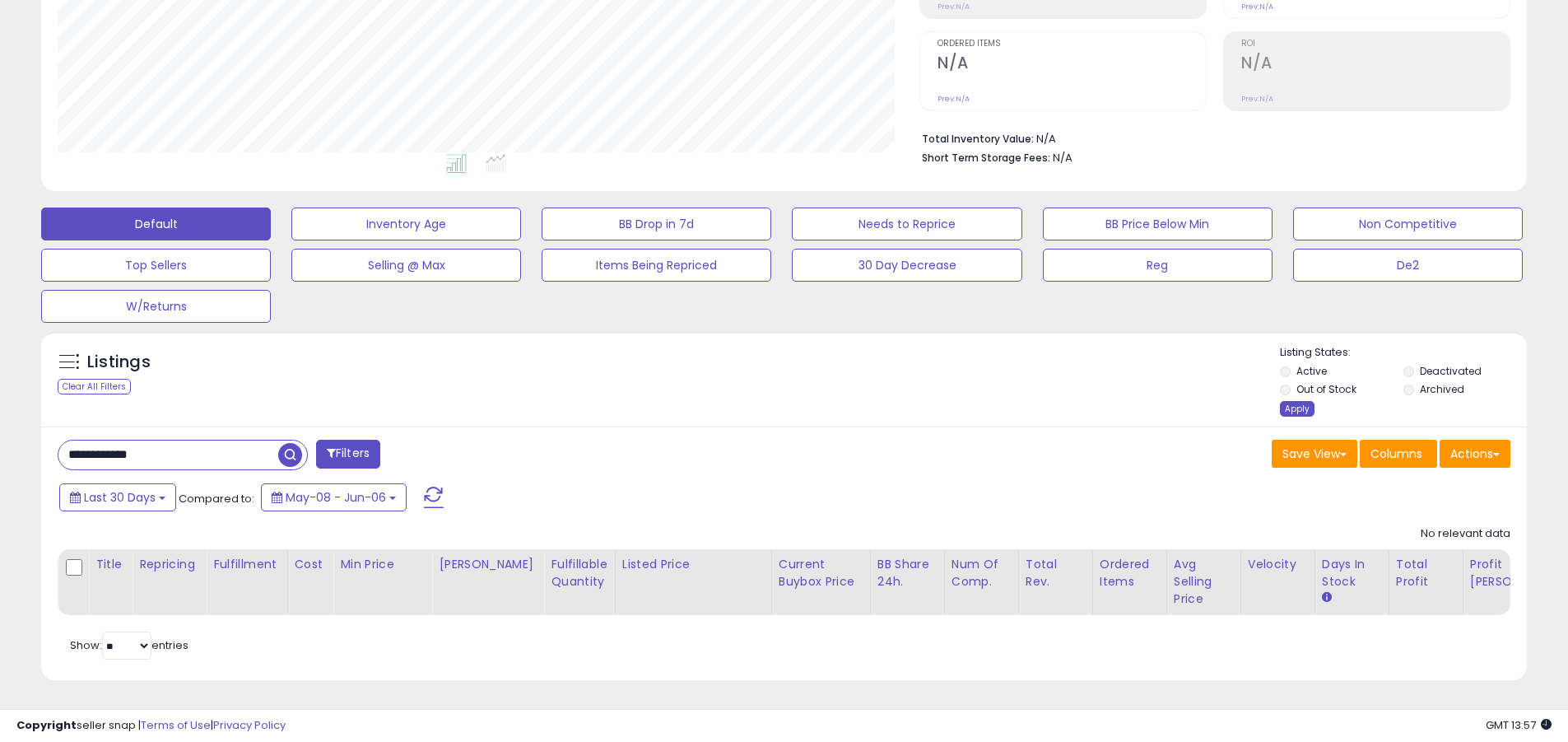 click on "Apply" at bounding box center (1297, 408) 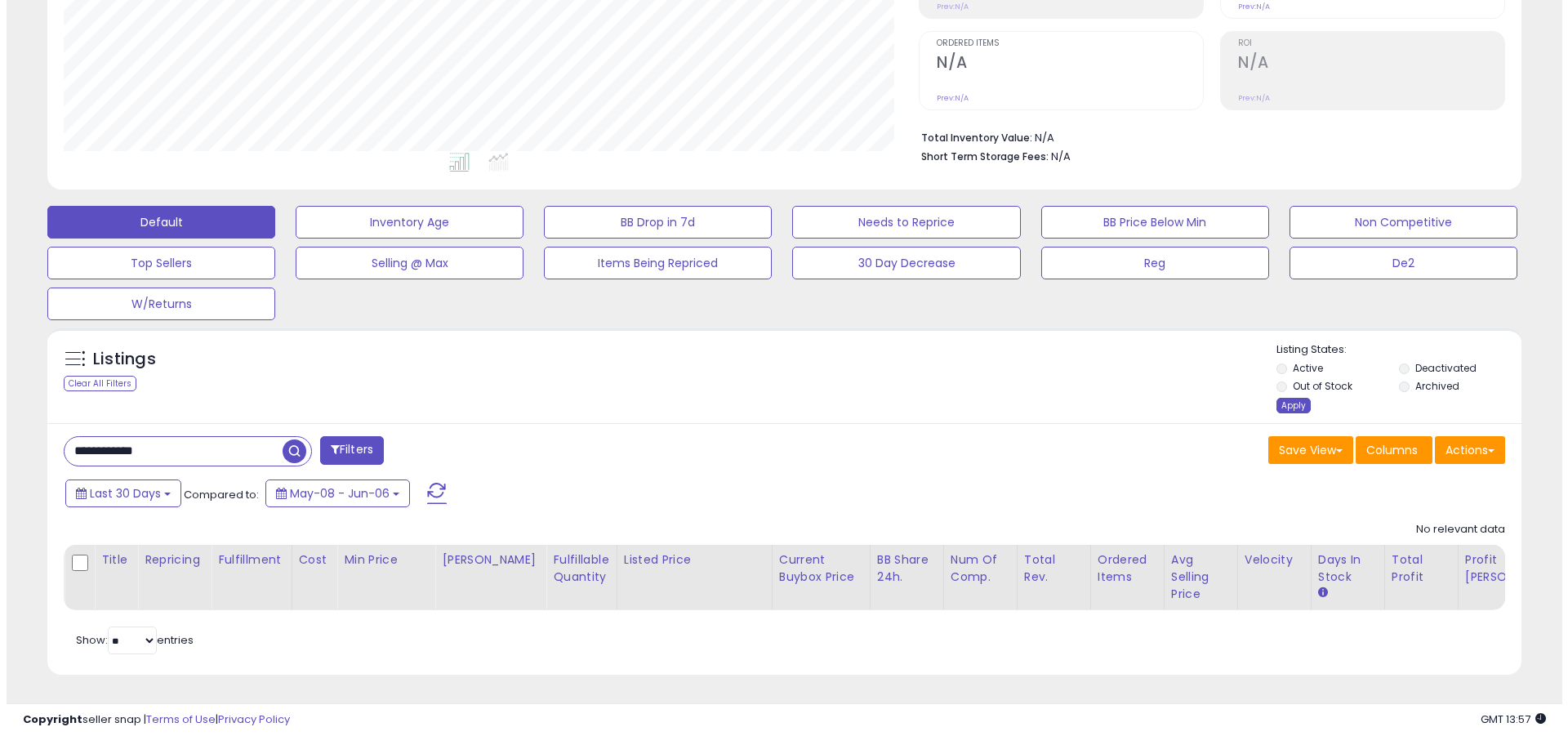 scroll, scrollTop: 301, scrollLeft: 0, axis: vertical 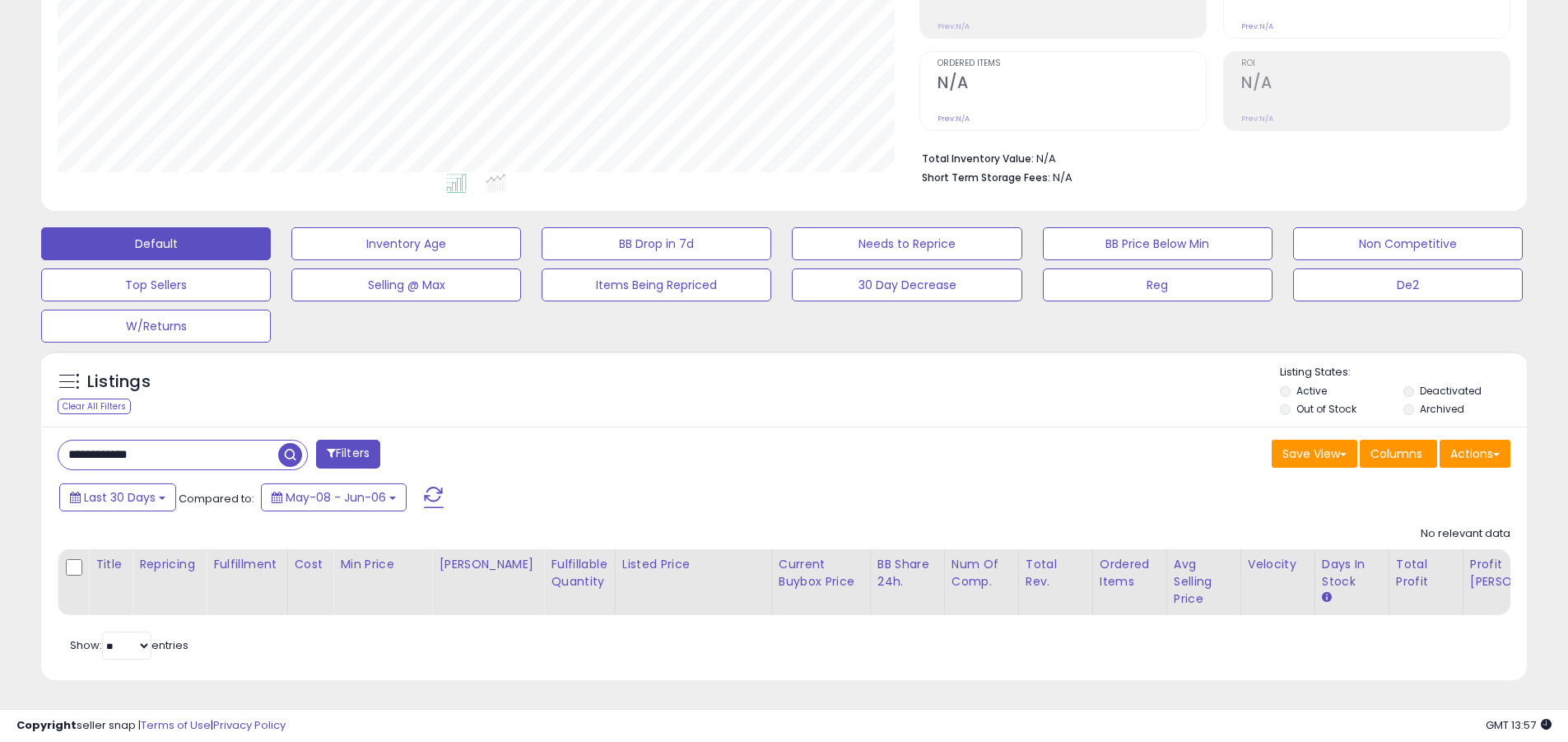 click on "Default" at bounding box center [156, 244] 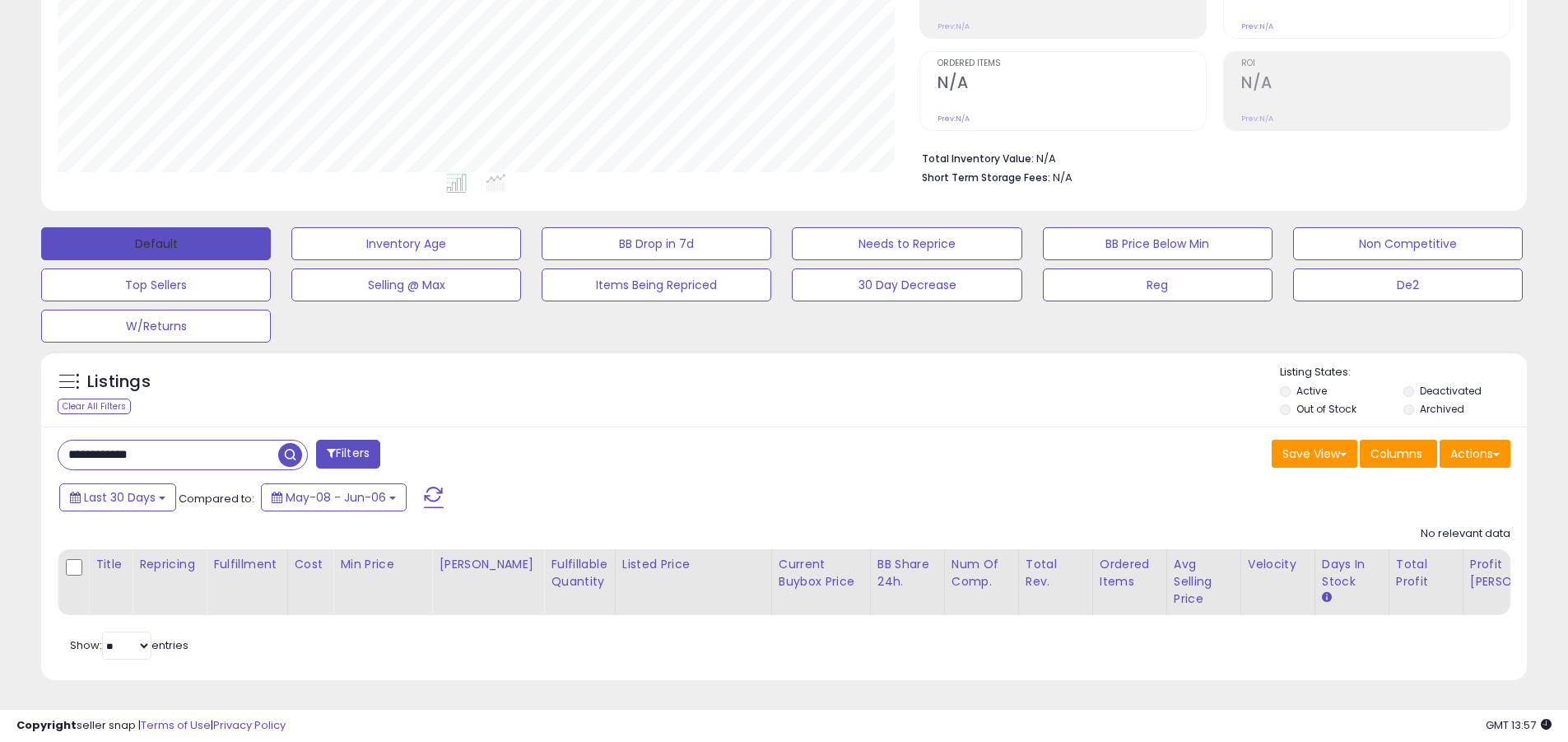 scroll, scrollTop: 823192, scrollLeft: 822228, axis: both 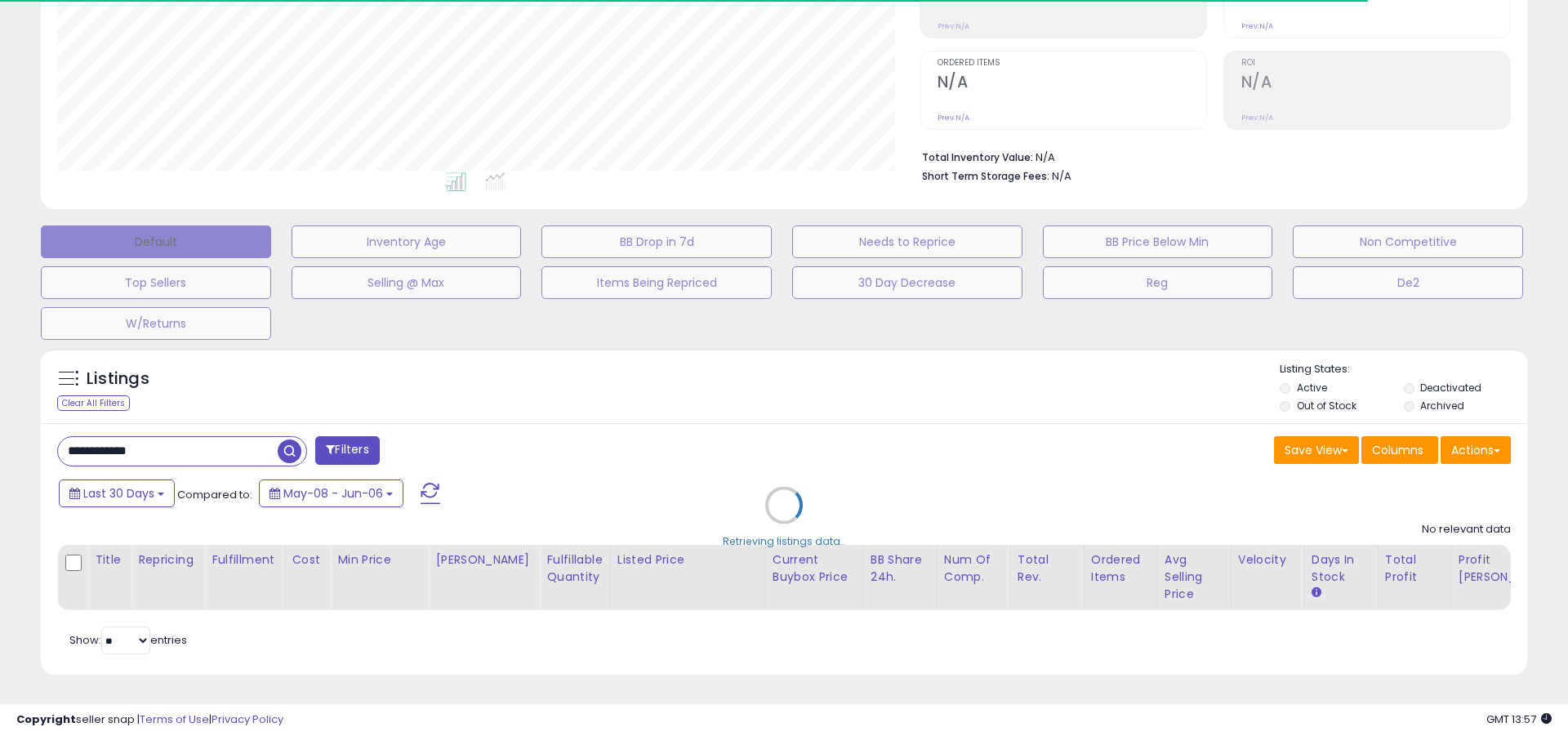 type 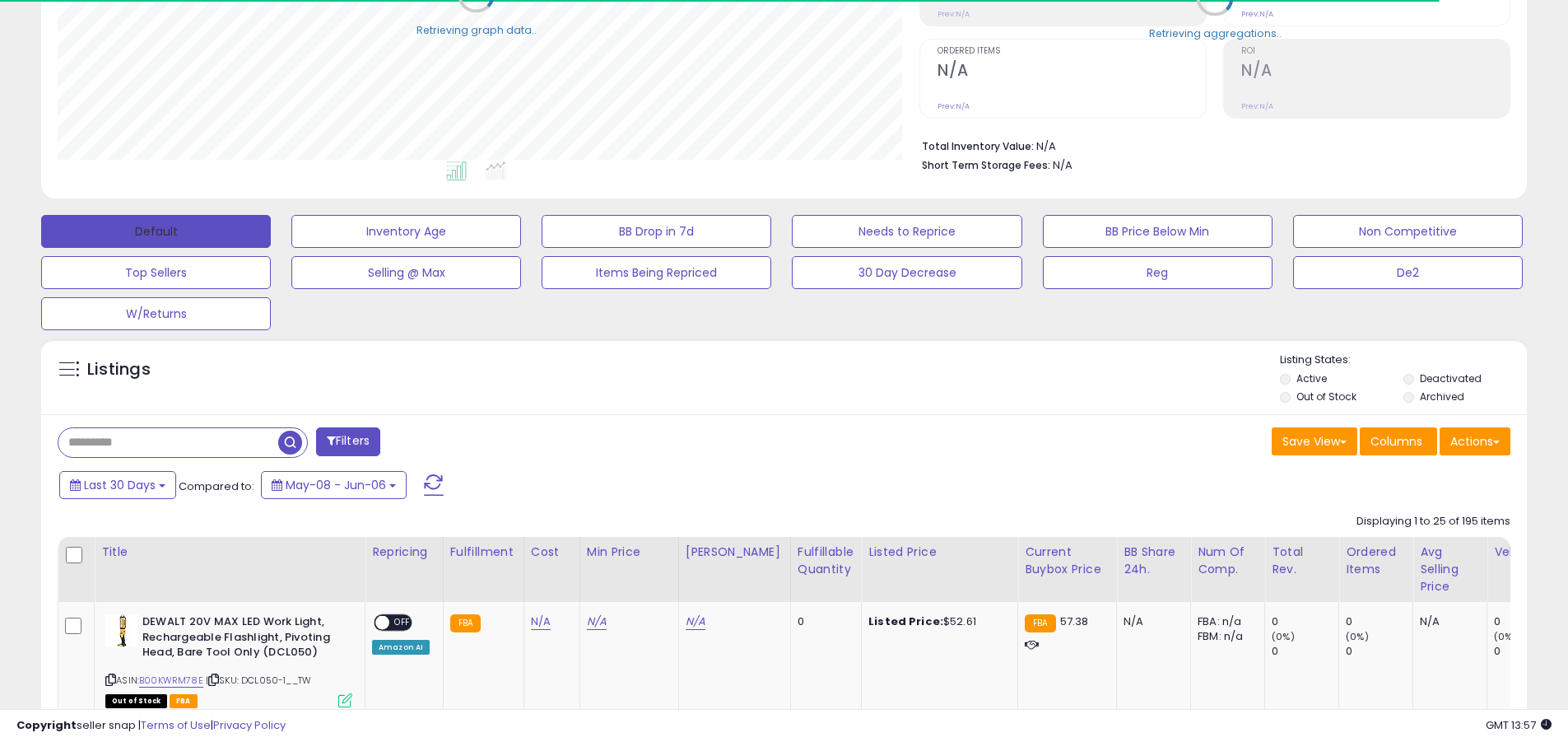 scroll, scrollTop: 338, scrollLeft: 862, axis: both 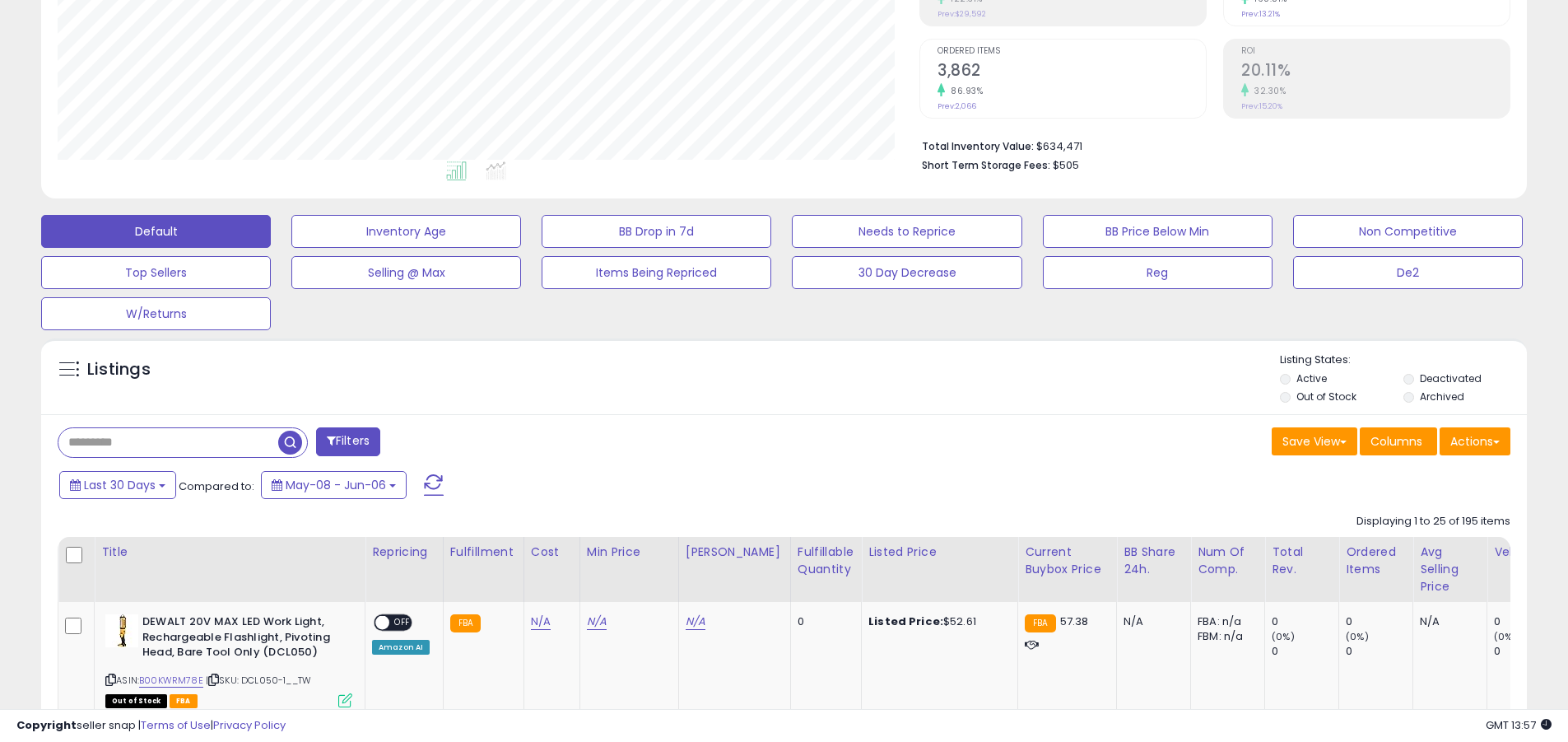 click at bounding box center (434, 485) 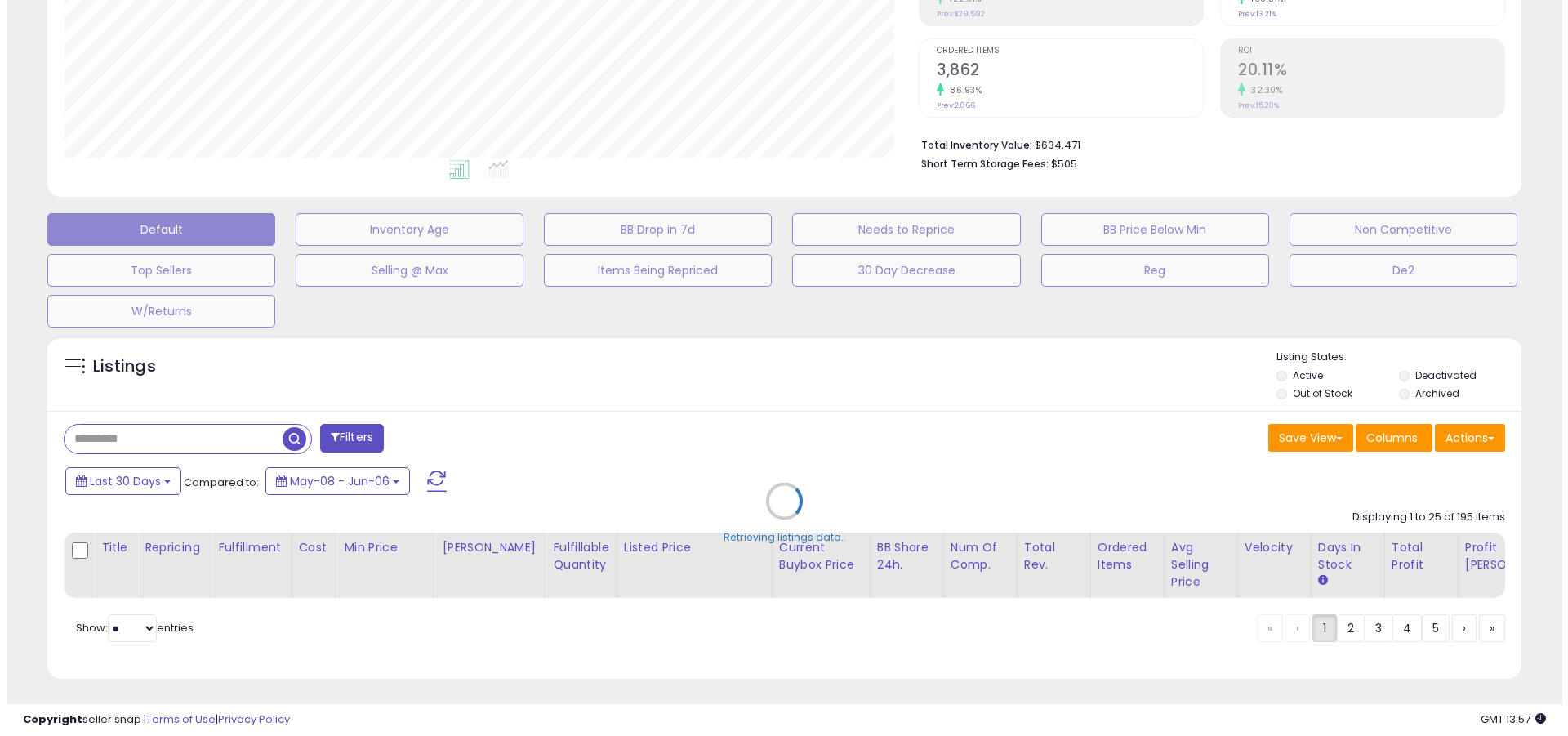 scroll, scrollTop: 318, scrollLeft: 0, axis: vertical 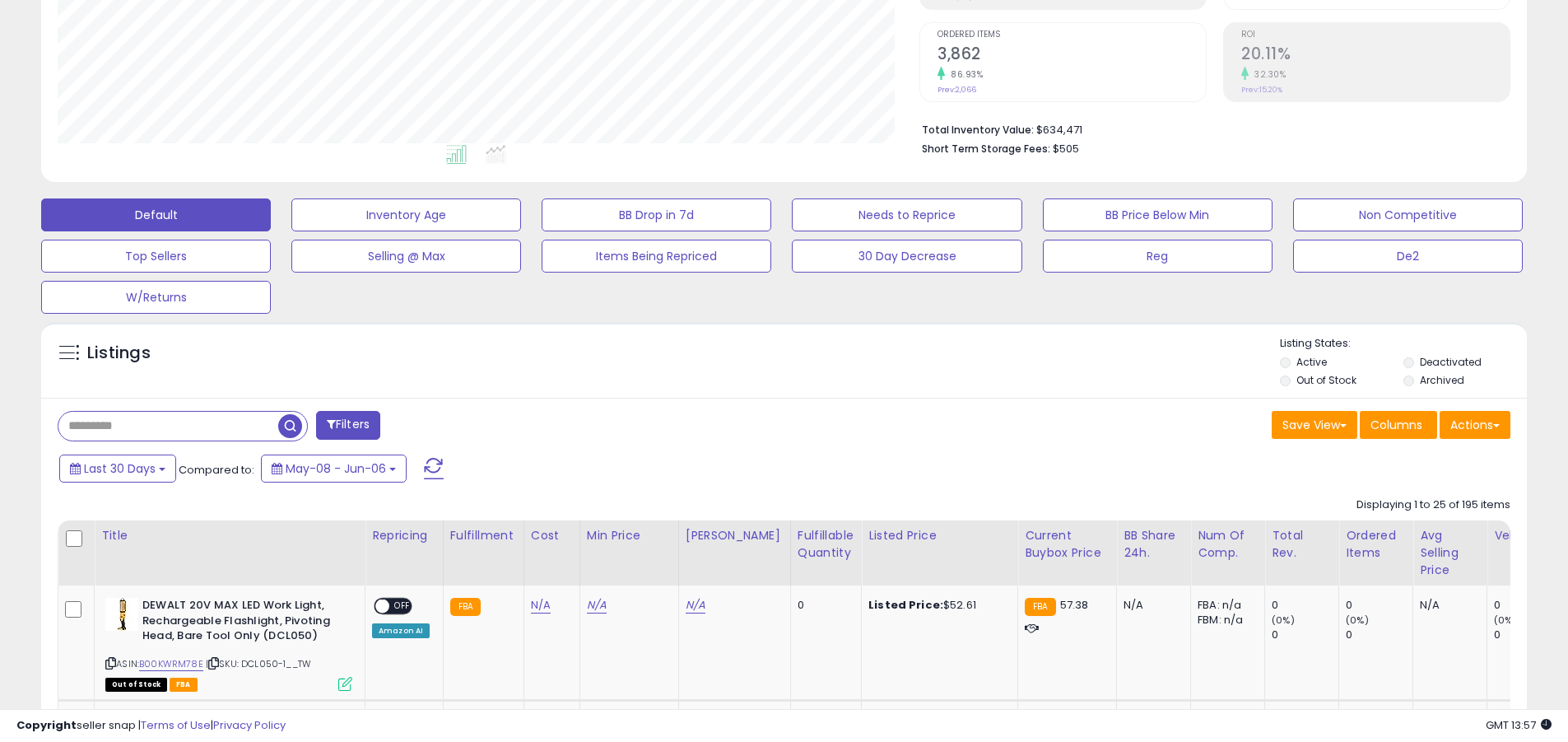 click at bounding box center [168, 426] 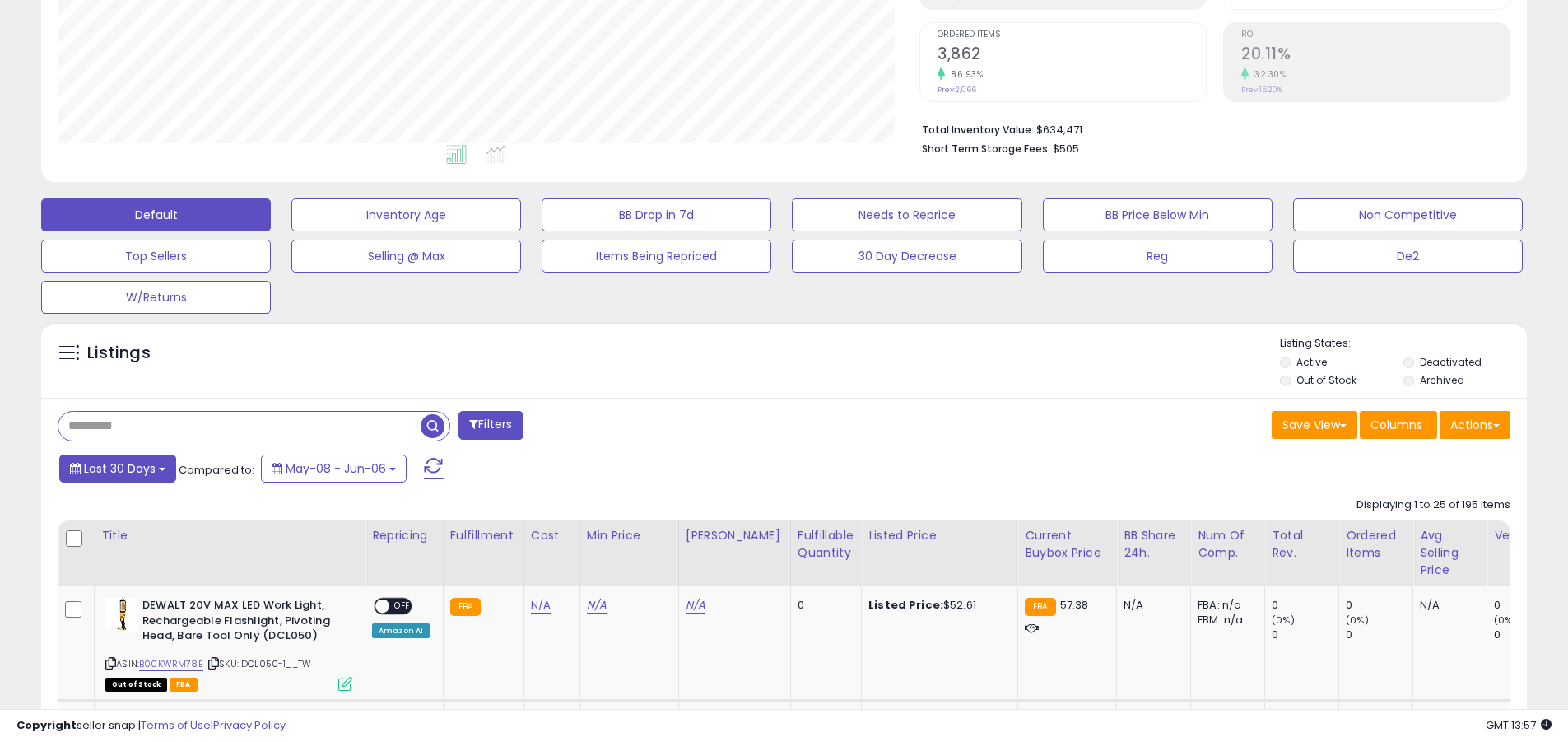 click on "Last 30 Days" at bounding box center (119, 469) 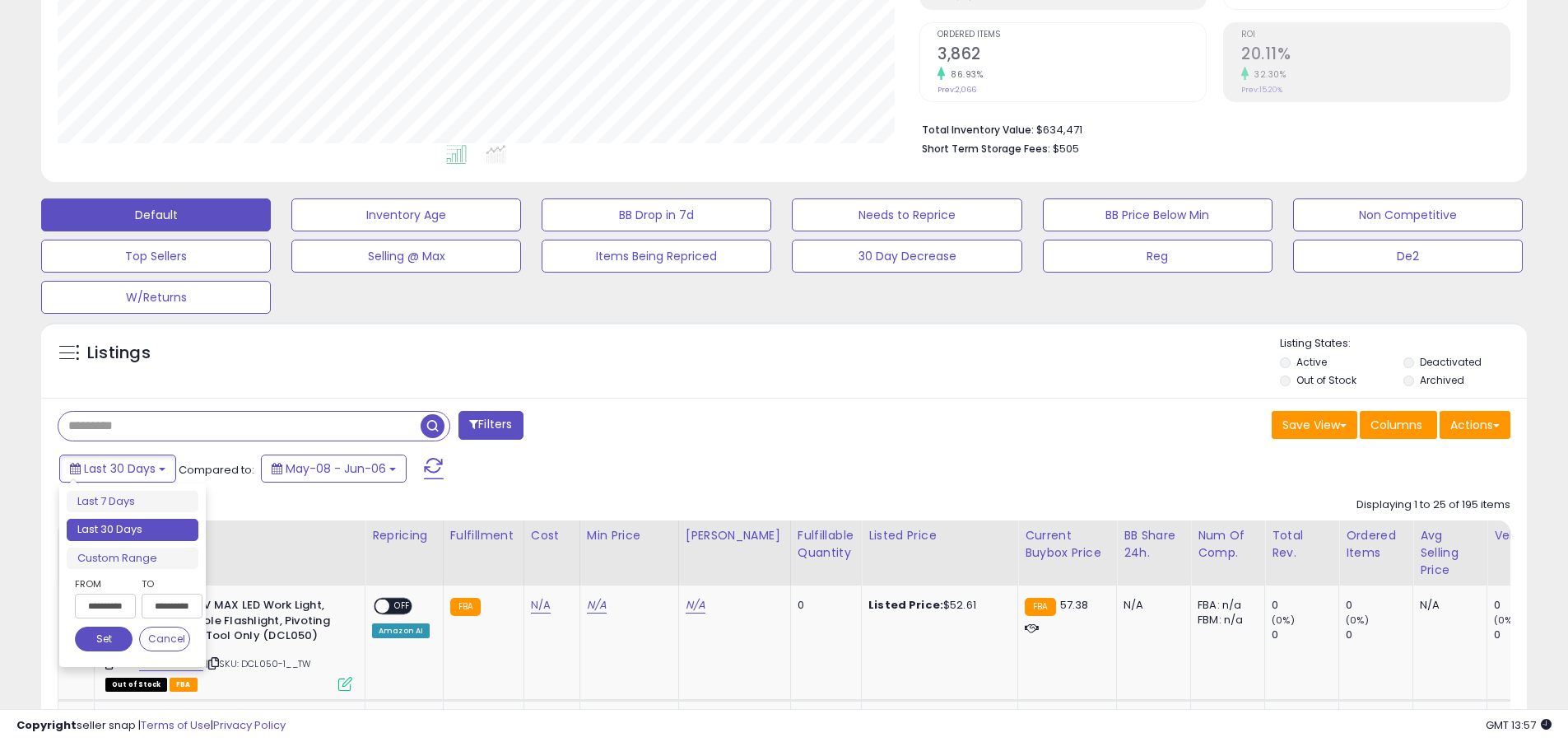 click on "Last 30 Days" at bounding box center [133, 530] 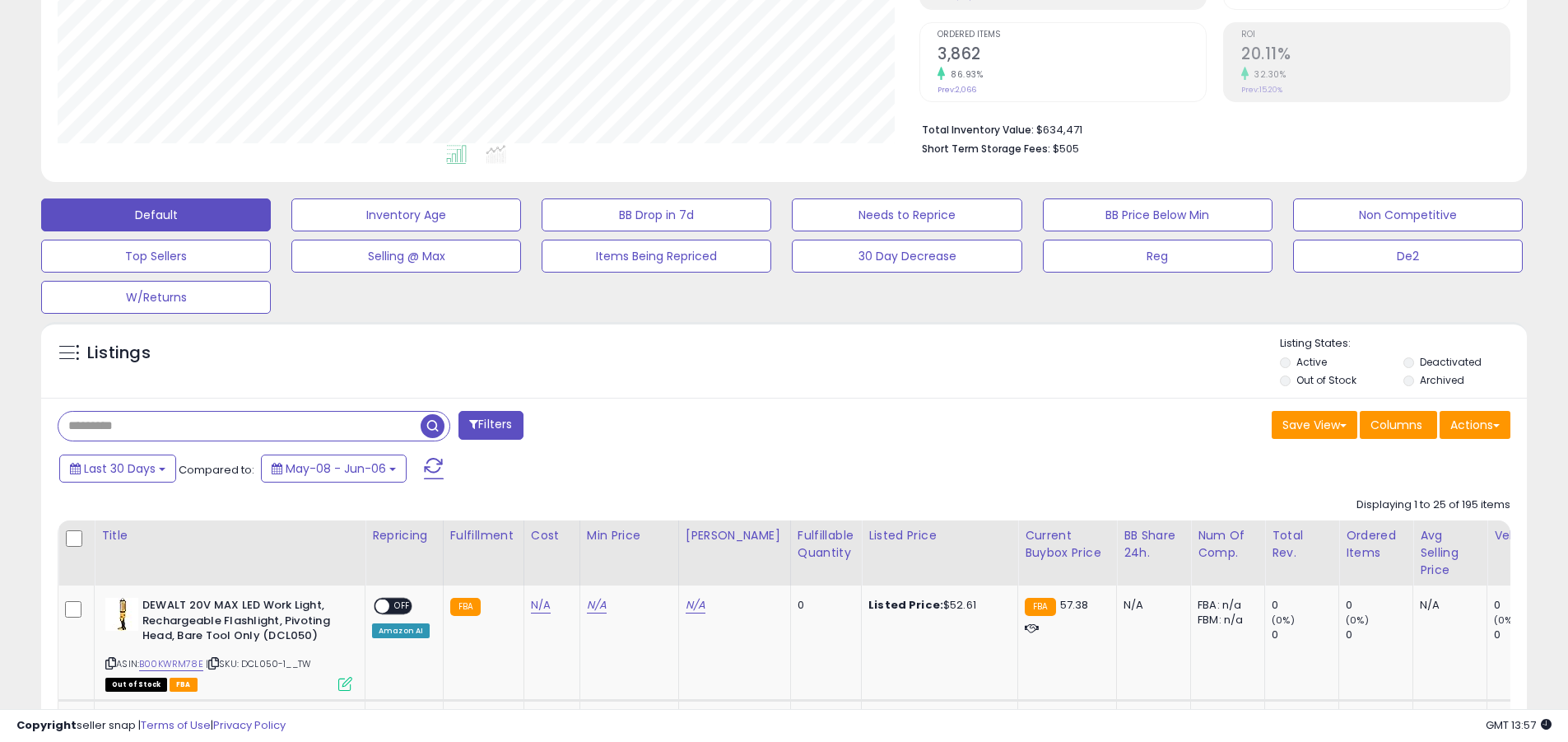 click at bounding box center (240, 426) 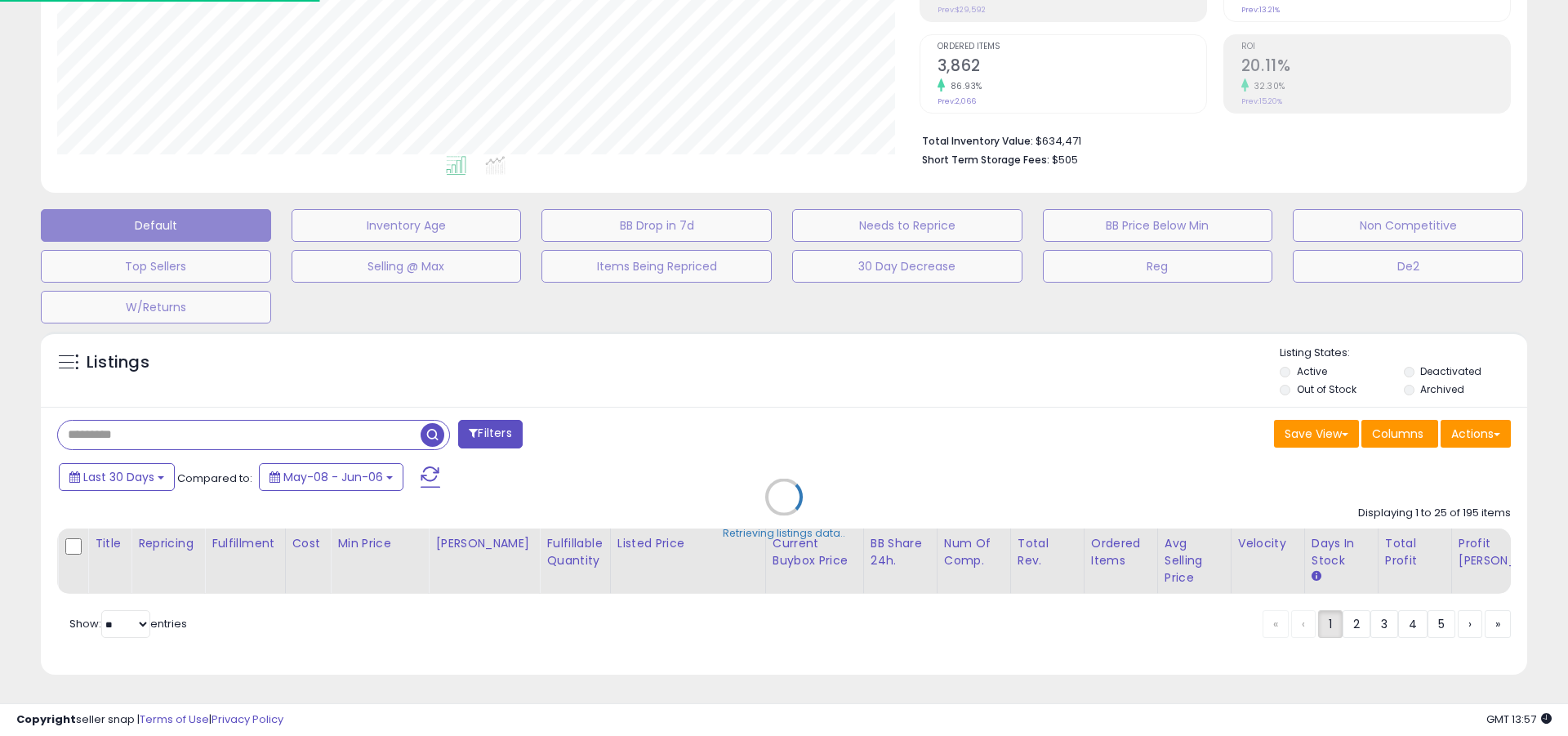 scroll, scrollTop: 816535, scrollLeft: 815804, axis: both 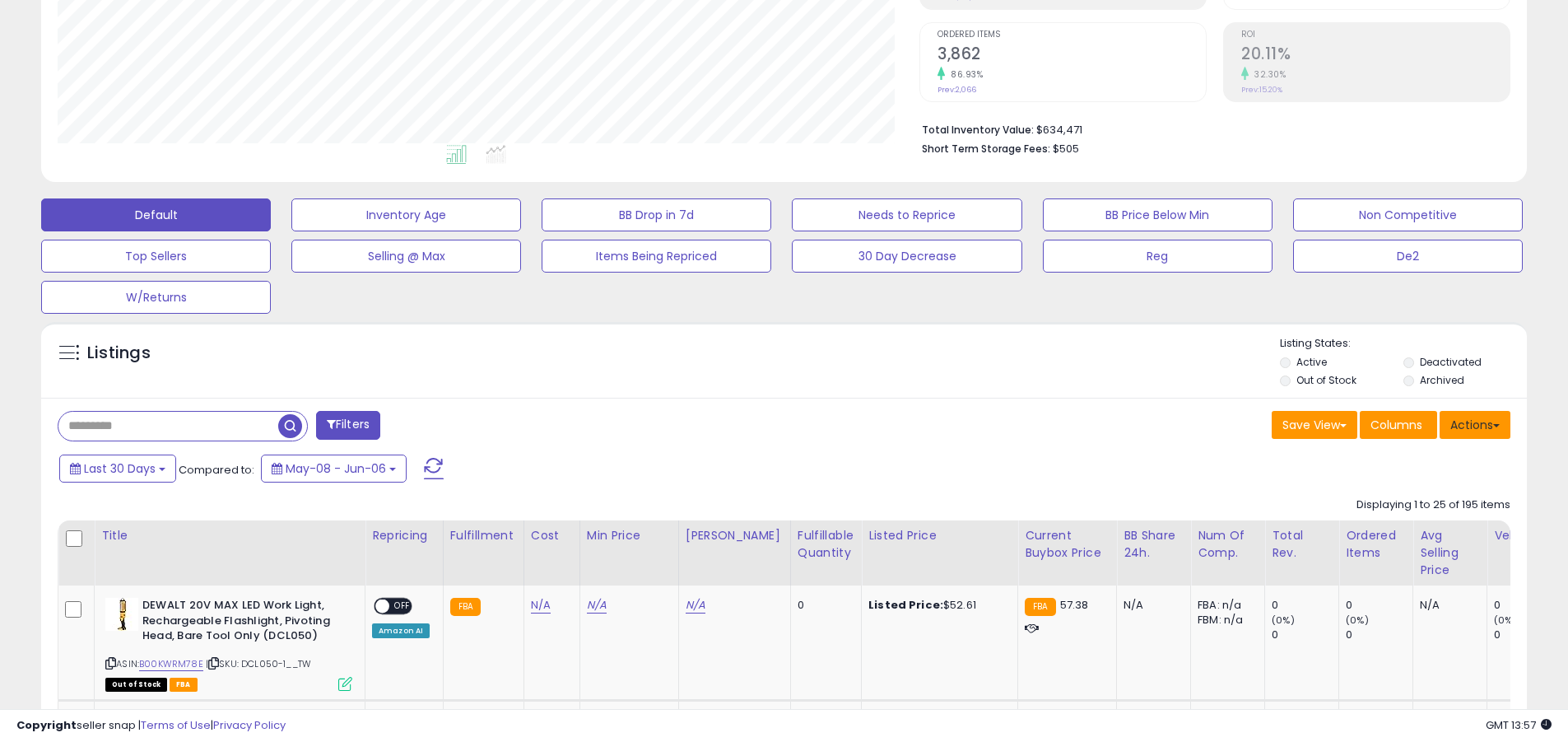 click on "Actions" at bounding box center (1475, 425) 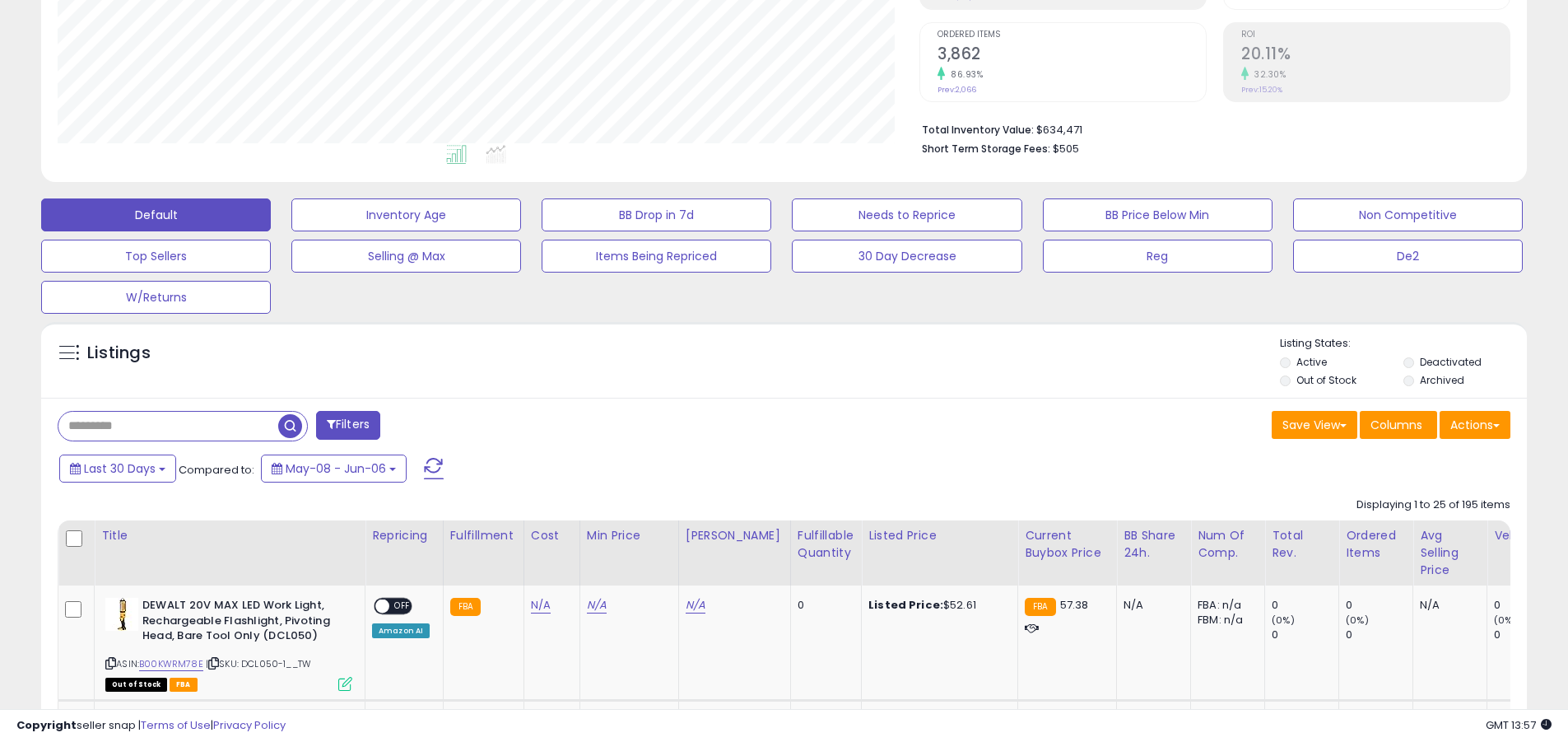 click on "Export Related Asins" at bounding box center (0, 0) 